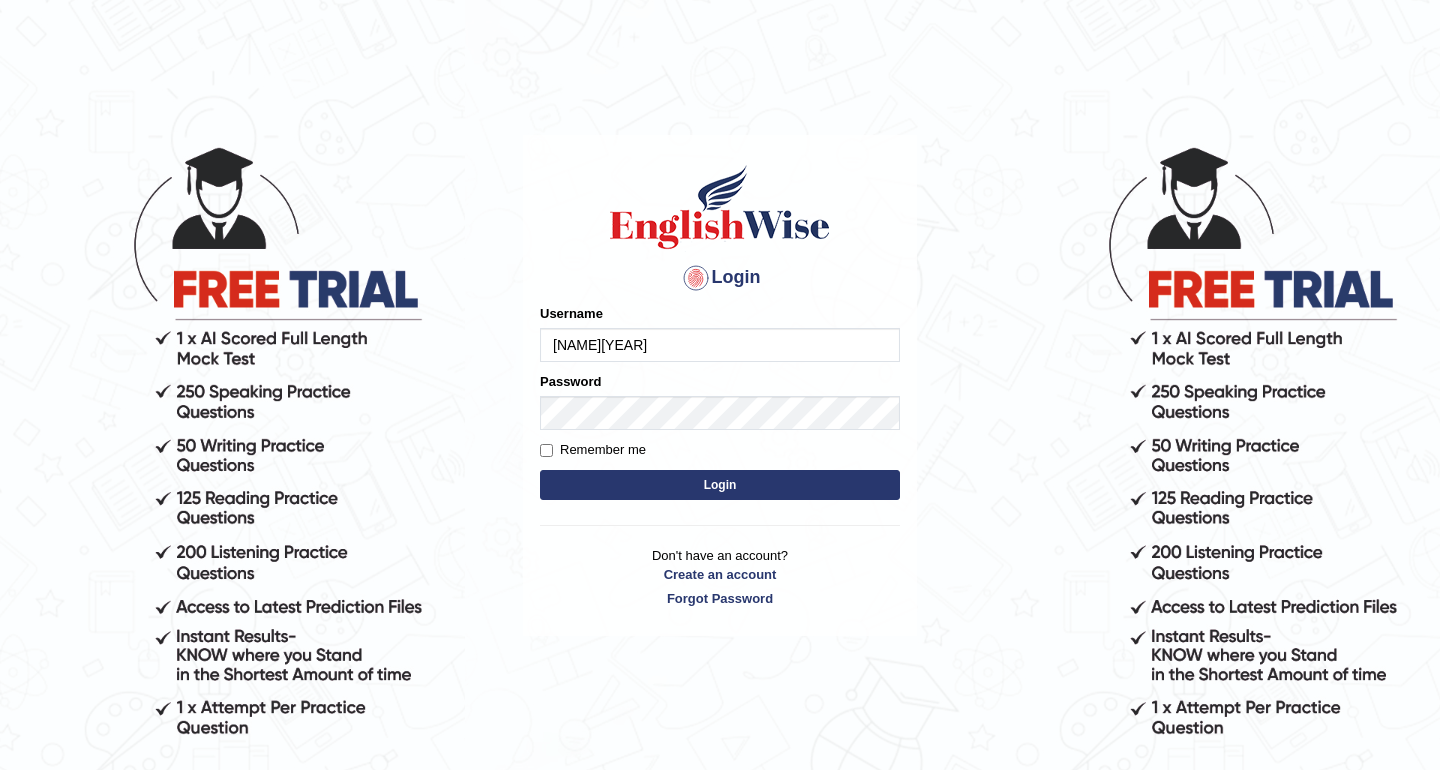 scroll, scrollTop: 0, scrollLeft: 0, axis: both 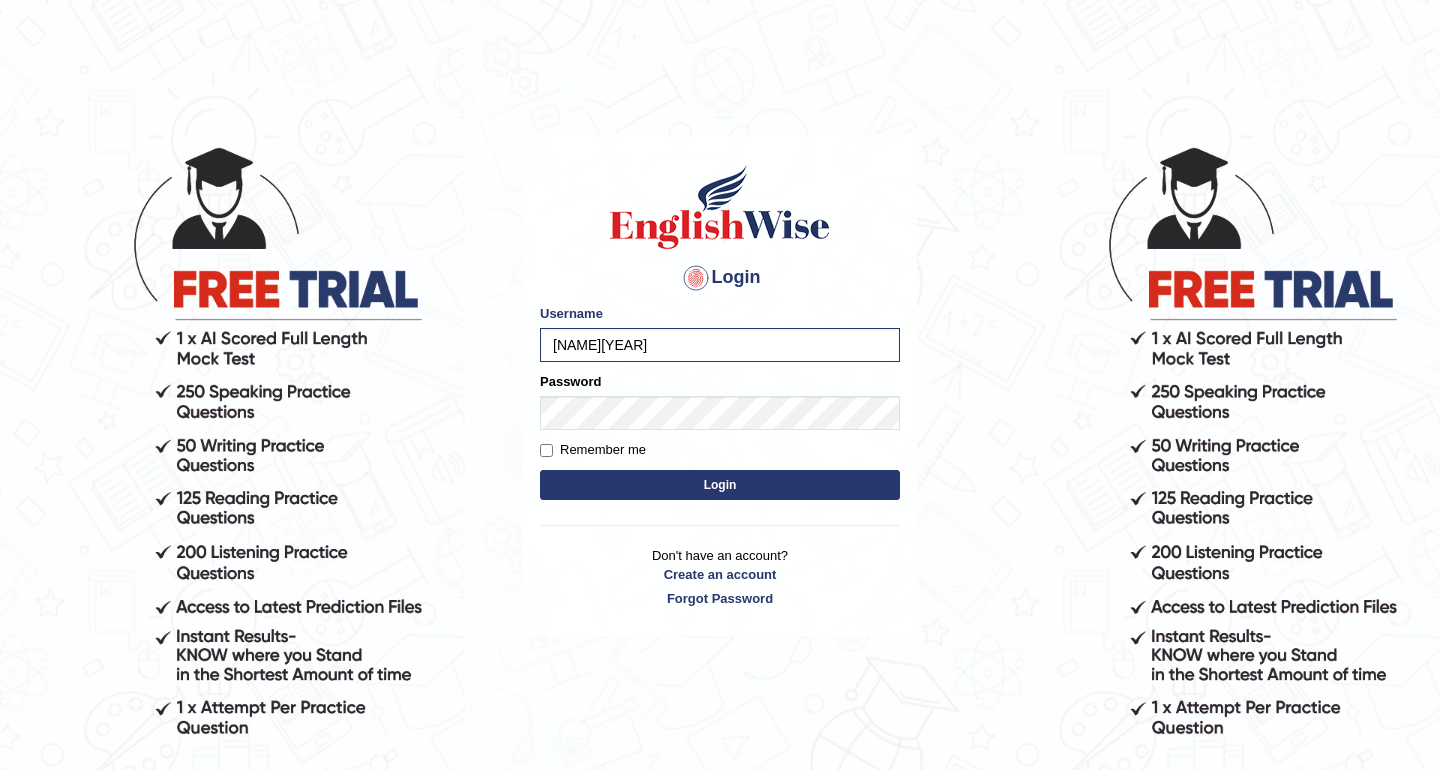 click on "Login" at bounding box center (720, 485) 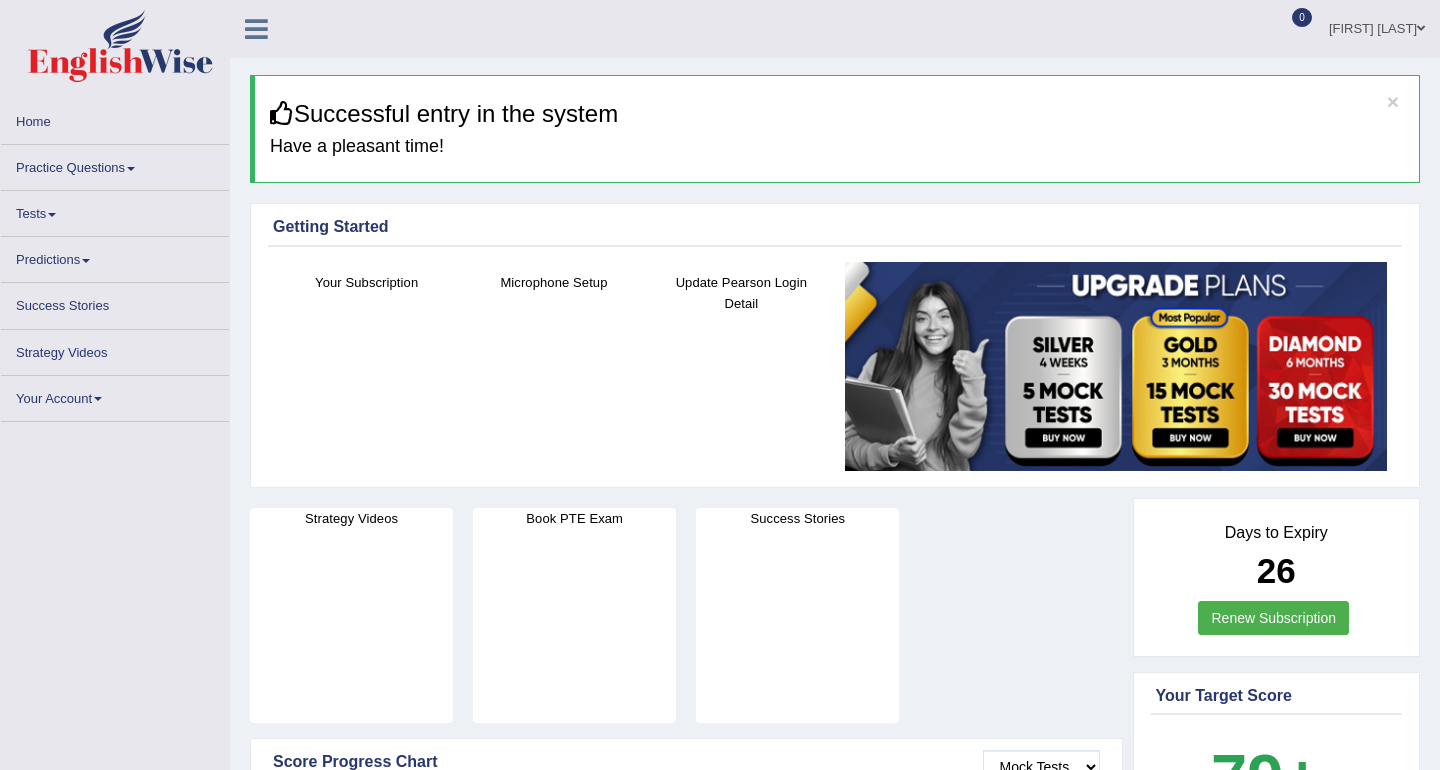 scroll, scrollTop: 0, scrollLeft: 0, axis: both 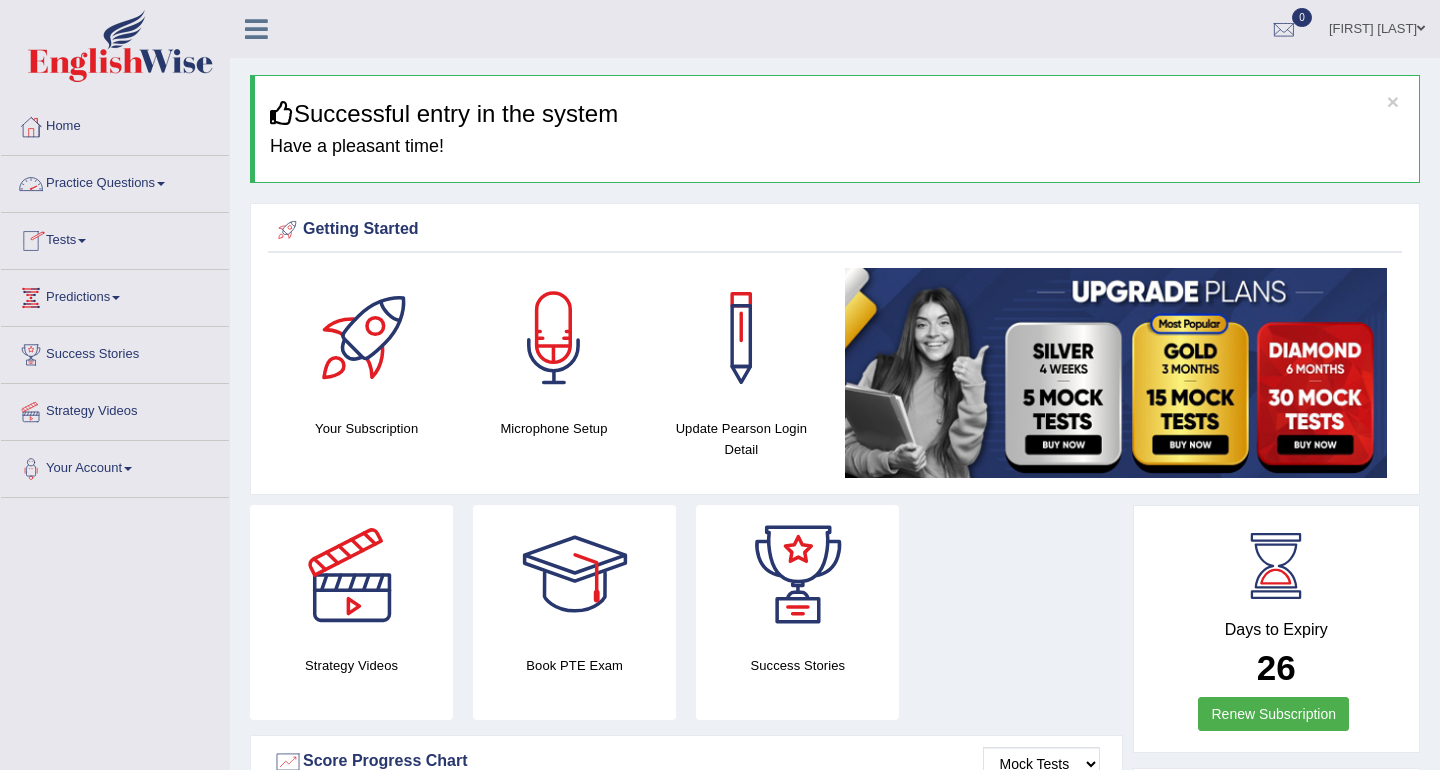click on "Practice Questions" at bounding box center (115, 181) 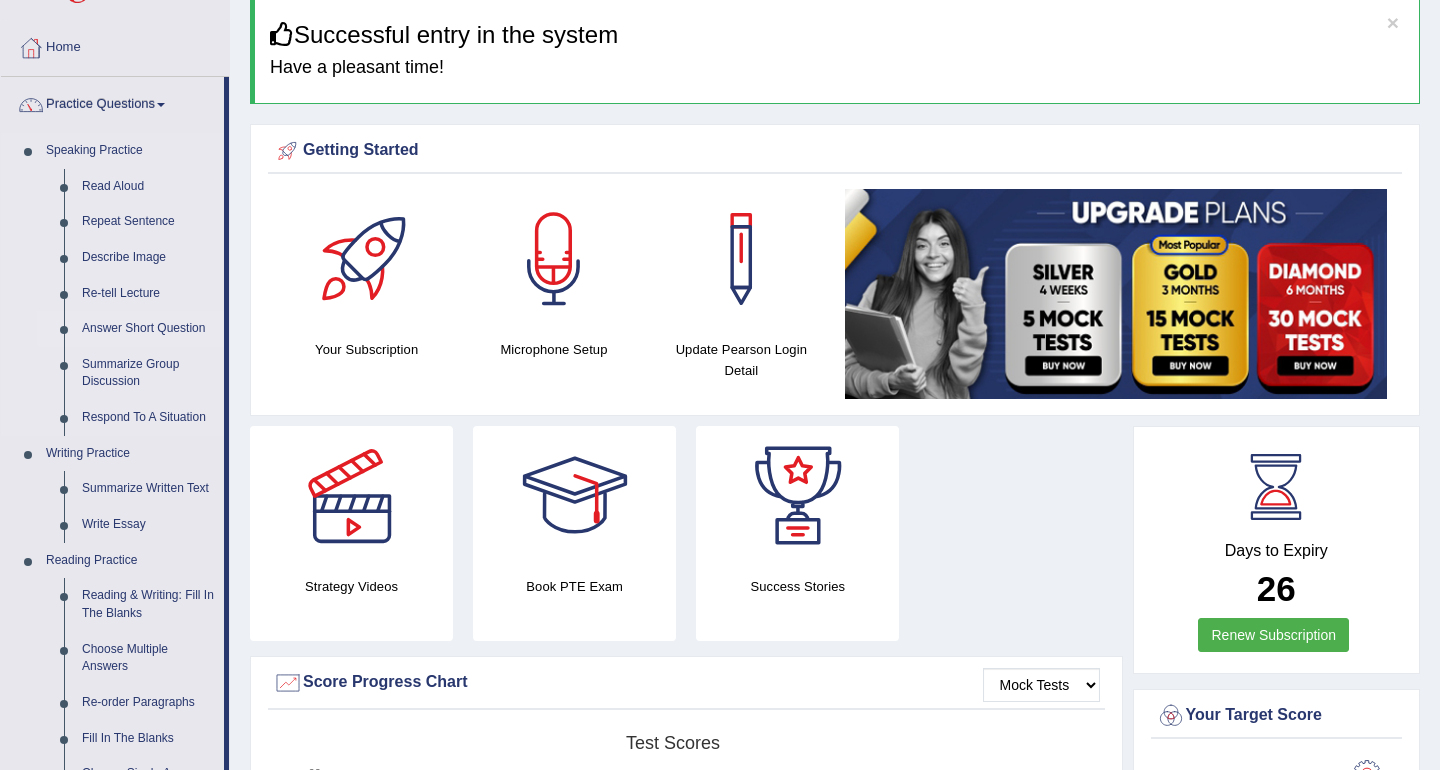scroll, scrollTop: 81, scrollLeft: 0, axis: vertical 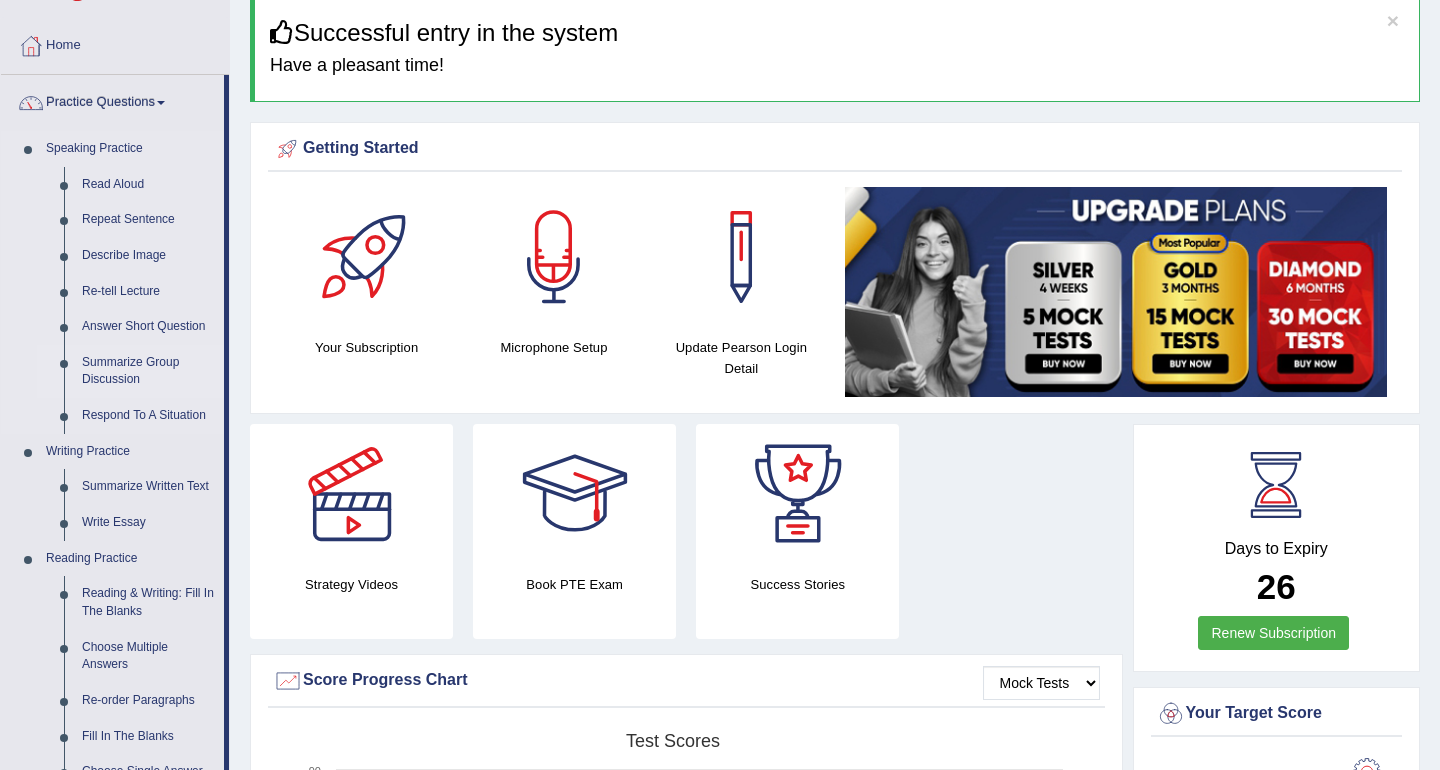 click on "Summarize Group Discussion" at bounding box center (148, 371) 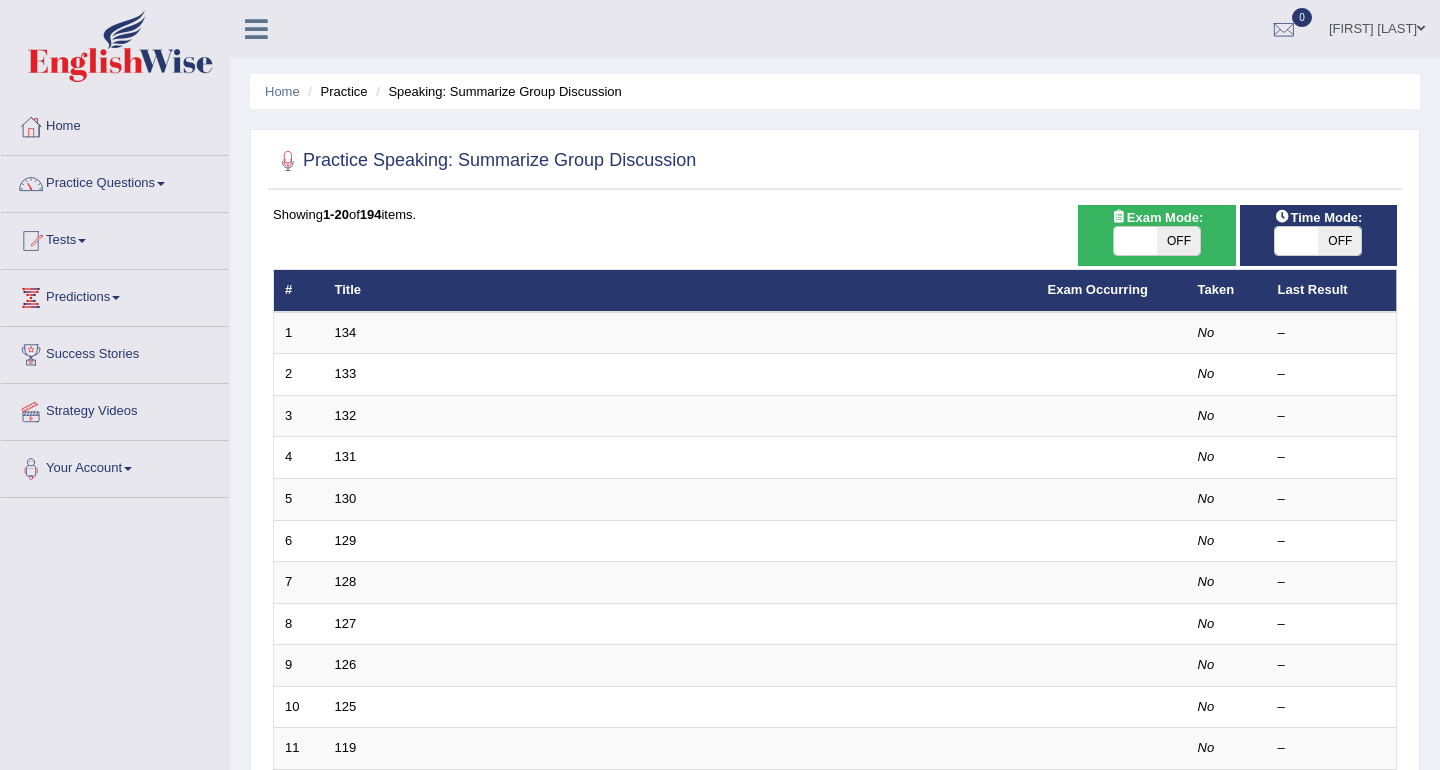 scroll, scrollTop: 0, scrollLeft: 0, axis: both 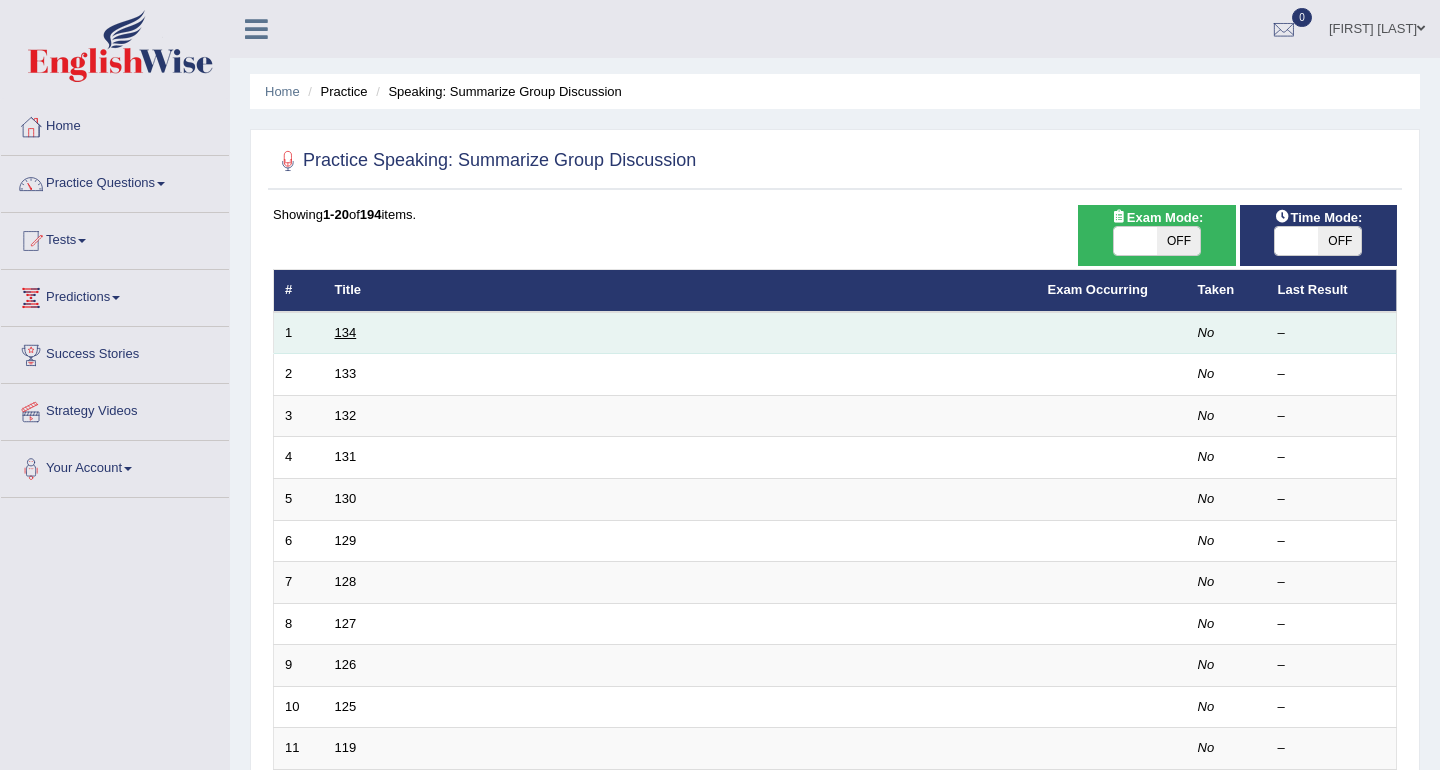 click on "134" at bounding box center (346, 332) 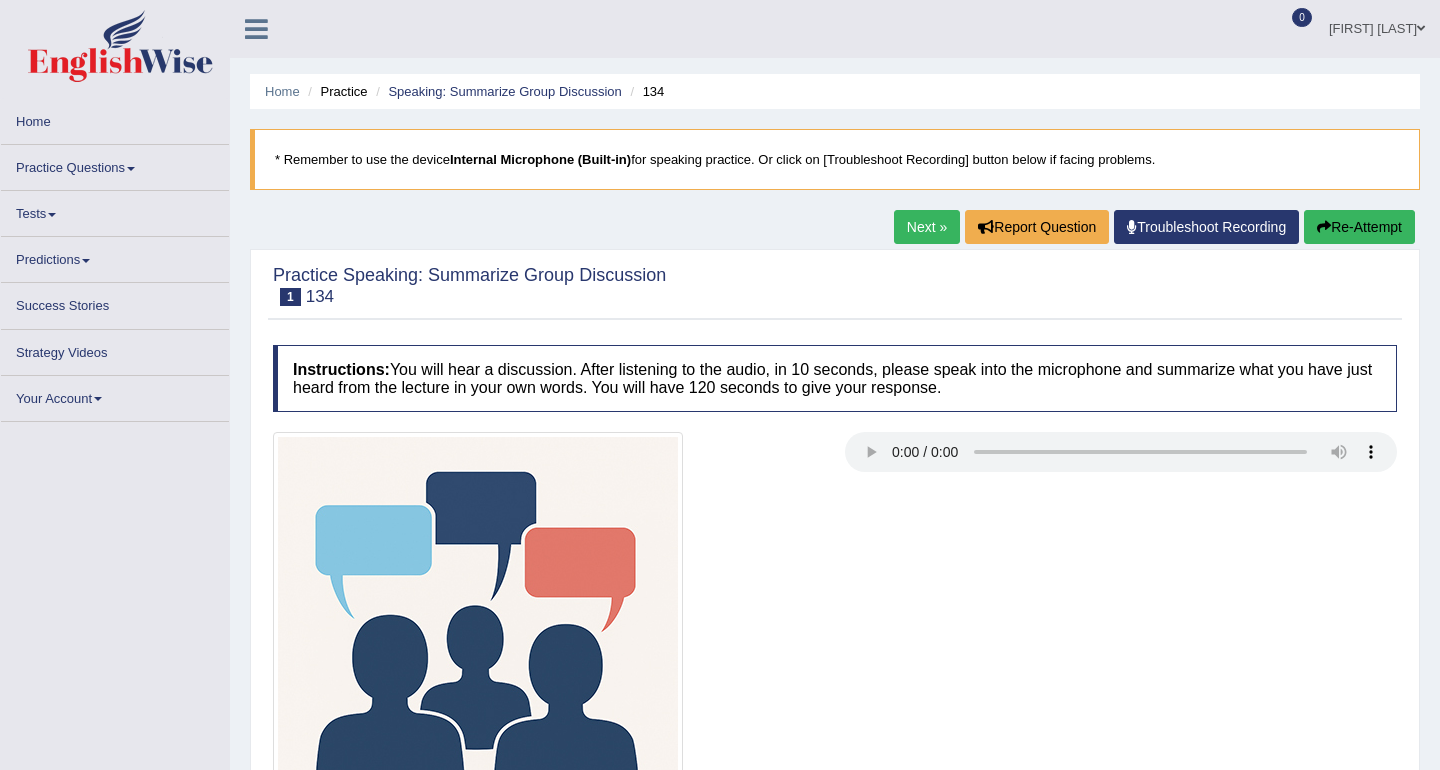 scroll, scrollTop: 0, scrollLeft: 0, axis: both 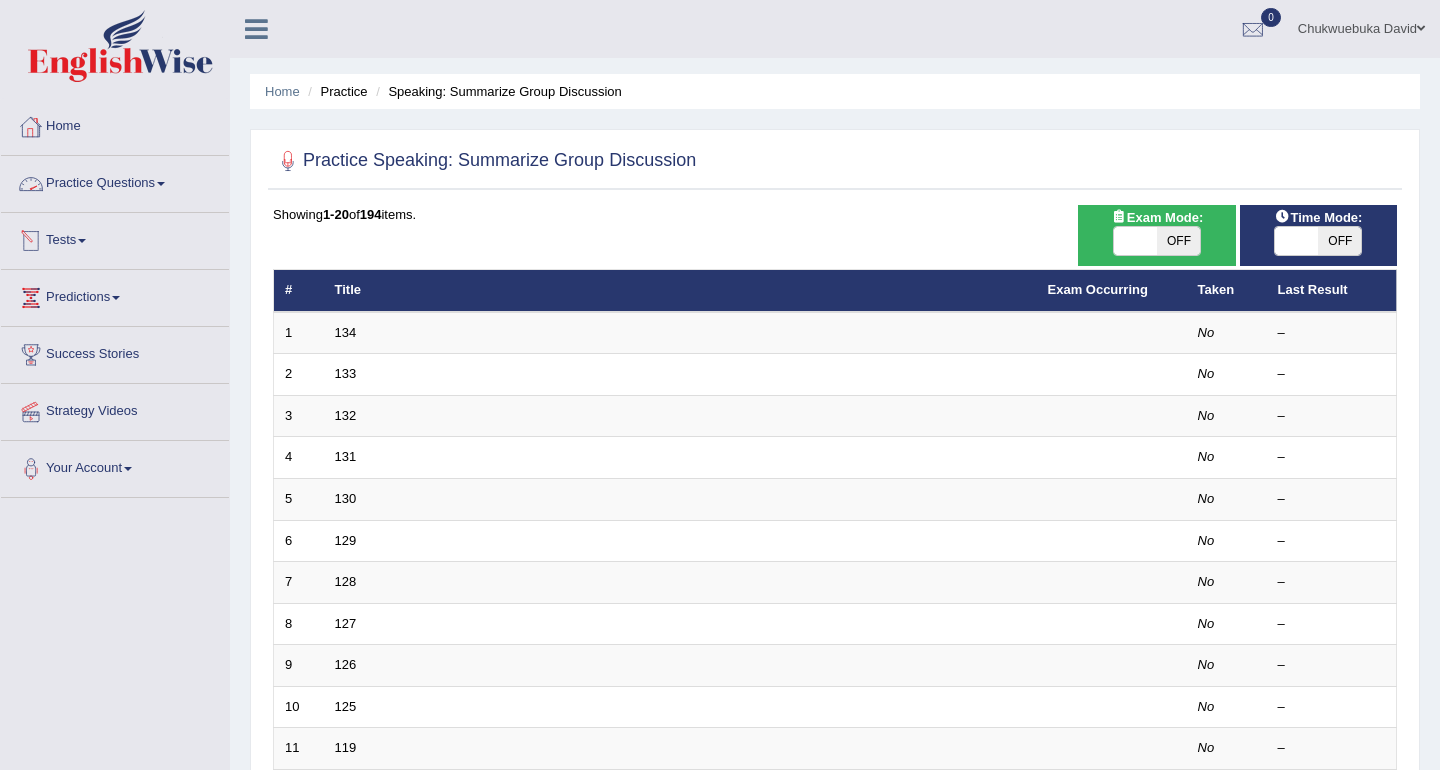 click on "Practice Questions" at bounding box center [115, 181] 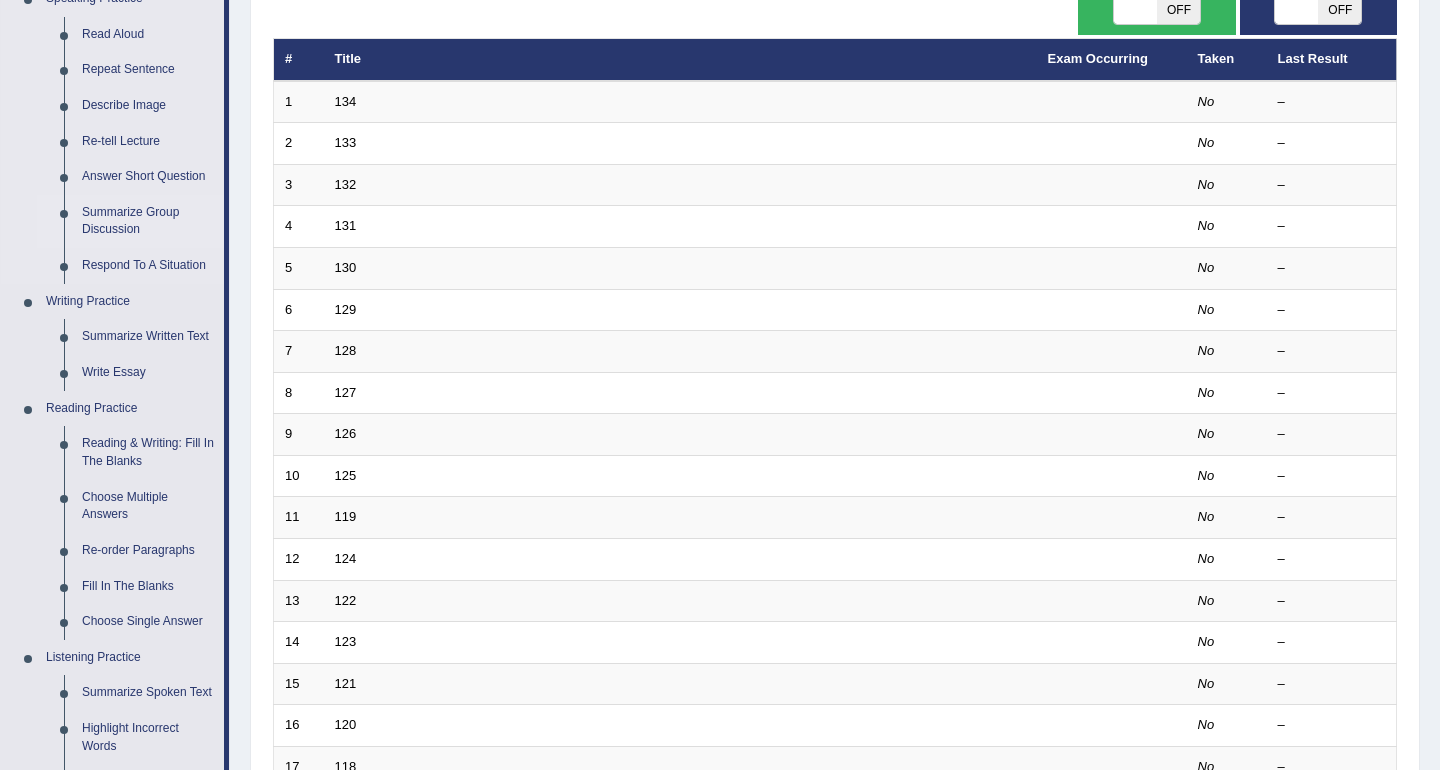 scroll, scrollTop: 241, scrollLeft: 0, axis: vertical 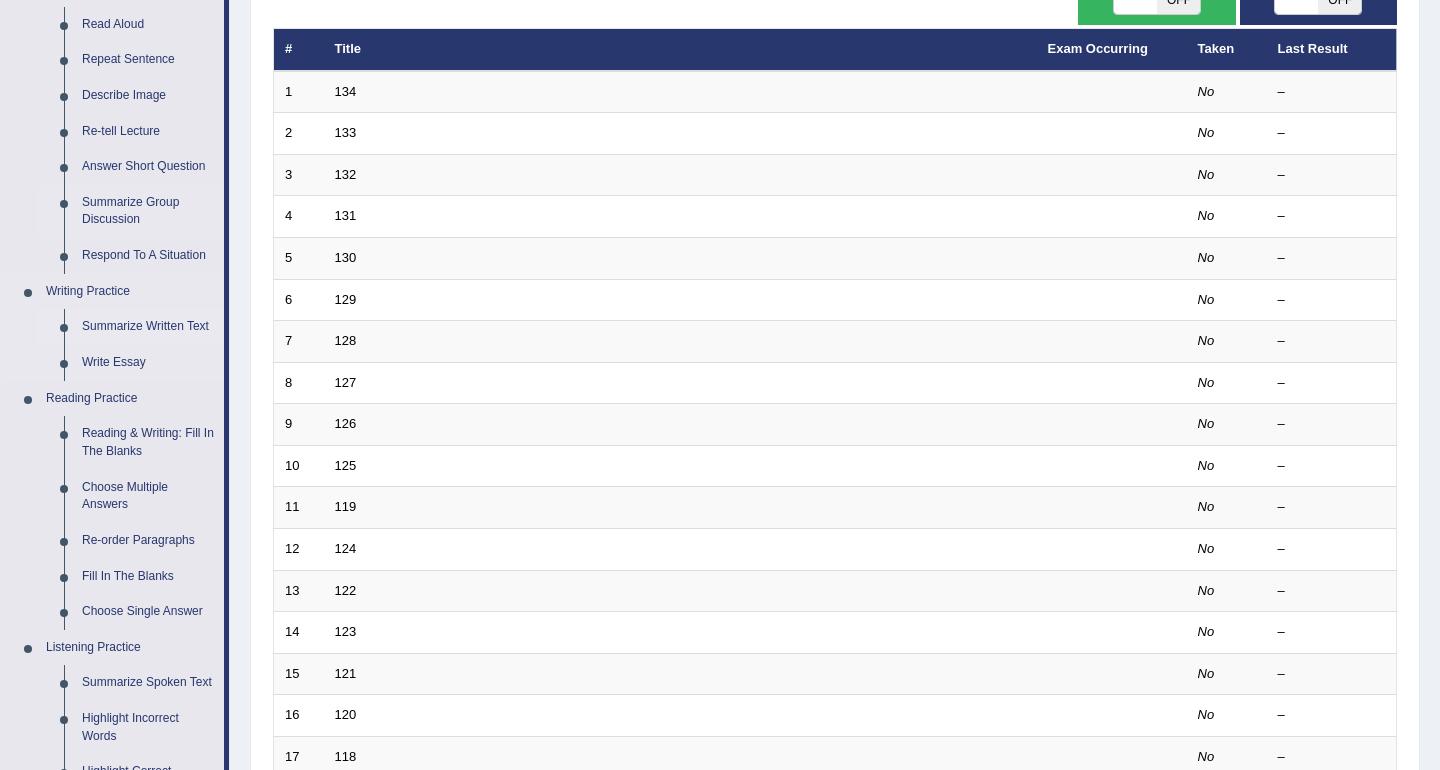 click on "Summarize Written Text" at bounding box center [148, 327] 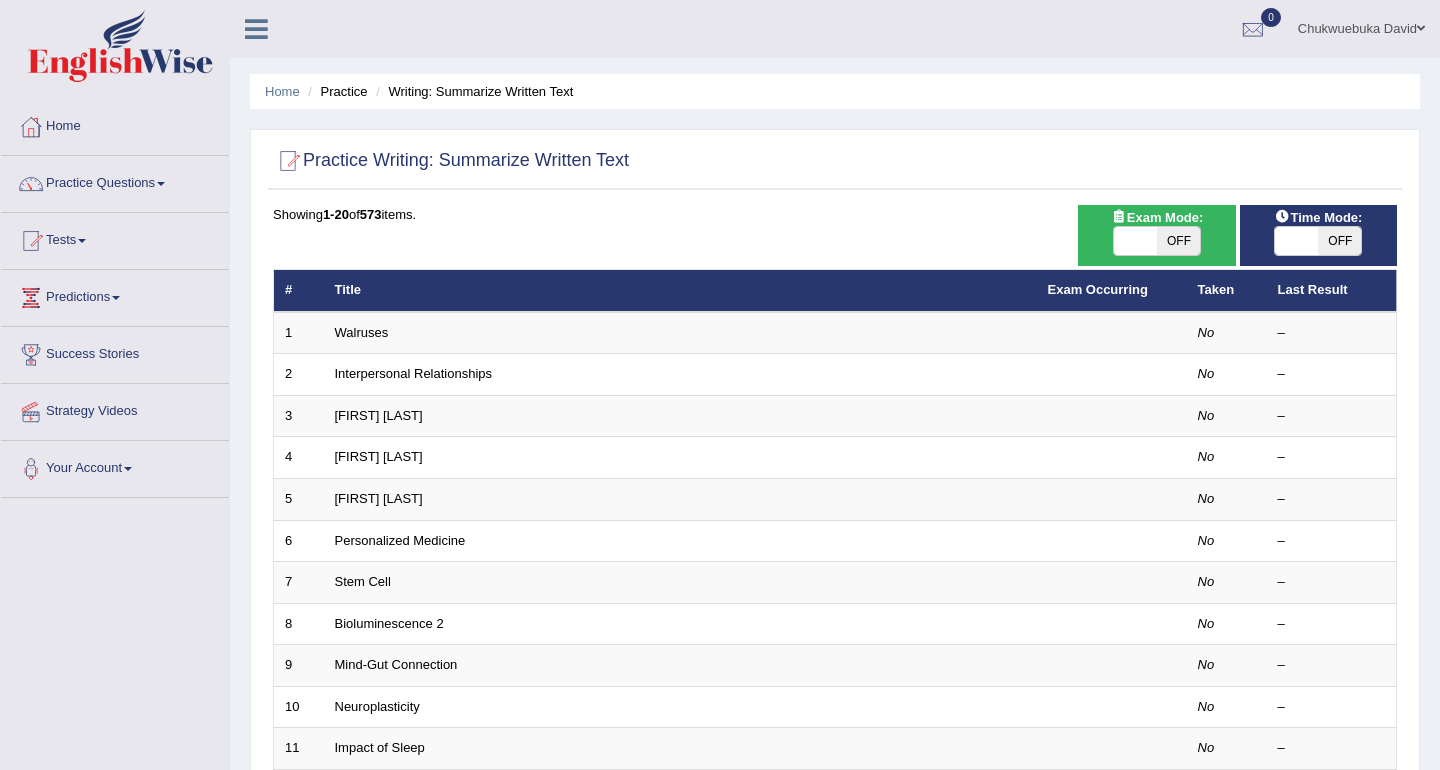 scroll, scrollTop: 0, scrollLeft: 0, axis: both 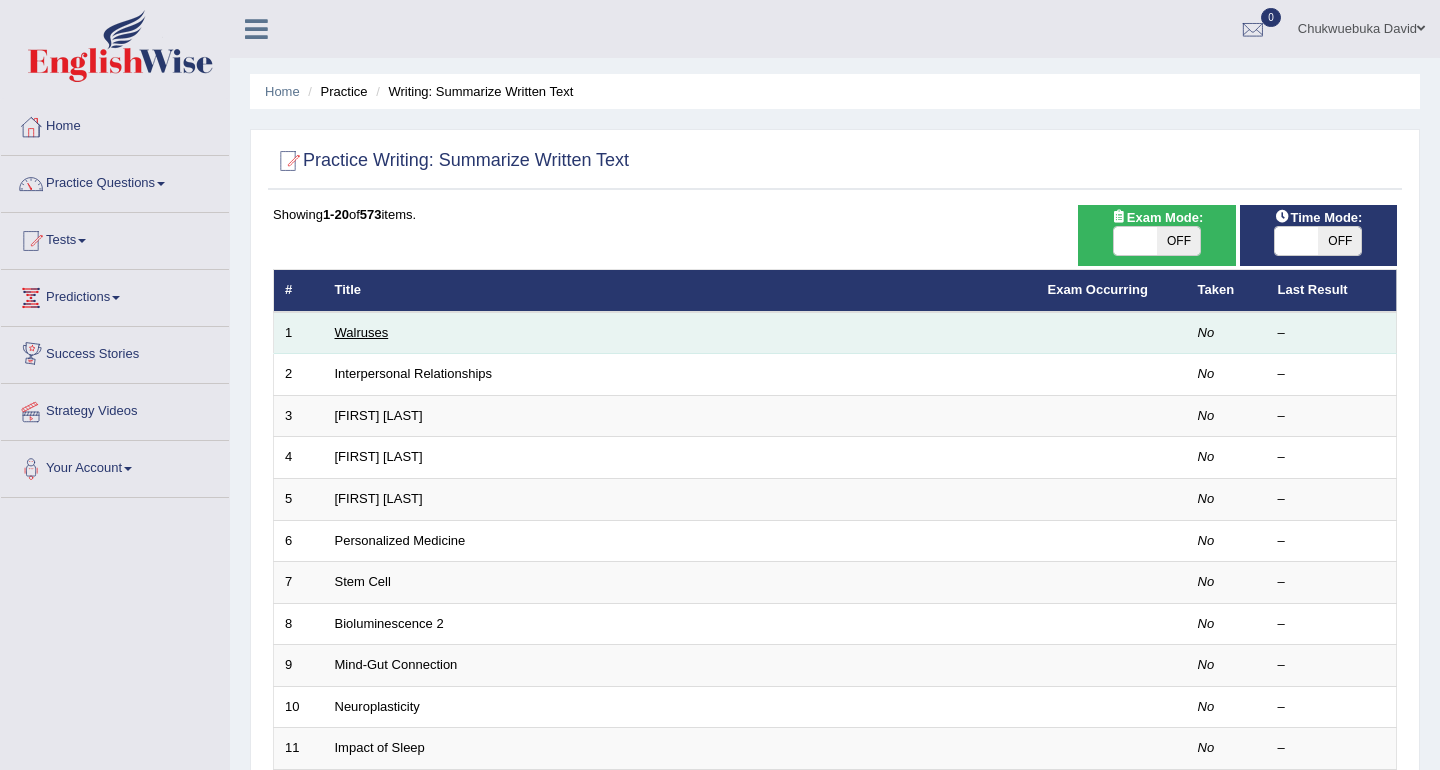 click on "Walruses" at bounding box center (362, 332) 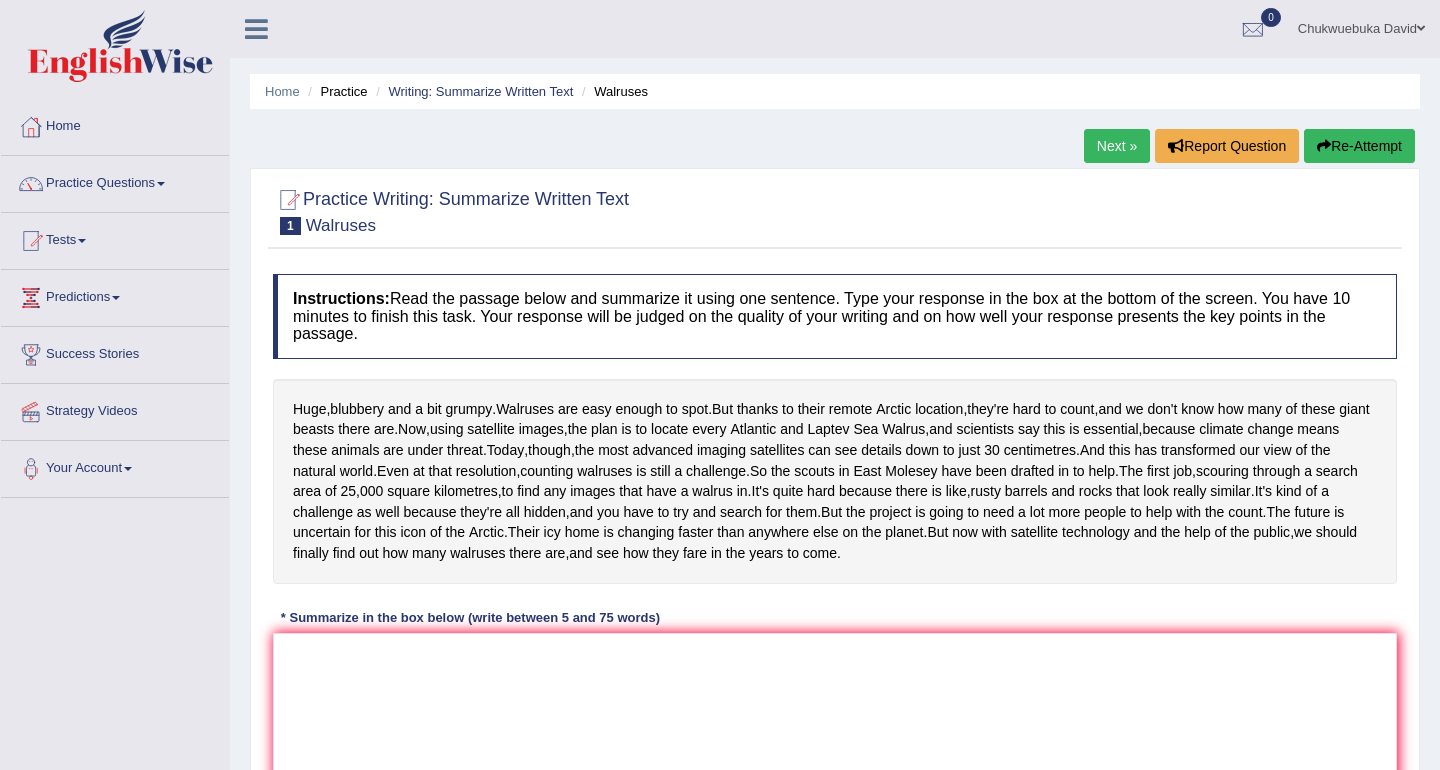 scroll, scrollTop: 0, scrollLeft: 0, axis: both 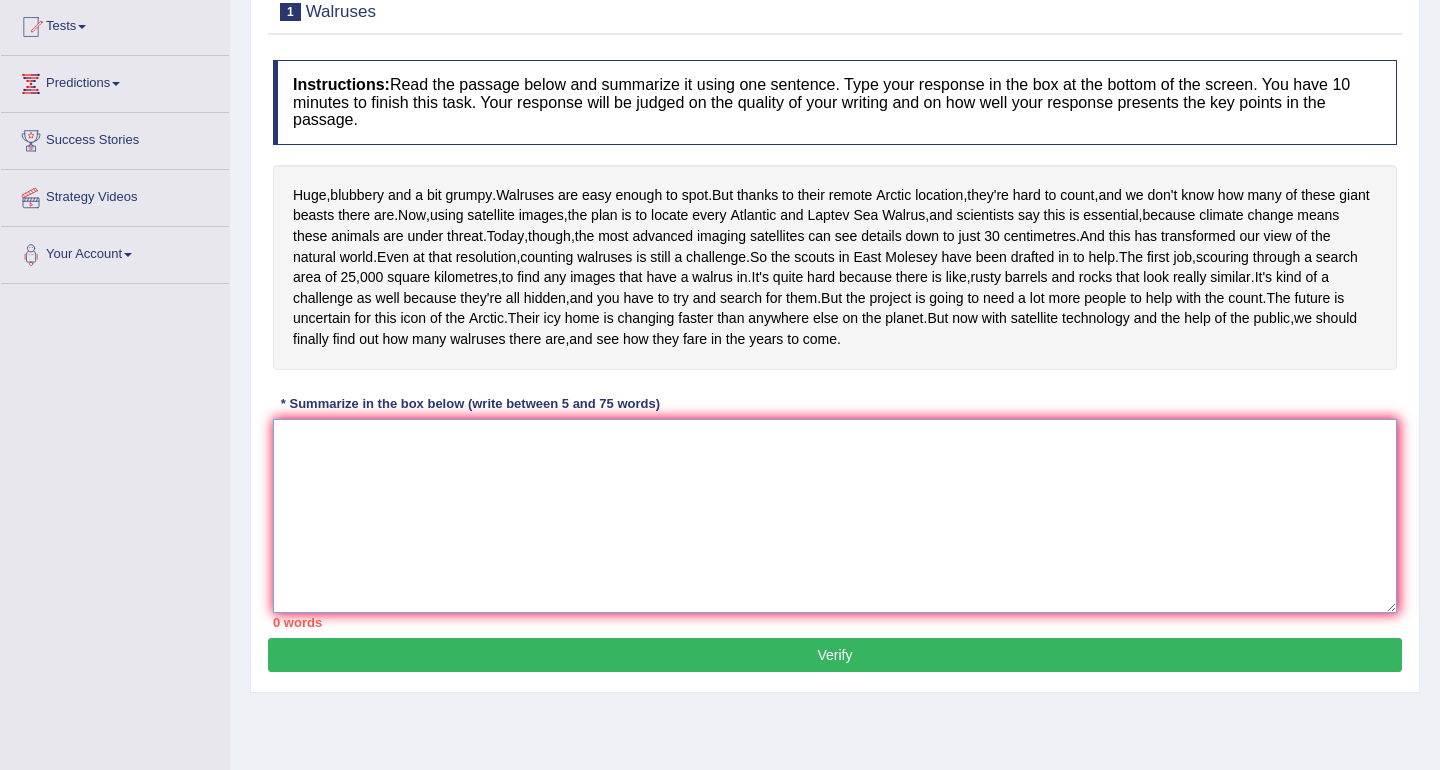 click at bounding box center (835, 516) 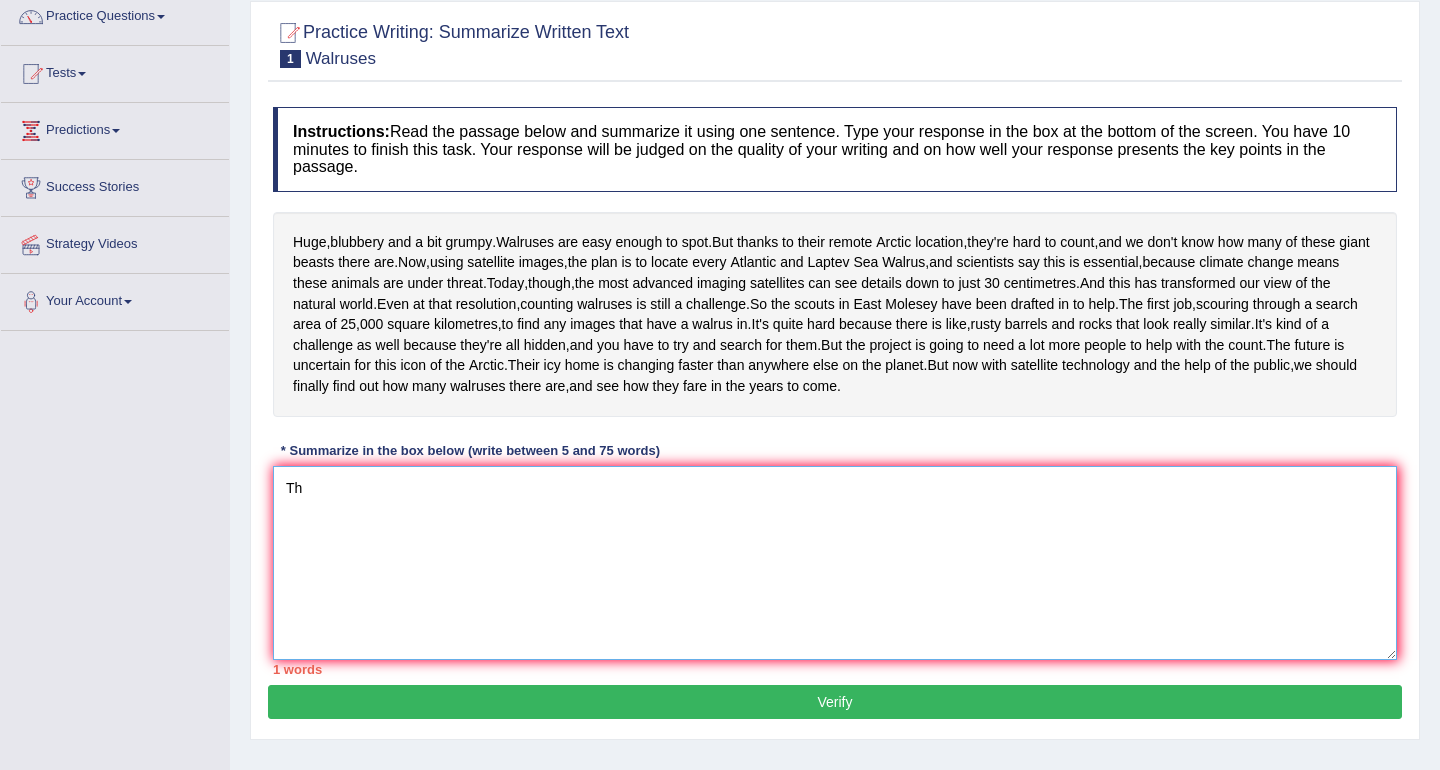 scroll, scrollTop: 168, scrollLeft: 0, axis: vertical 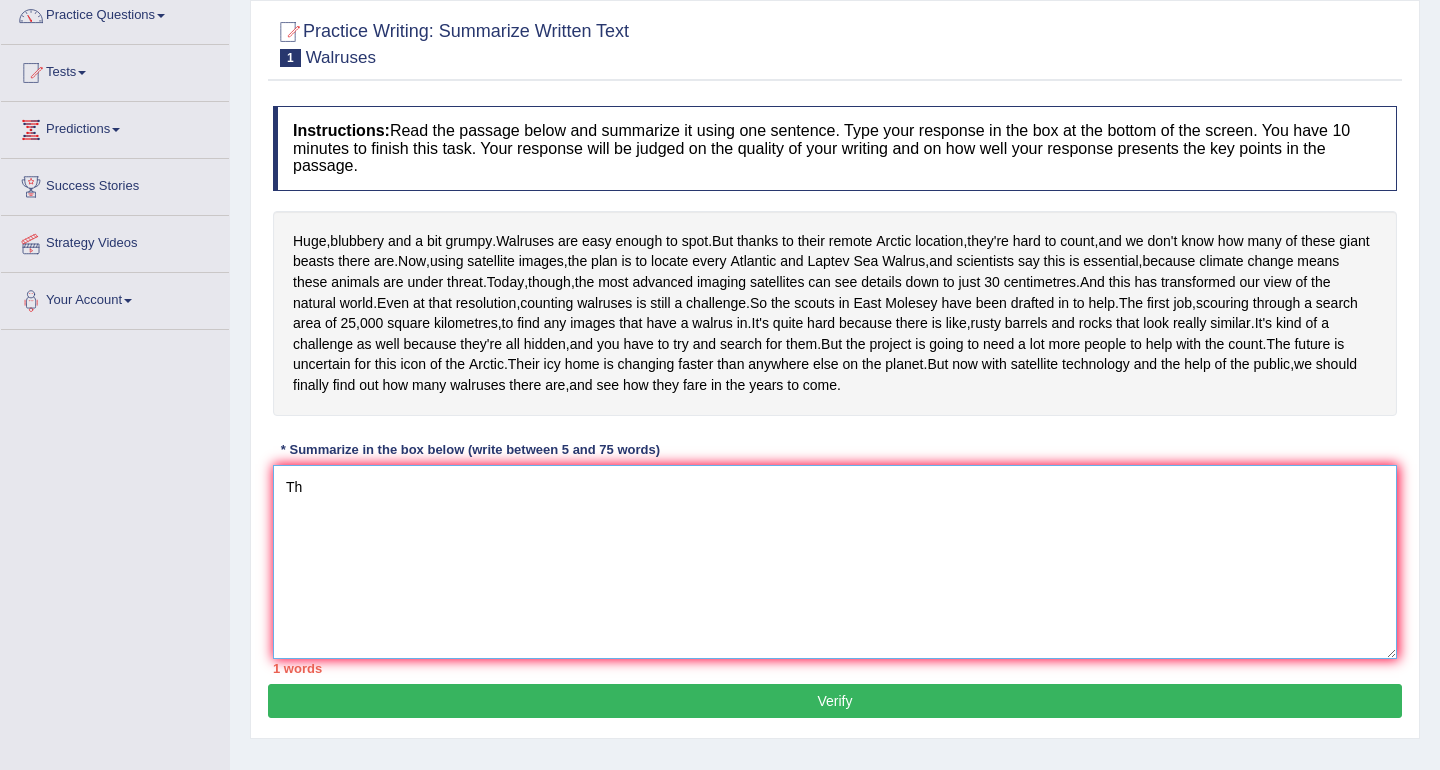 type on "T" 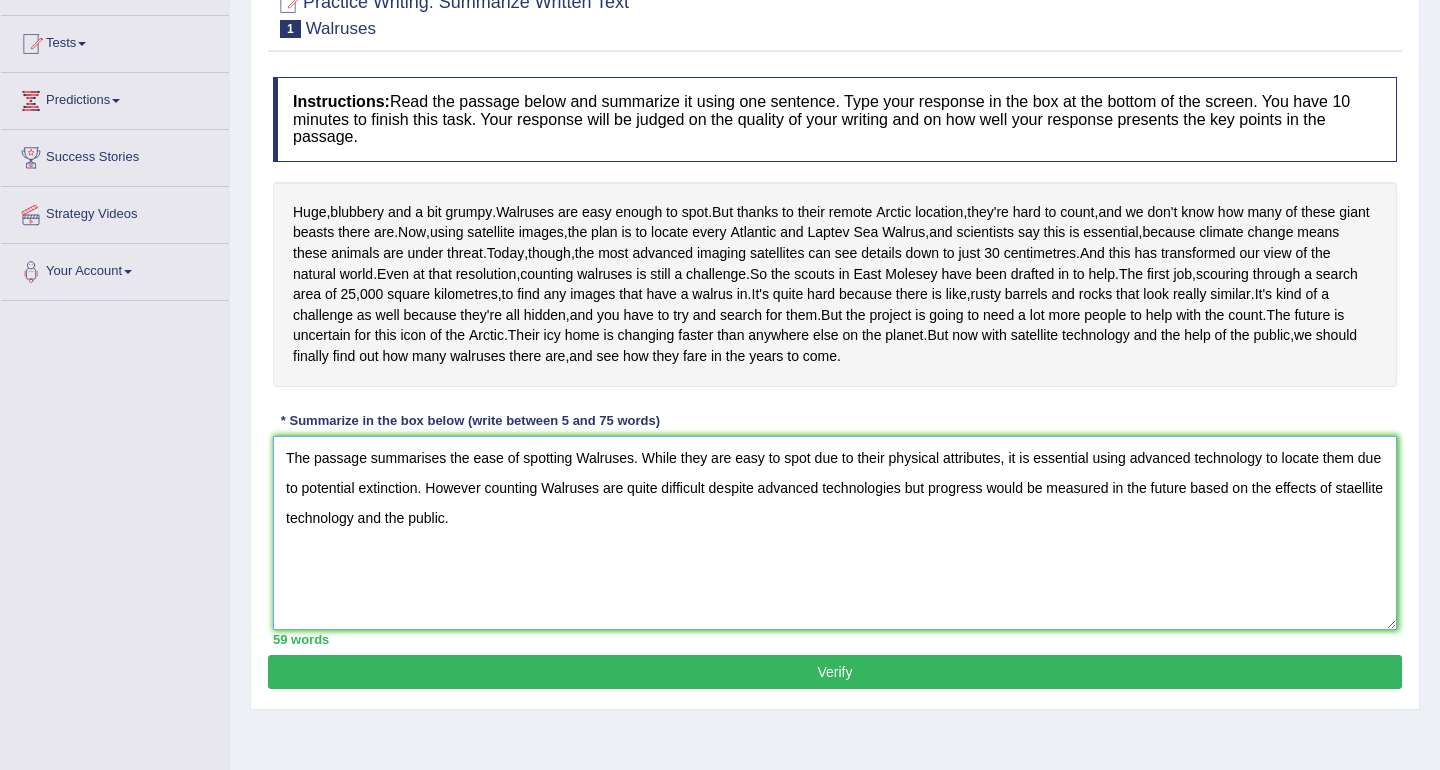 scroll, scrollTop: 306, scrollLeft: 0, axis: vertical 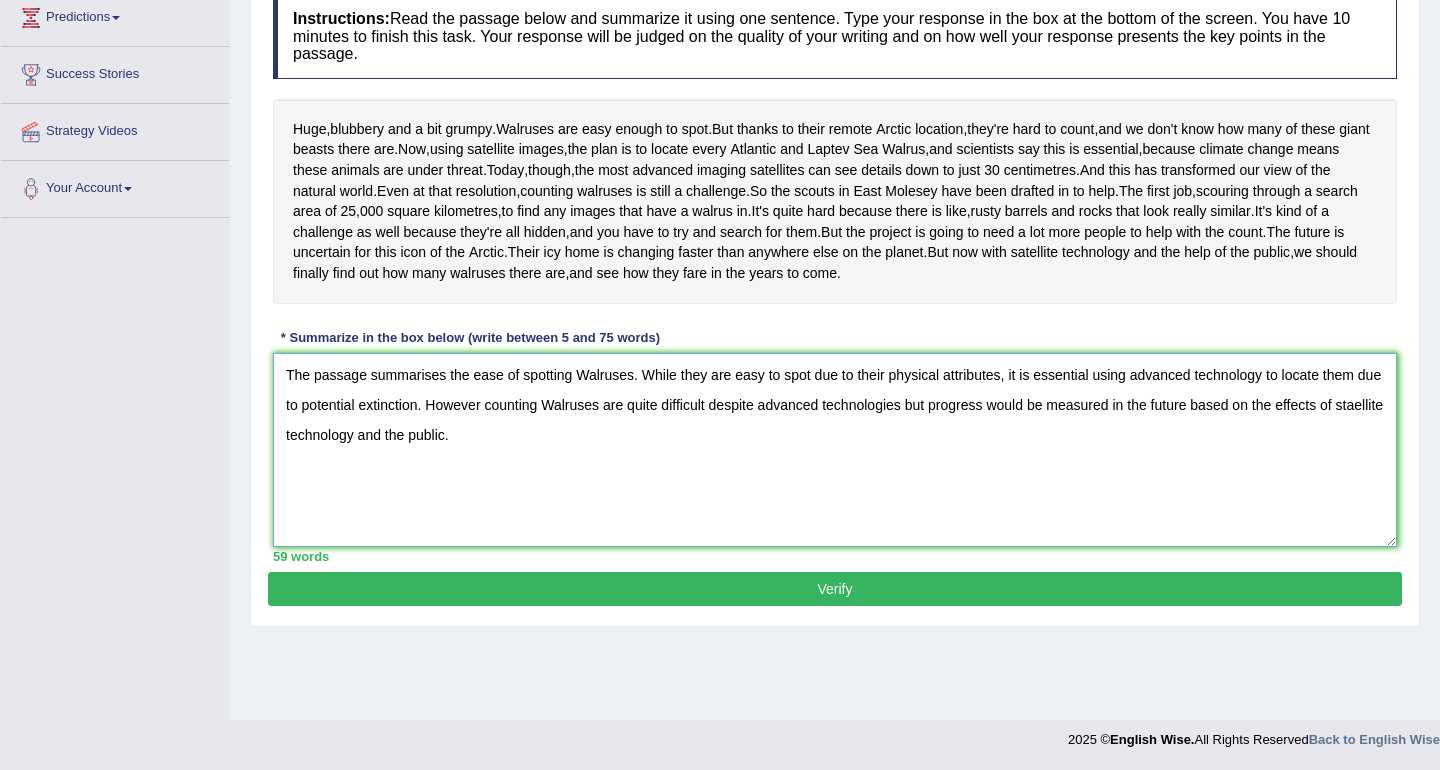 type on "The passage summarises the ease of spotting Walruses. While they are easy to spot due to their physical attributes, it is essential using advanced technology to locate them due to potential extinction. However counting Walruses are quite difficult despite advanced technologies but progress would be measured in the future based on the effects of staellite technology and the public." 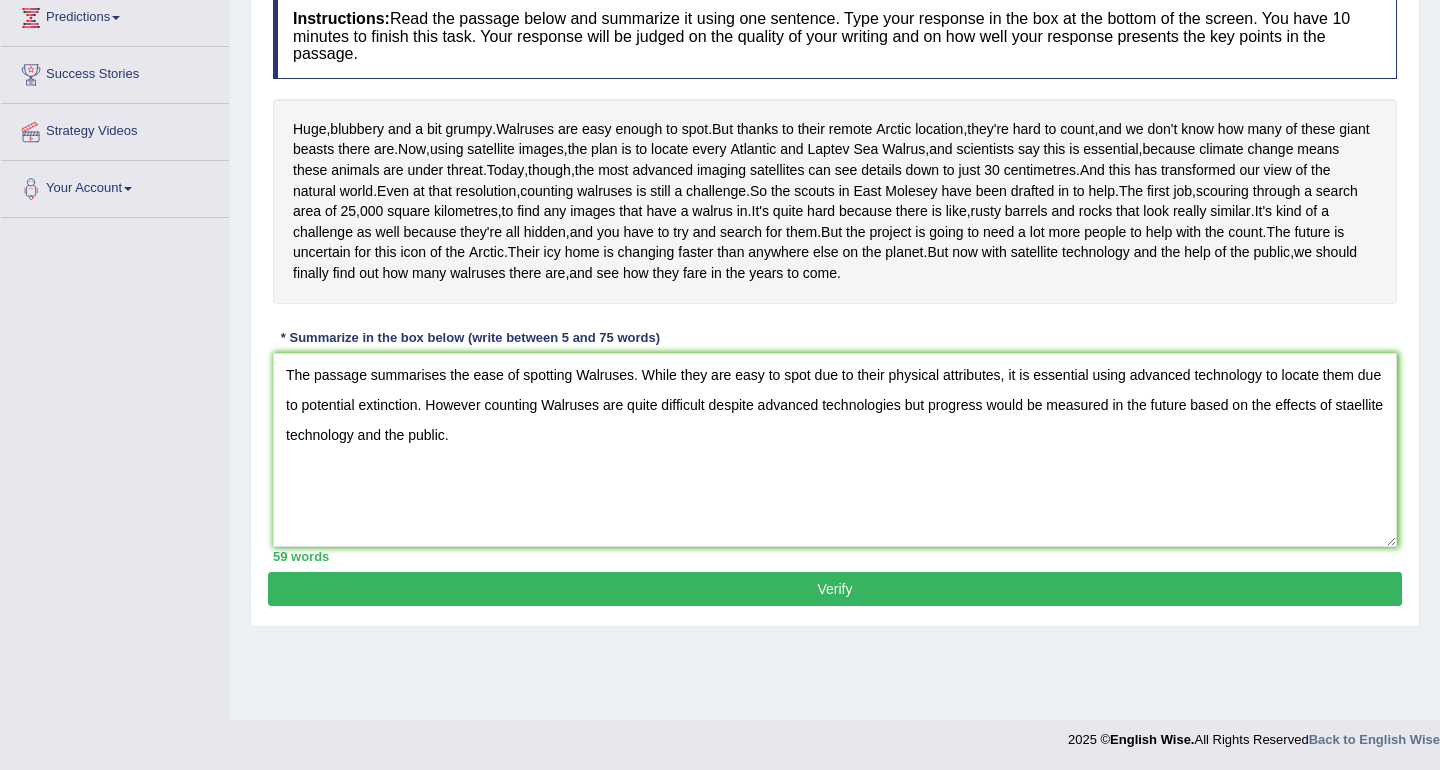 click on "Verify" at bounding box center (835, 589) 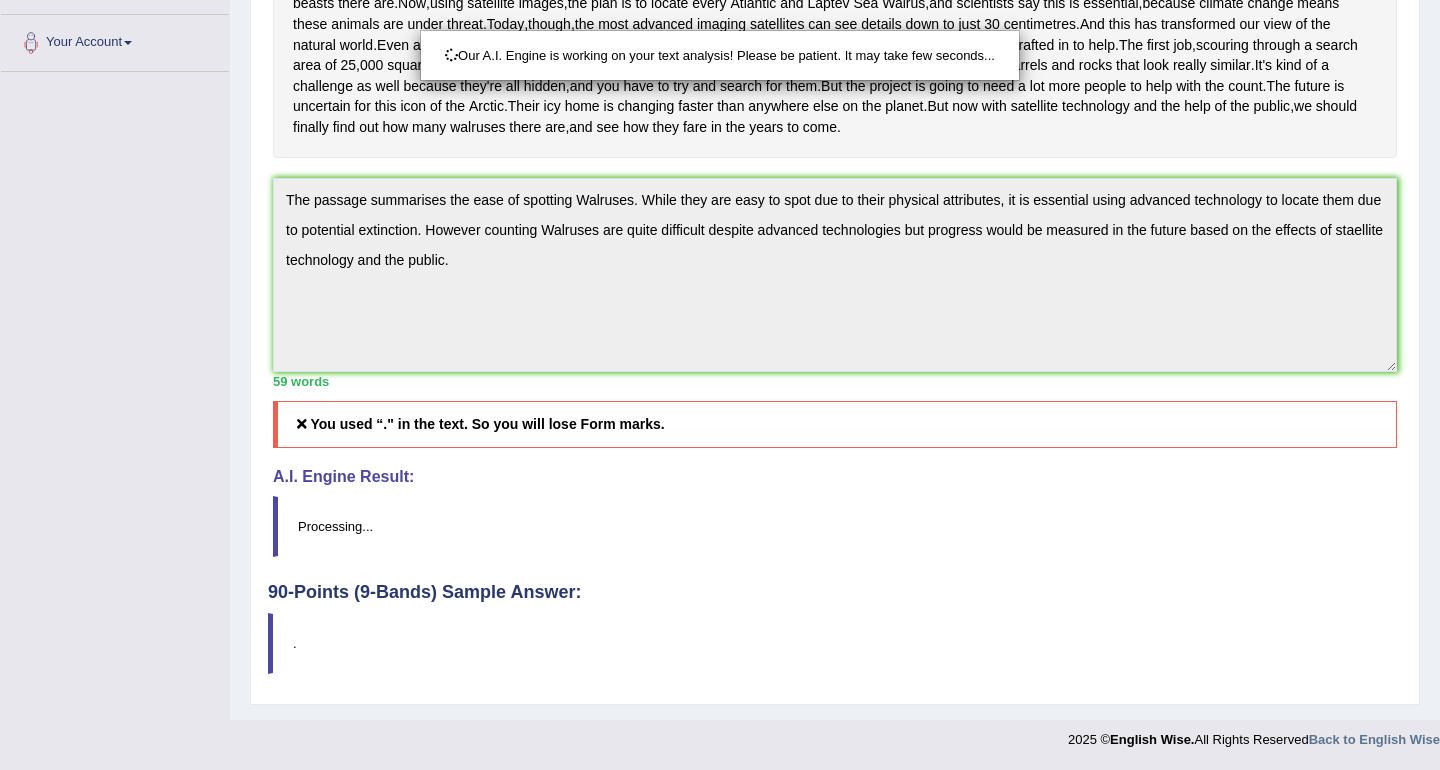 scroll, scrollTop: 430, scrollLeft: 0, axis: vertical 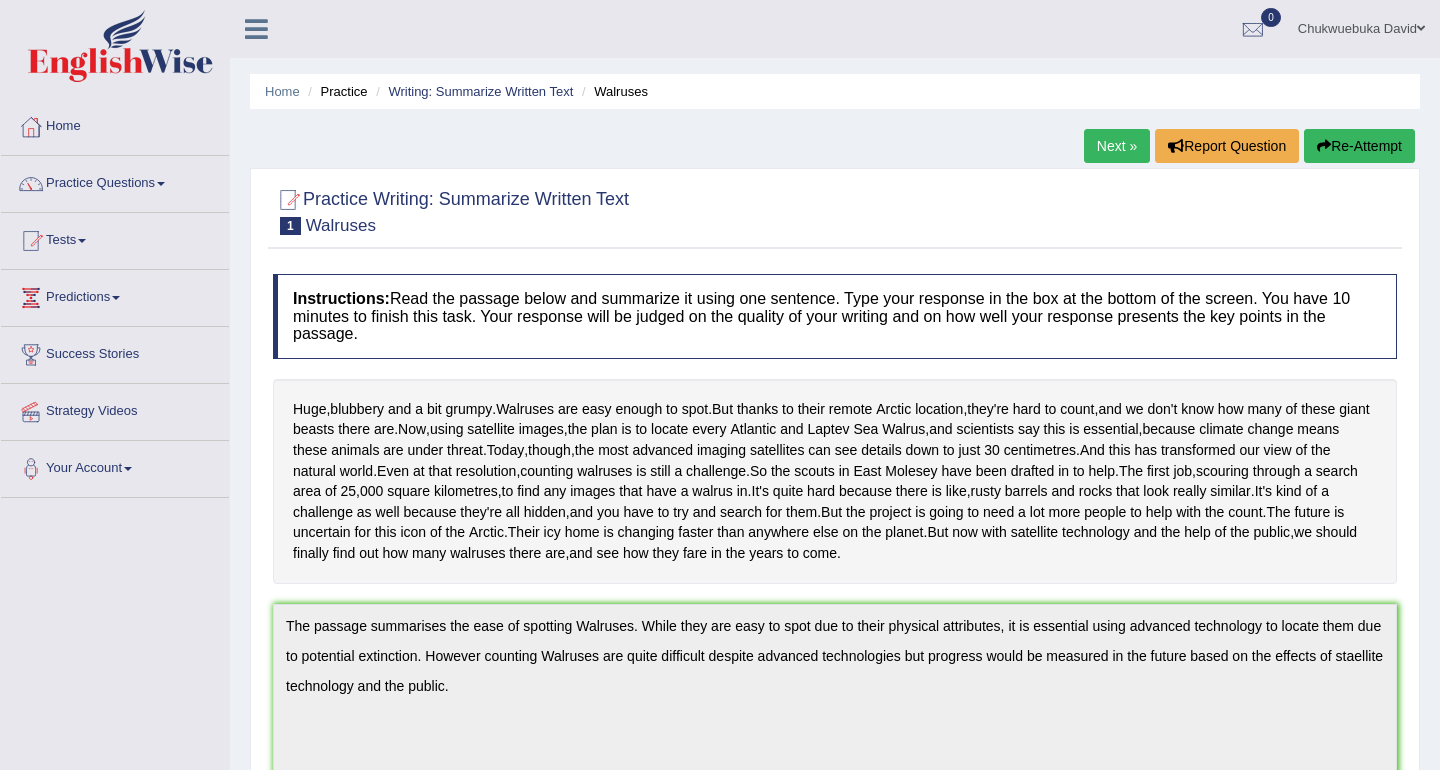 click on "Re-Attempt" at bounding box center (1359, 146) 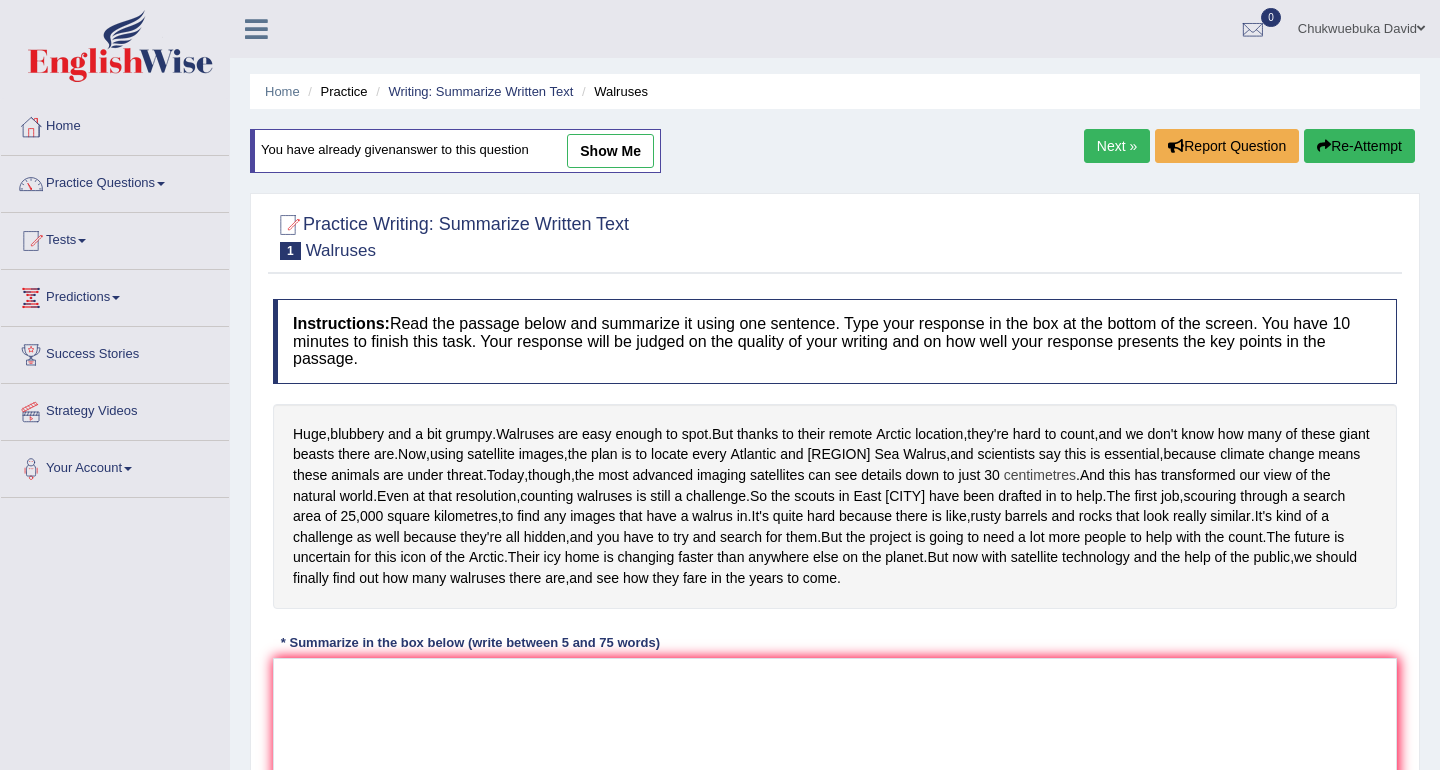 scroll, scrollTop: 0, scrollLeft: 0, axis: both 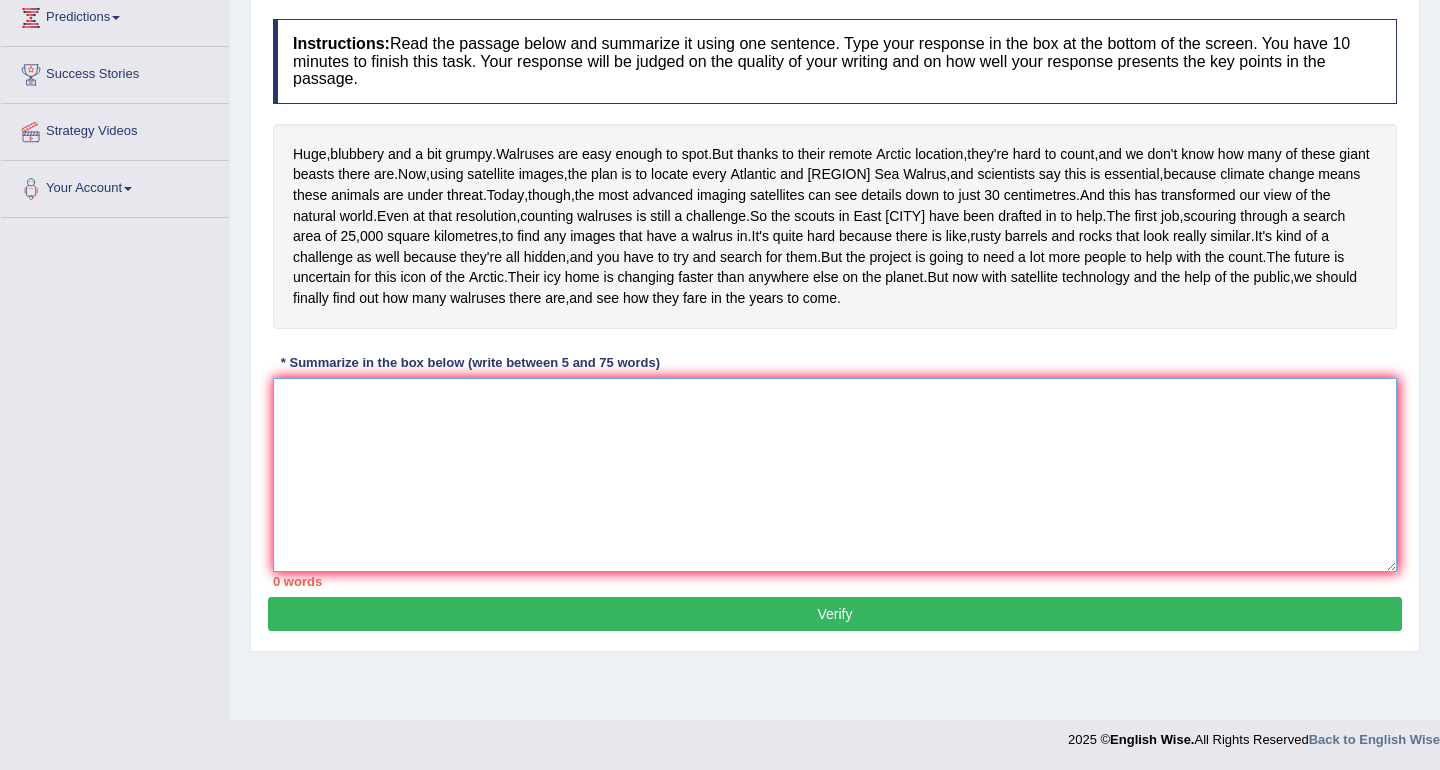 click at bounding box center (835, 475) 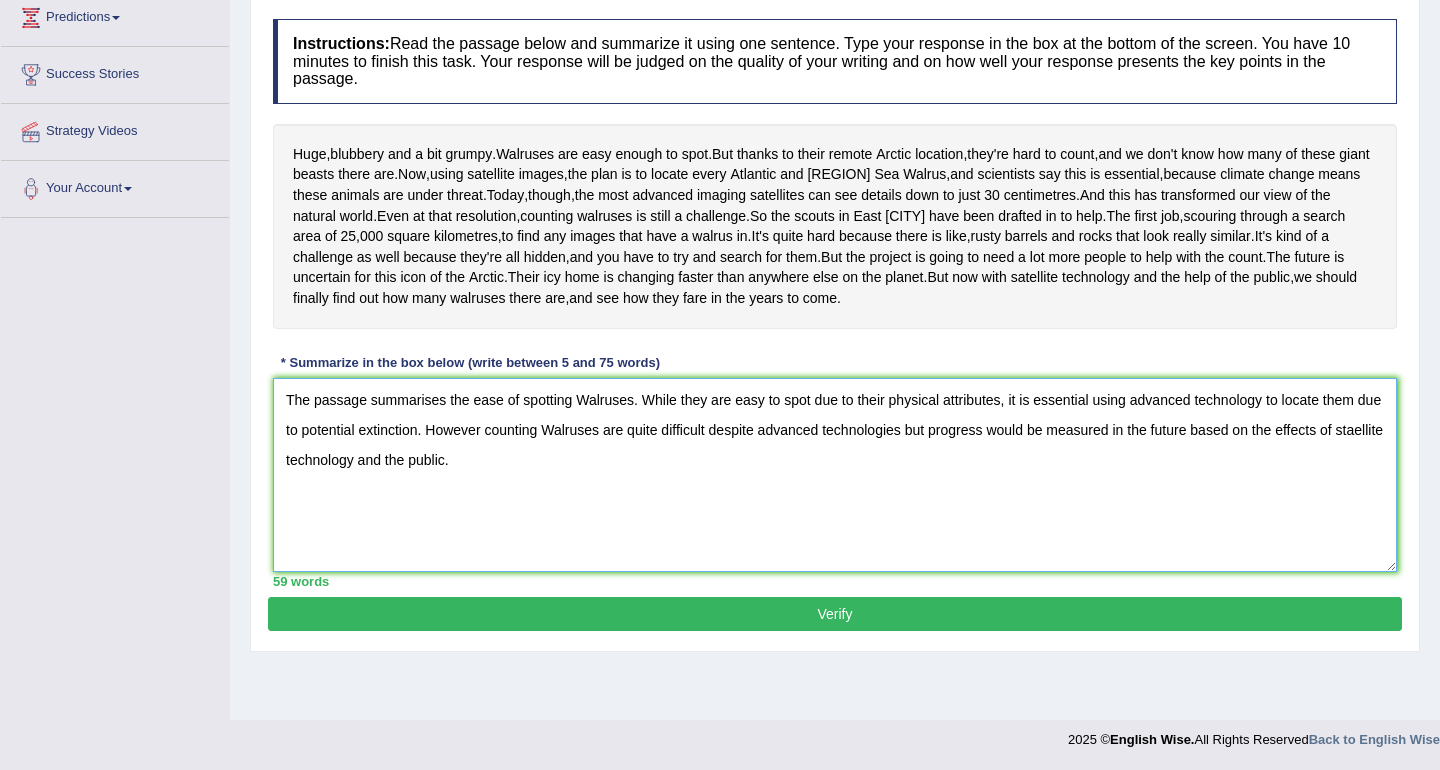 click on "The passage summarises the ease of spotting Walruses. While they are easy to spot due to their physical attributes, it is essential using advanced technology to locate them due to potential extinction. However counting Walruses are quite difficult despite advanced technologies but progress would be measured in the future based on the effects of staellite technology and the public." at bounding box center [835, 475] 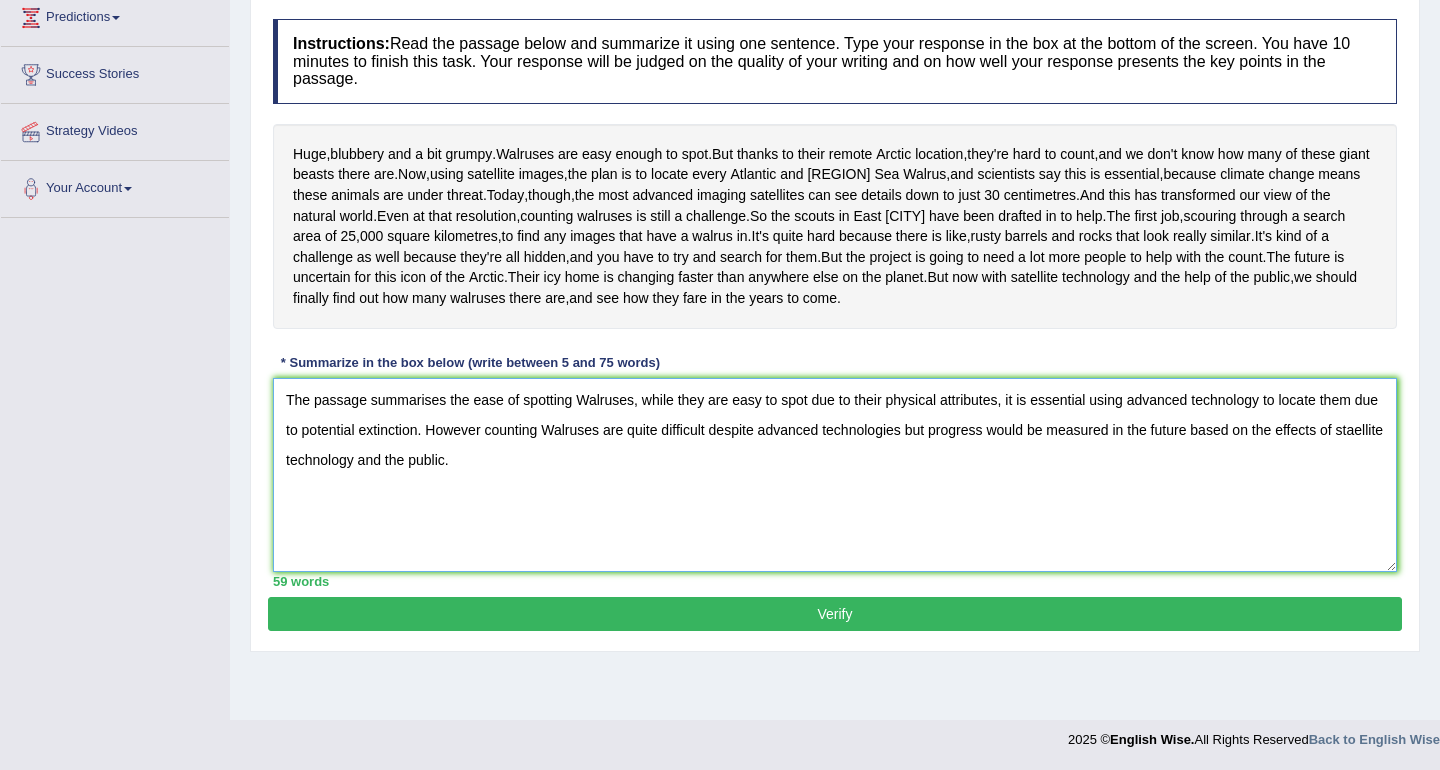 drag, startPoint x: 457, startPoint y: 481, endPoint x: 457, endPoint y: 501, distance: 20 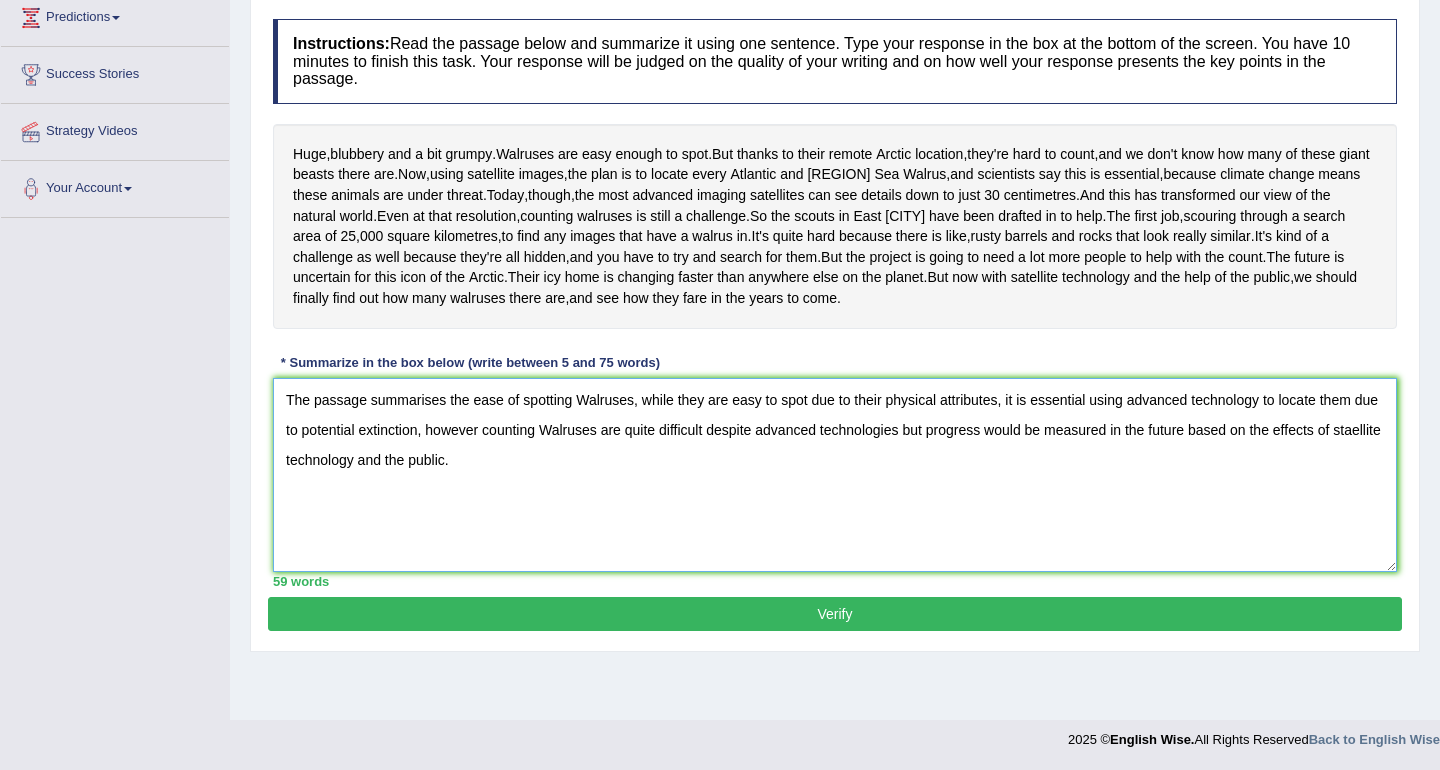 click on "The passage summarises the ease of spotting Walruses, while they are easy to spot due to their physical attributes, it is essential using advanced technology to locate them due to potential extinction, however counting Walruses are quite difficult despite advanced technologies but progress would be measured in the future based on the effects of staellite technology and the public." at bounding box center [835, 475] 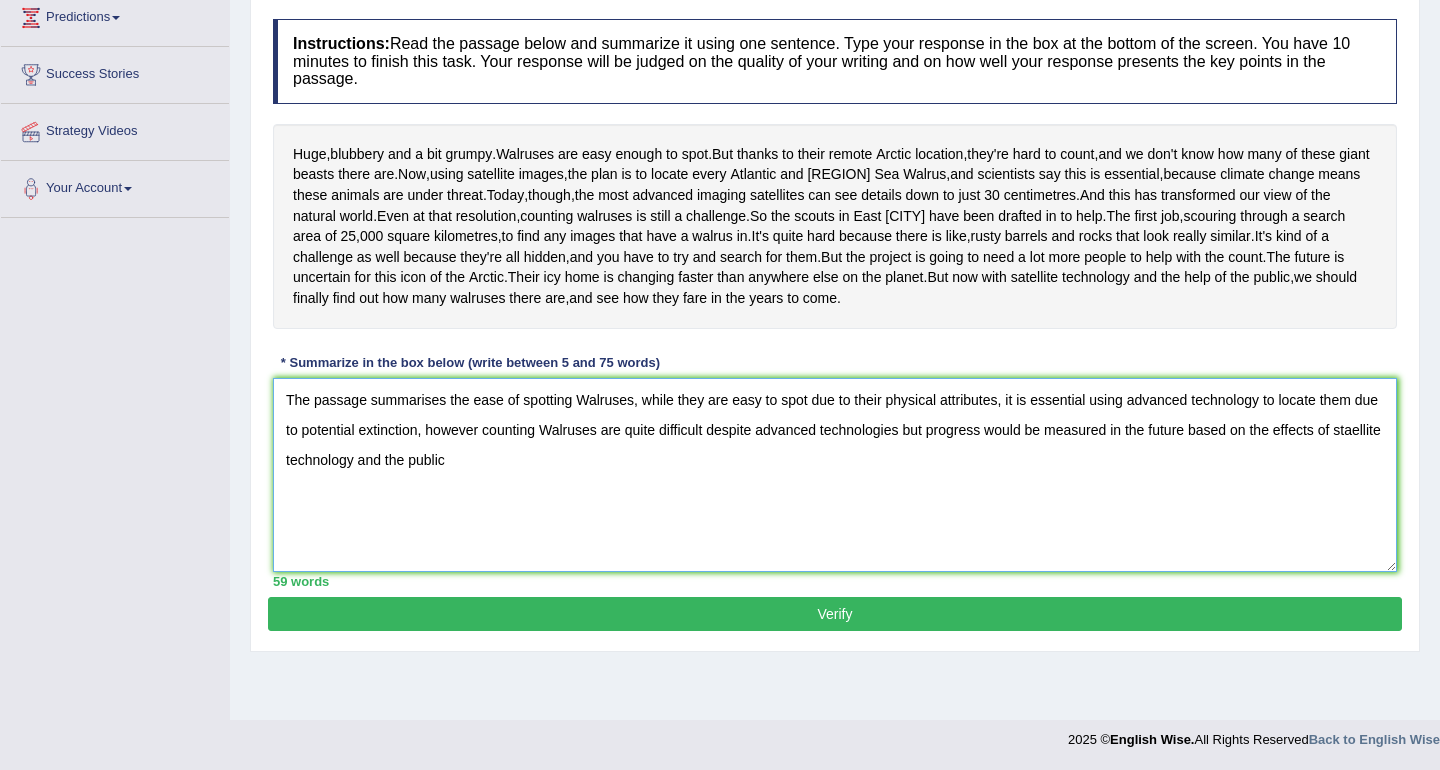 type on "The passage summarises the ease of spotting Walruses, while they are easy to spot due to their physical attributes, it is essential using advanced technology to locate them due to potential extinction, however counting Walruses are quite difficult despite advanced technologies but progress would be measured in the future based on the effects of staellite technology and the public" 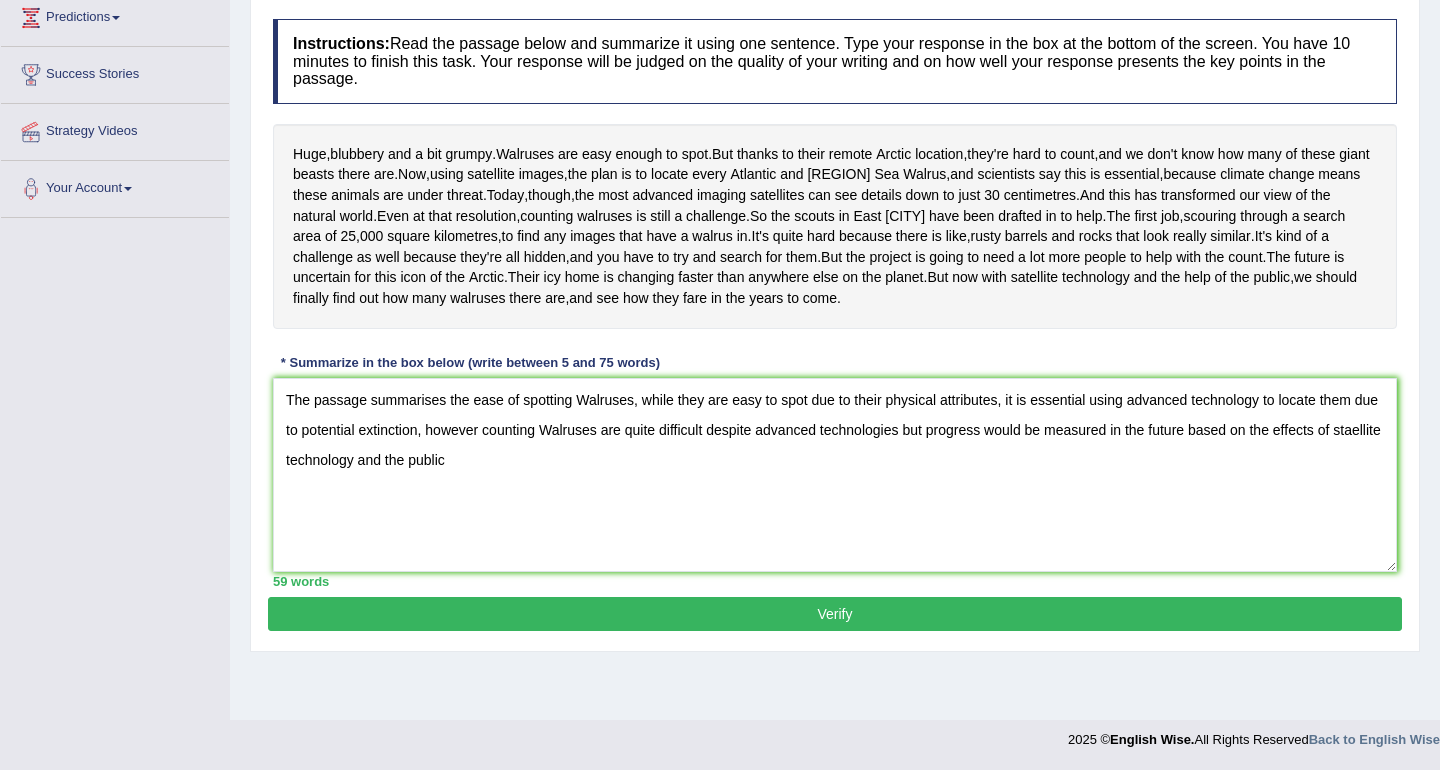 click on "Verify" at bounding box center [835, 614] 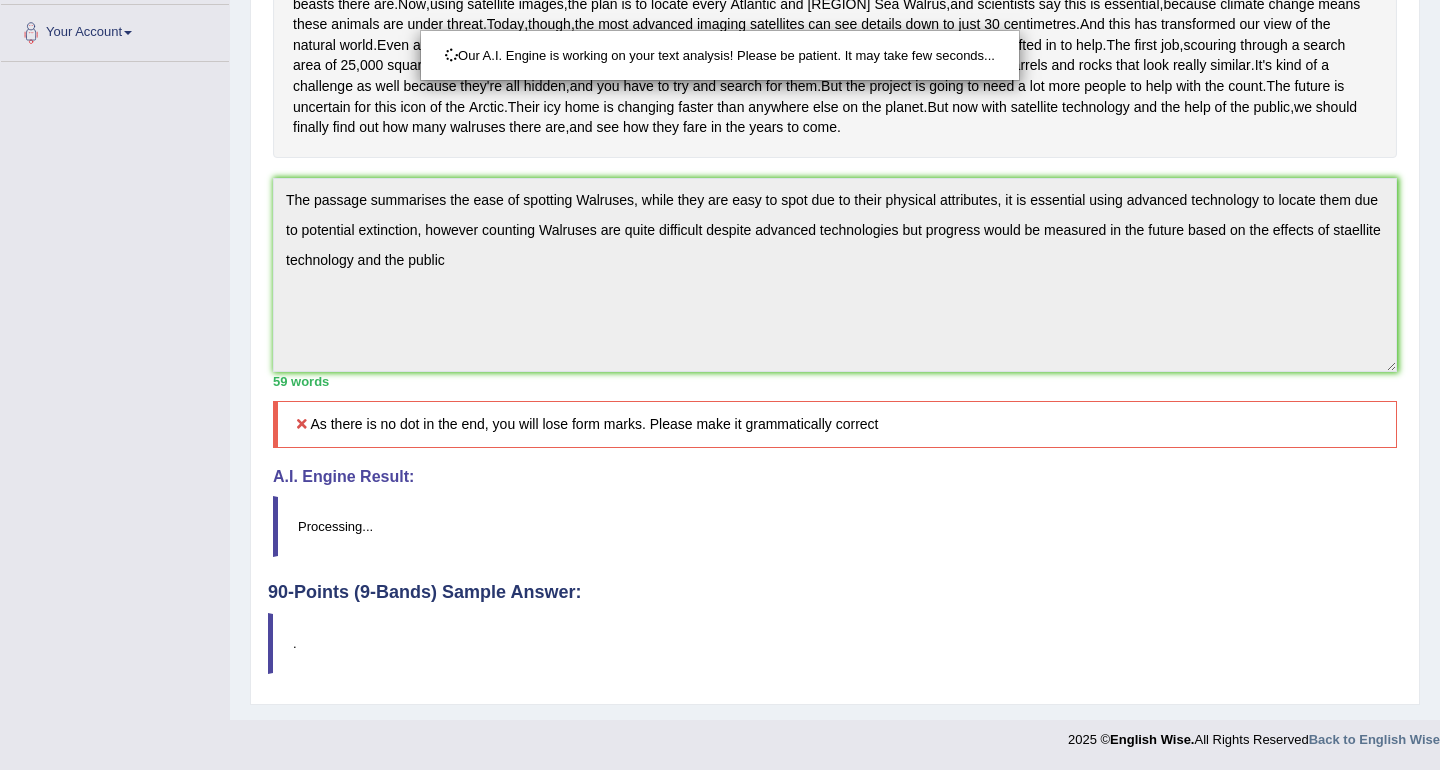 scroll, scrollTop: 518, scrollLeft: 0, axis: vertical 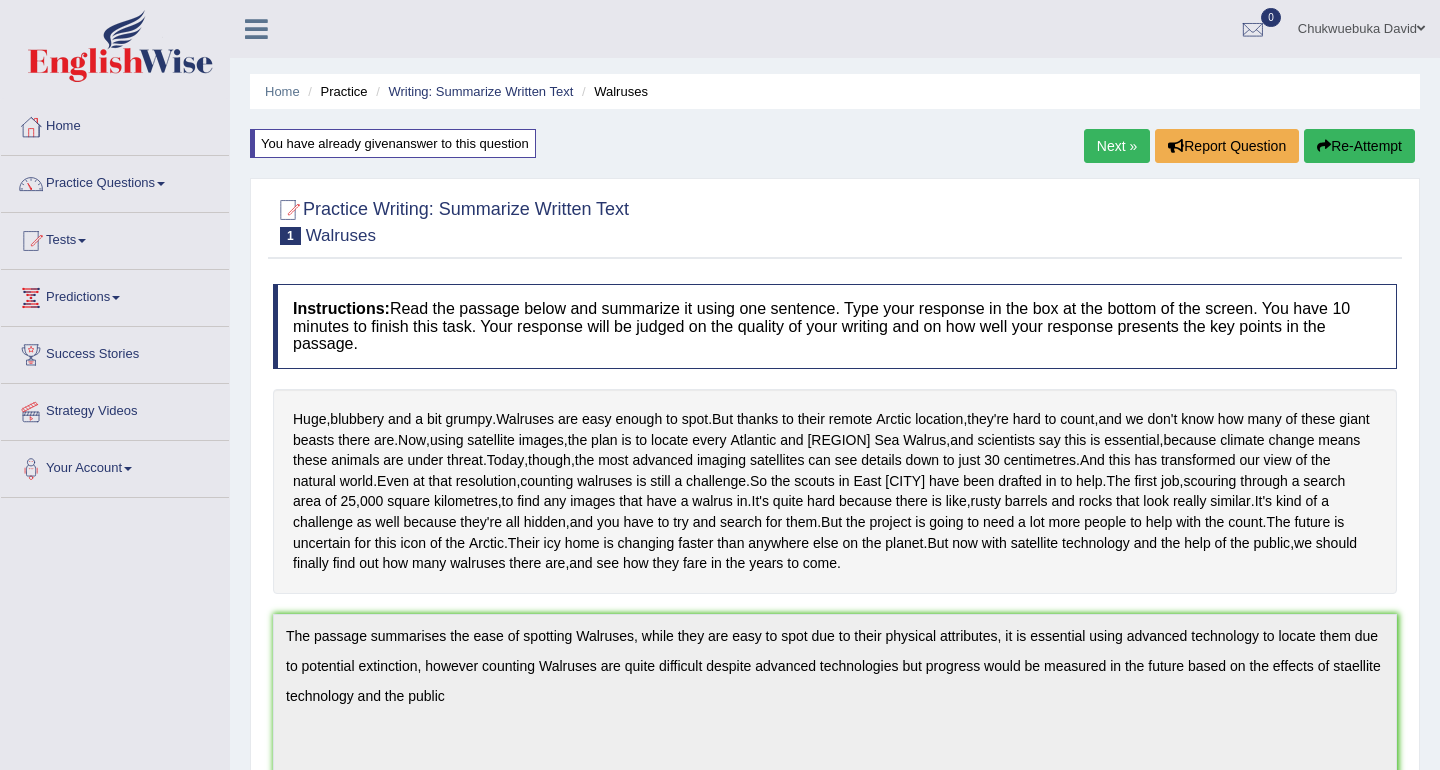 click on "Re-Attempt" at bounding box center (1359, 146) 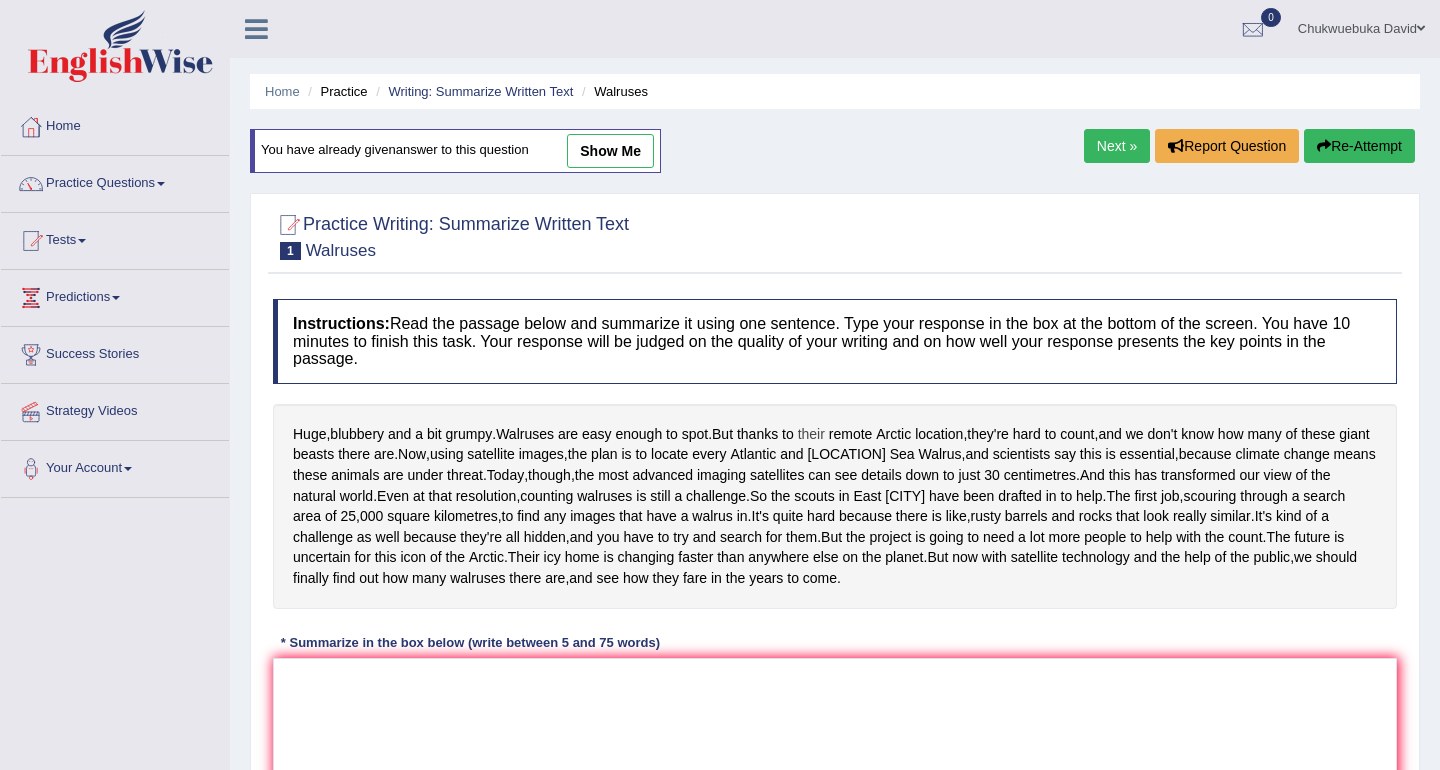 scroll, scrollTop: 0, scrollLeft: 0, axis: both 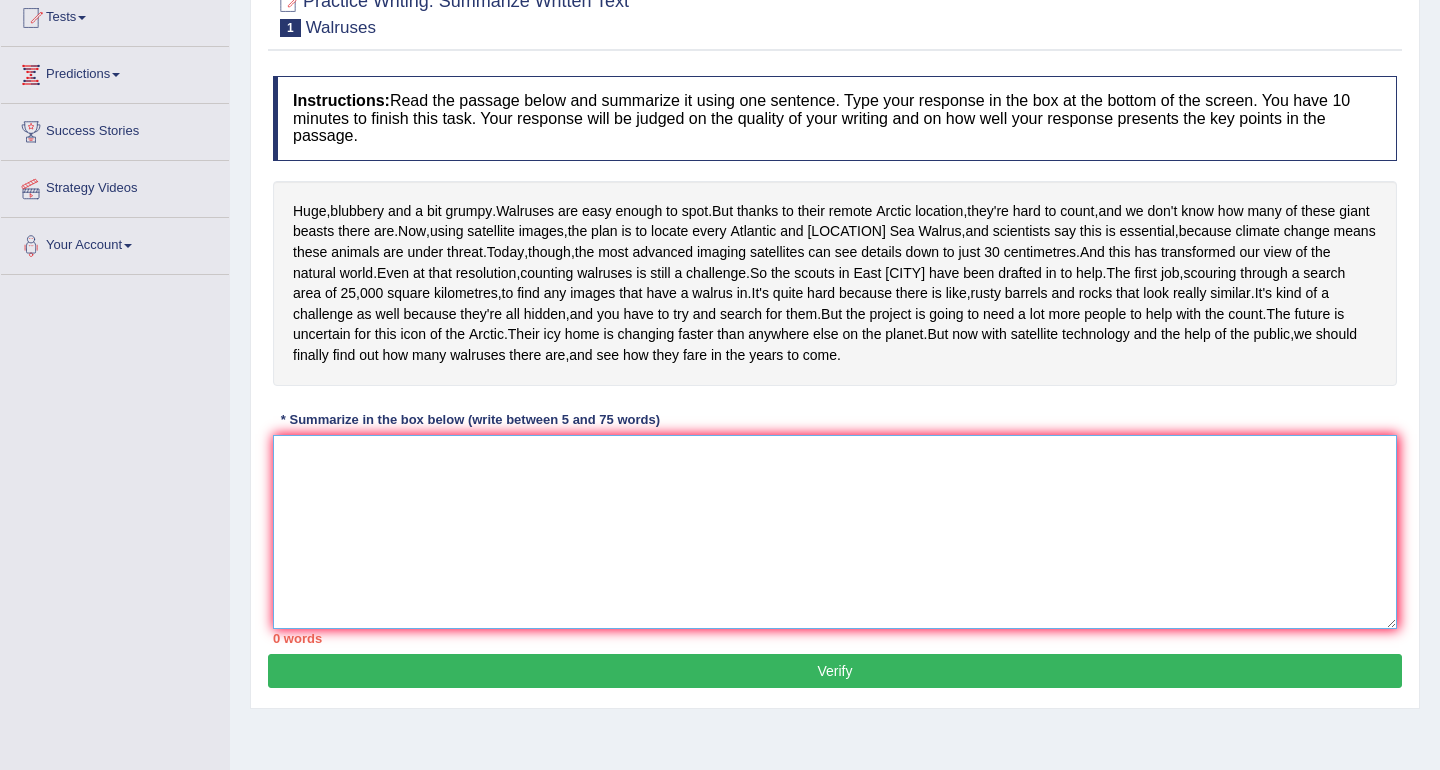 click at bounding box center [835, 532] 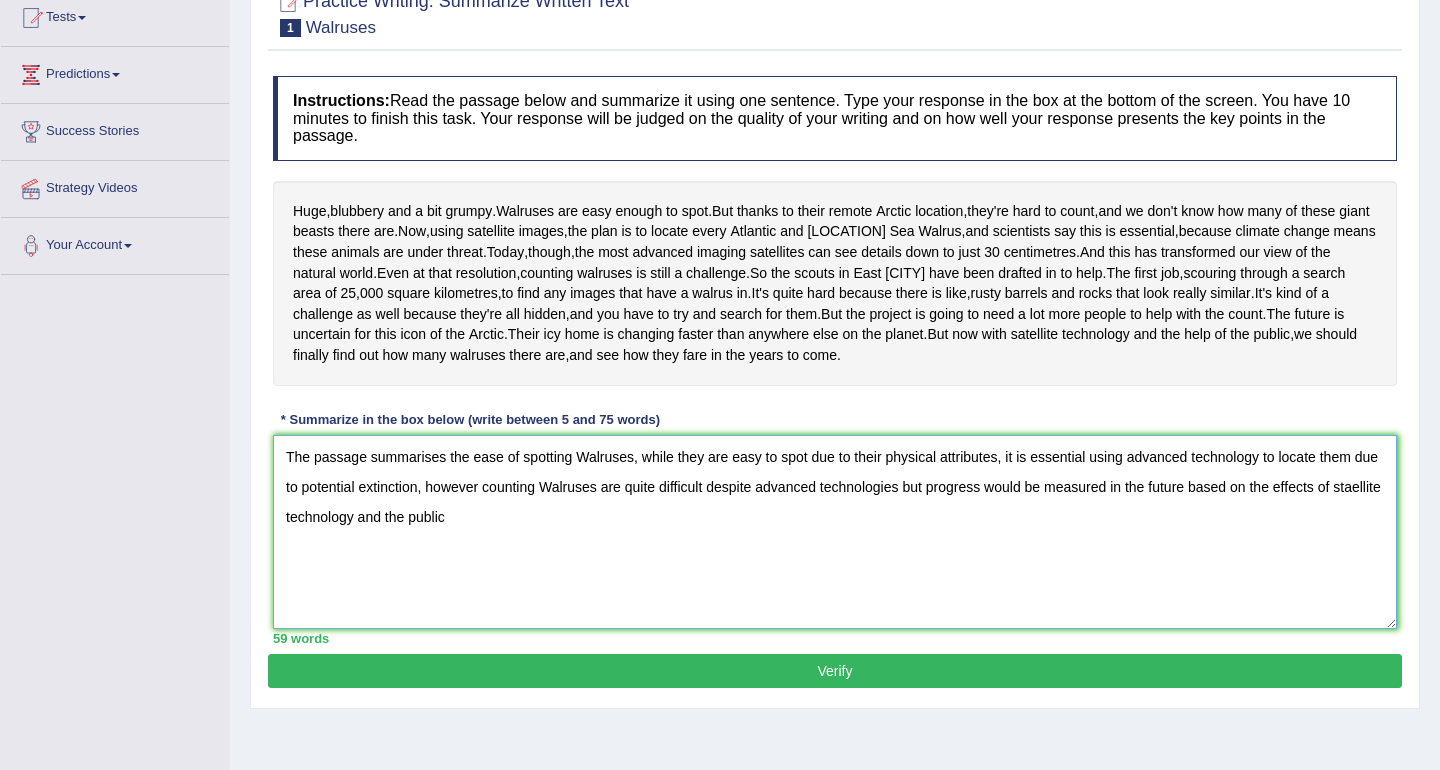 drag, startPoint x: 334, startPoint y: 617, endPoint x: 282, endPoint y: 619, distance: 52.03845 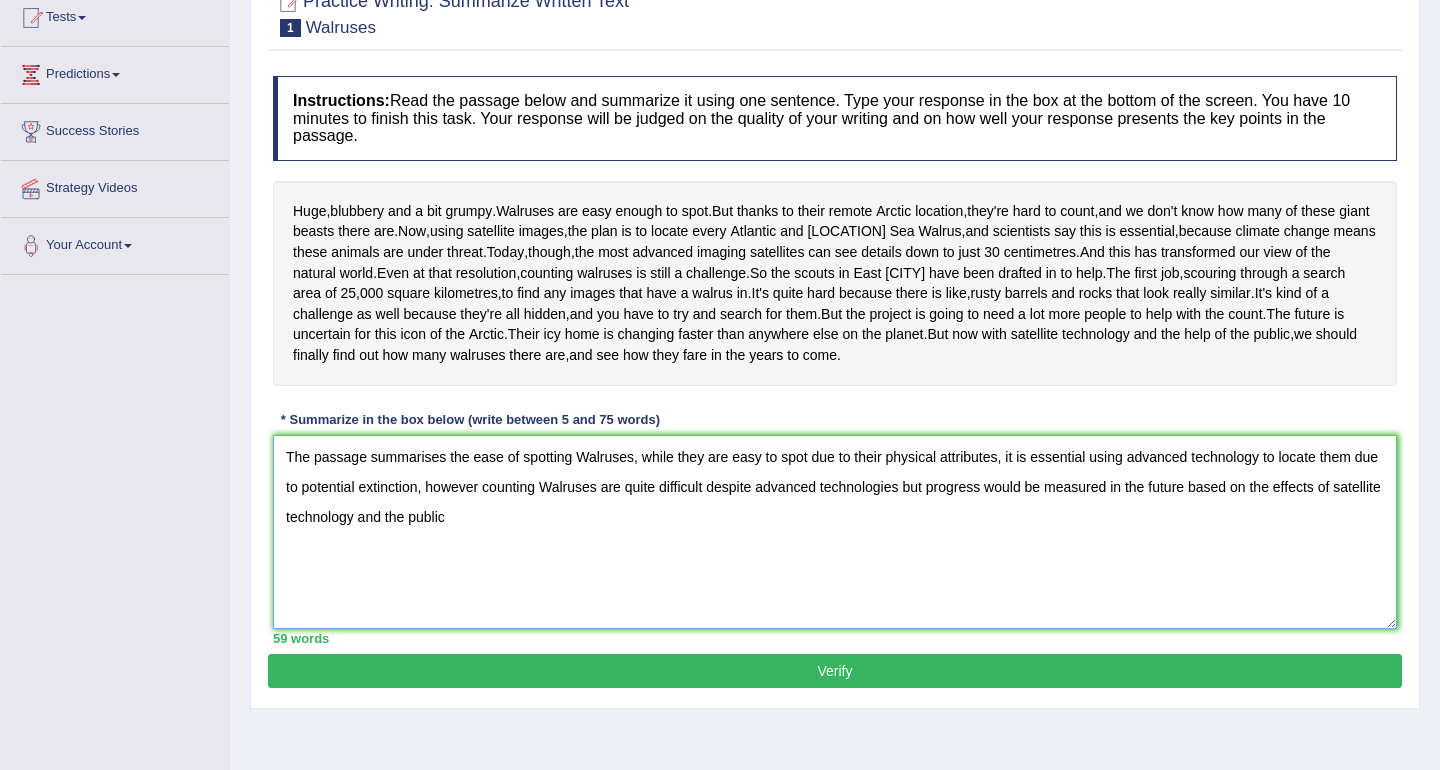 click on "The passage summarises the ease of spotting Walruses, while they are easy to spot due to their physical attributes, it is essential using advanced technology to locate them due to potential extinction, however counting Walruses are quite difficult despite advanced technologies but progress would be measured in the future based on the effects of satellite technology and the public" at bounding box center (835, 532) 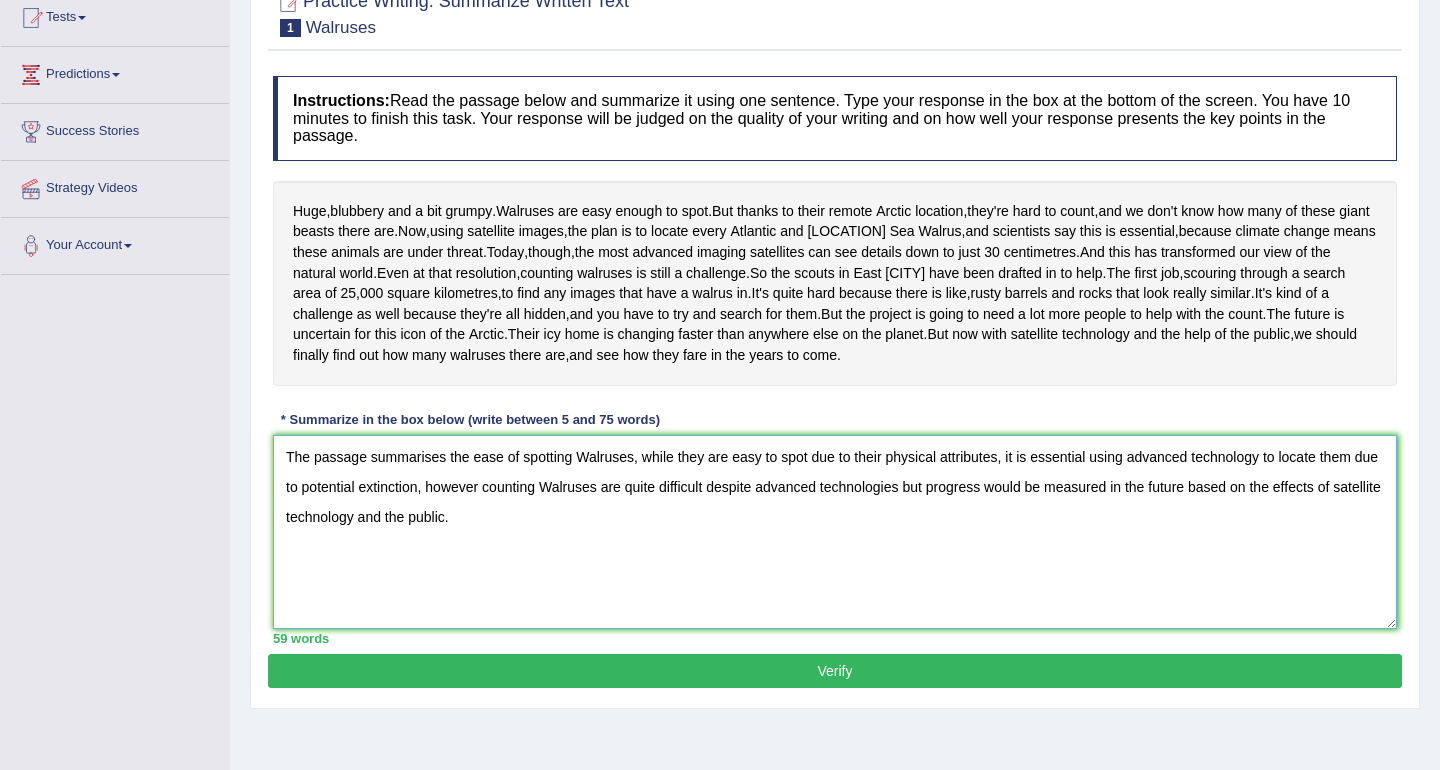 scroll, scrollTop: 331, scrollLeft: 0, axis: vertical 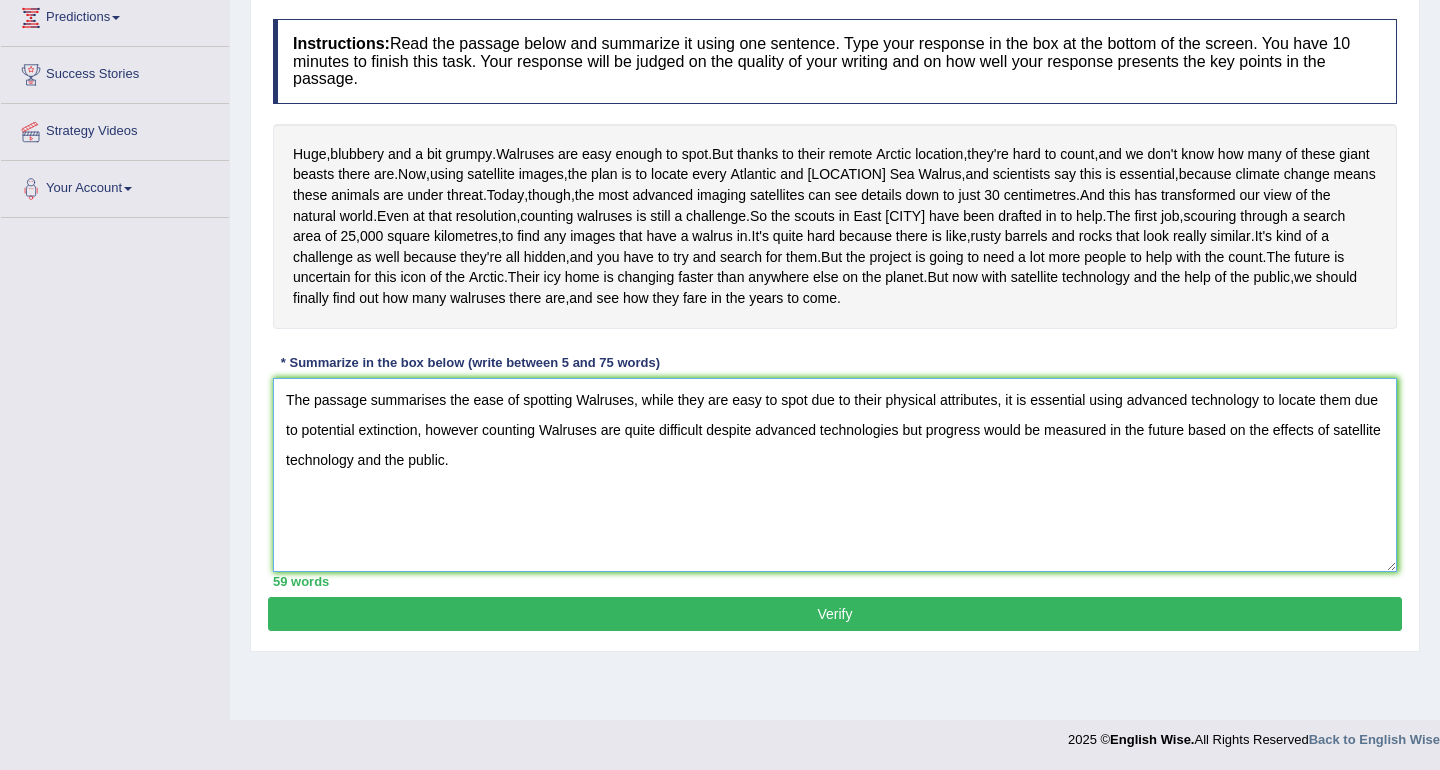 type on "The passage summarises the ease of spotting Walruses, while they are easy to spot due to their physical attributes, it is essential using advanced technology to locate them due to potential extinction, however counting Walruses are quite difficult despite advanced technologies but progress would be measured in the future based on the effects of satellite technology and the public." 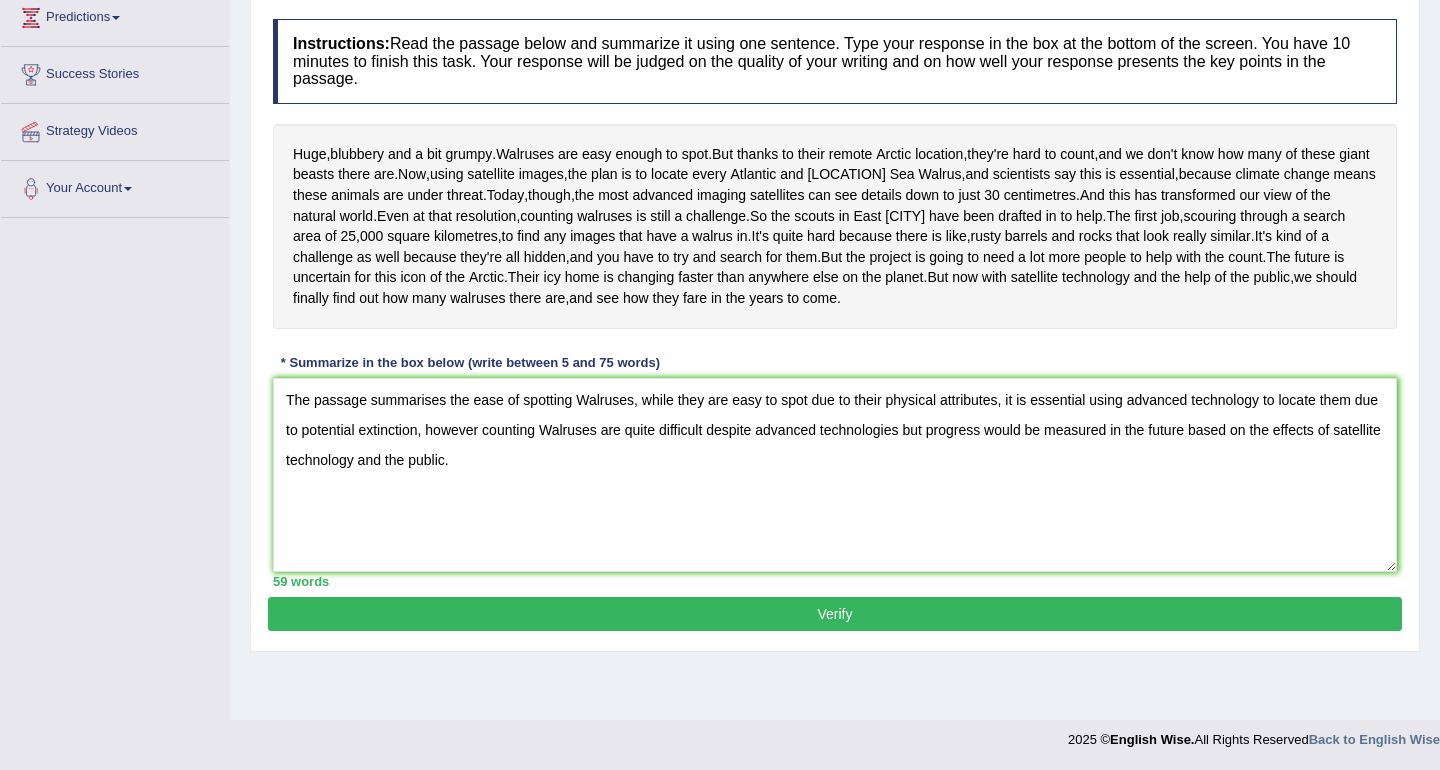 click on "Verify" at bounding box center [835, 614] 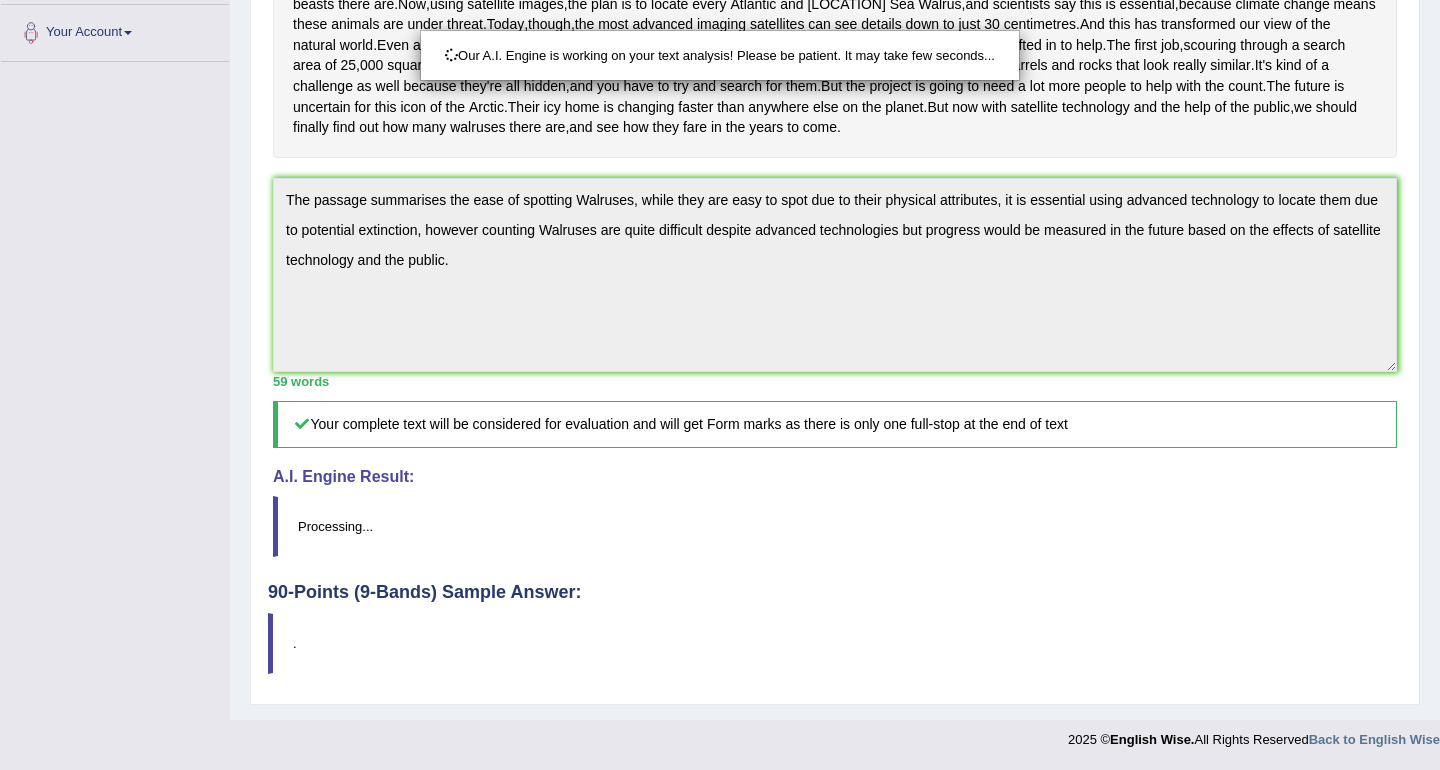 scroll, scrollTop: 539, scrollLeft: 0, axis: vertical 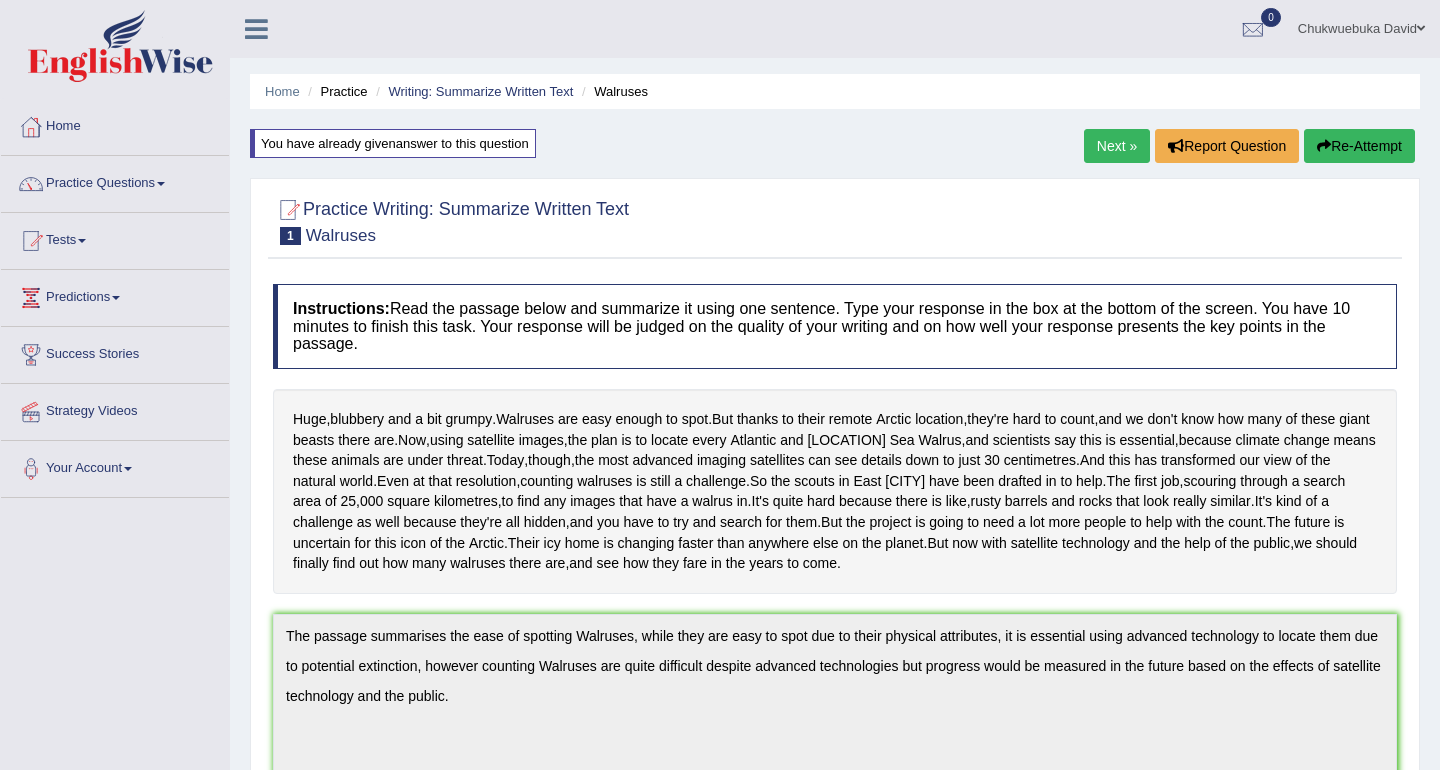 click on "Next »" at bounding box center (1117, 146) 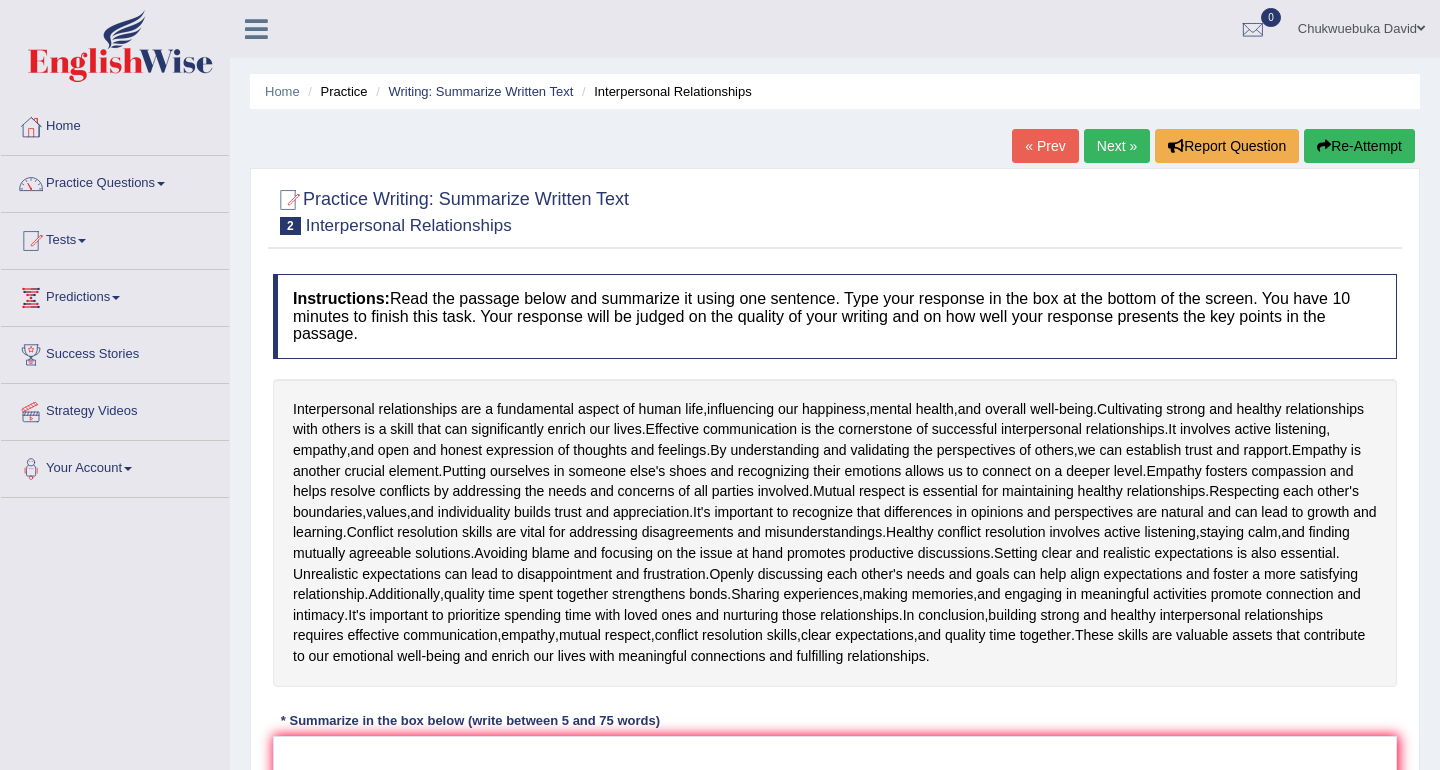 scroll, scrollTop: 0, scrollLeft: 0, axis: both 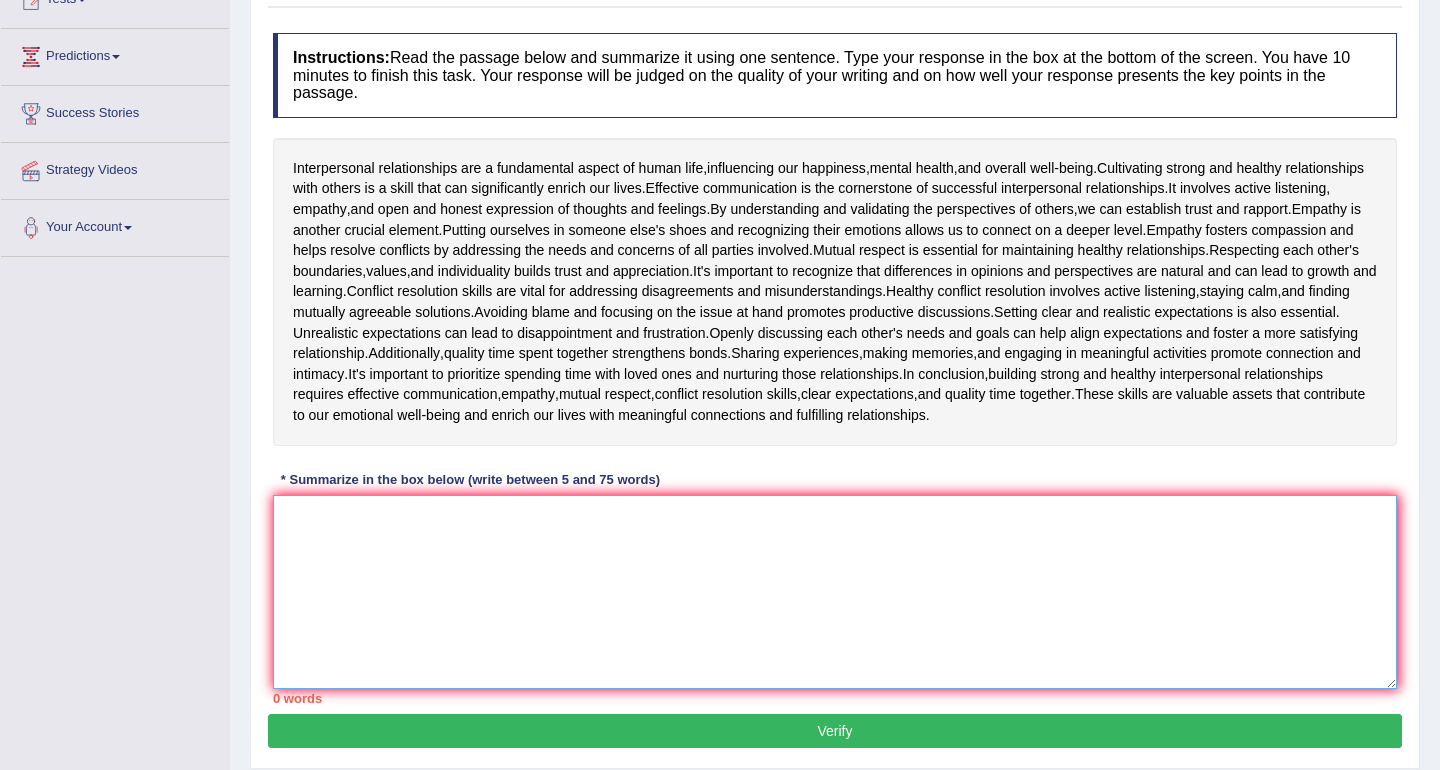 click at bounding box center (835, 592) 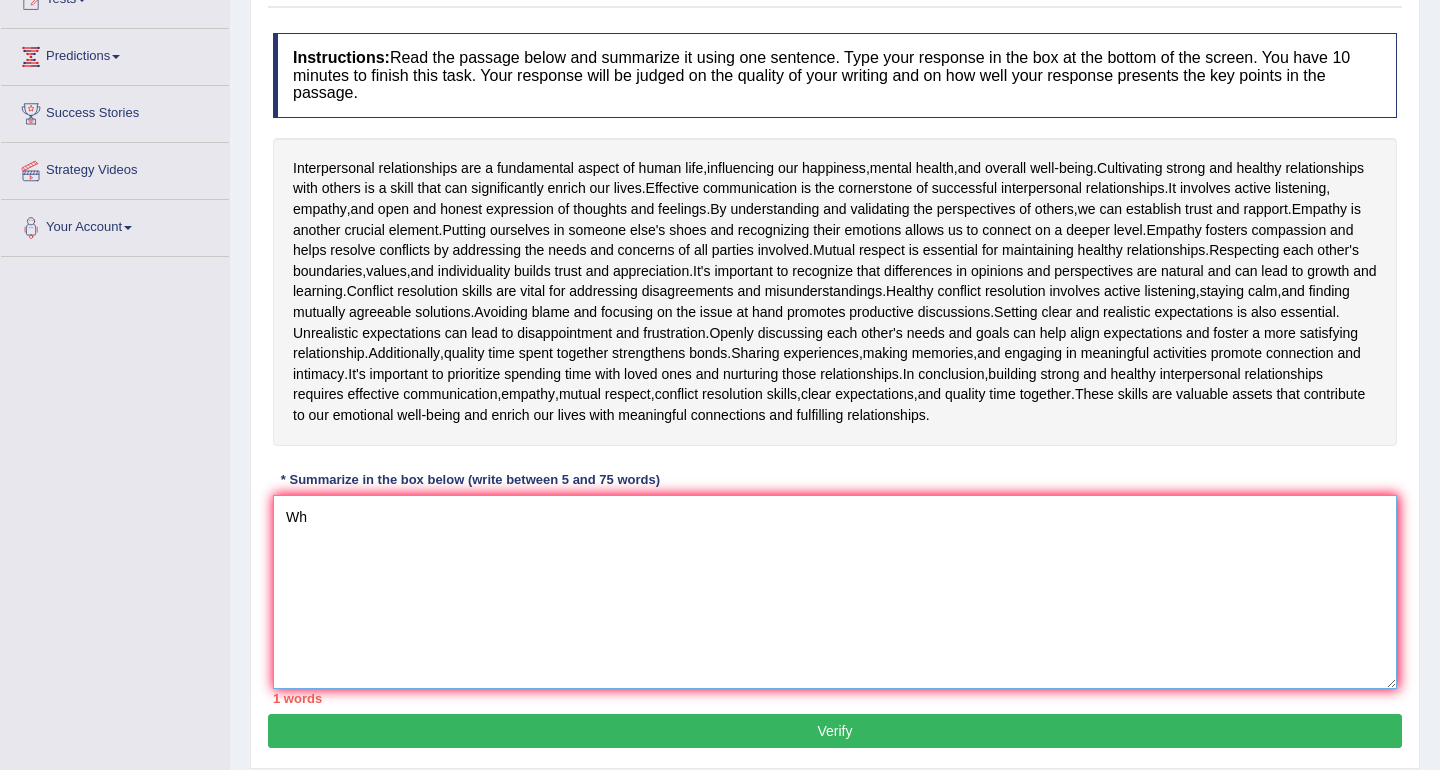 type on "W" 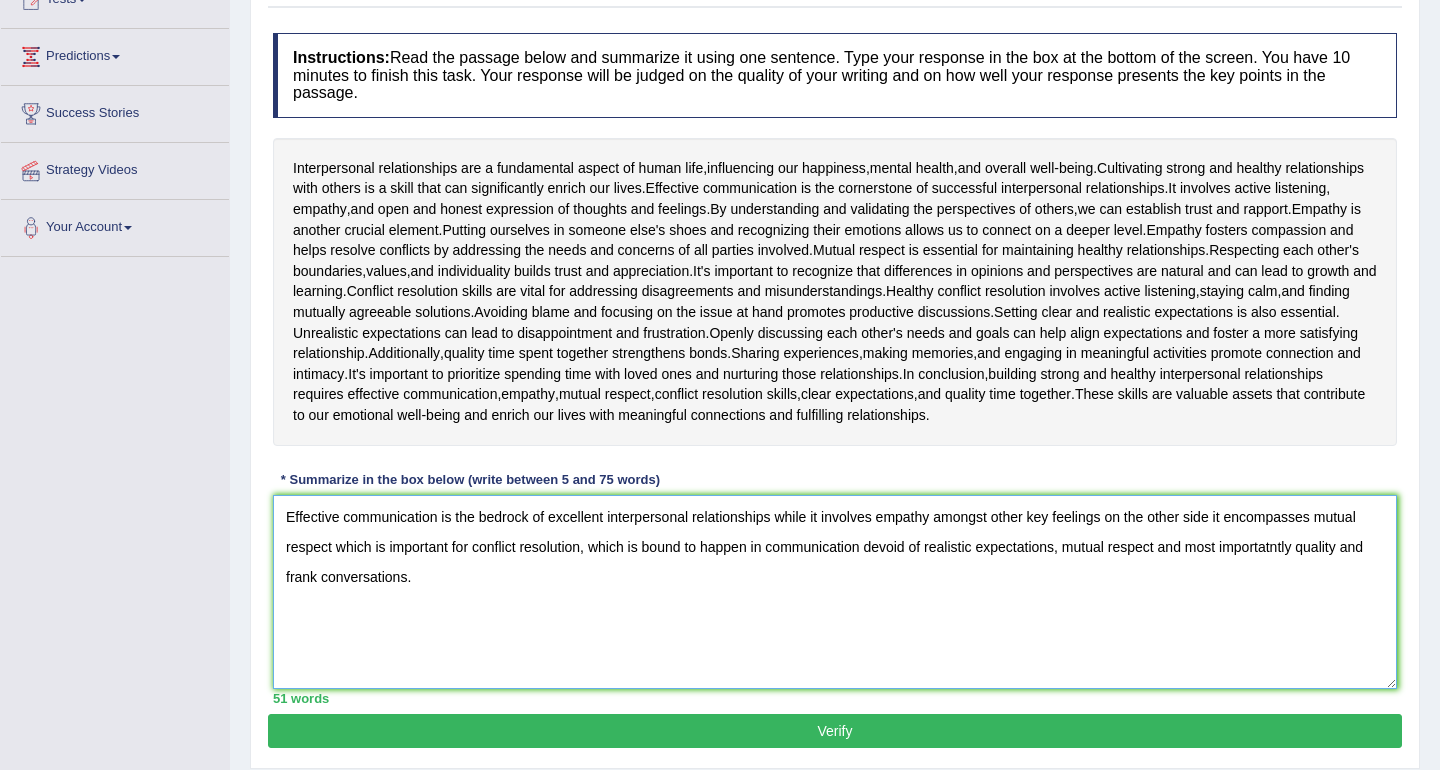 type on "Effective communication is the bedrock of excellent interpersonal relationships while it involves empathy amongst other key feelings on the other side it encompasses mutual respect which is important for conflict resolution, which is bound to happen in communication devoid of realistic expectations, mutual respect and most importatntly quality and frank conversations." 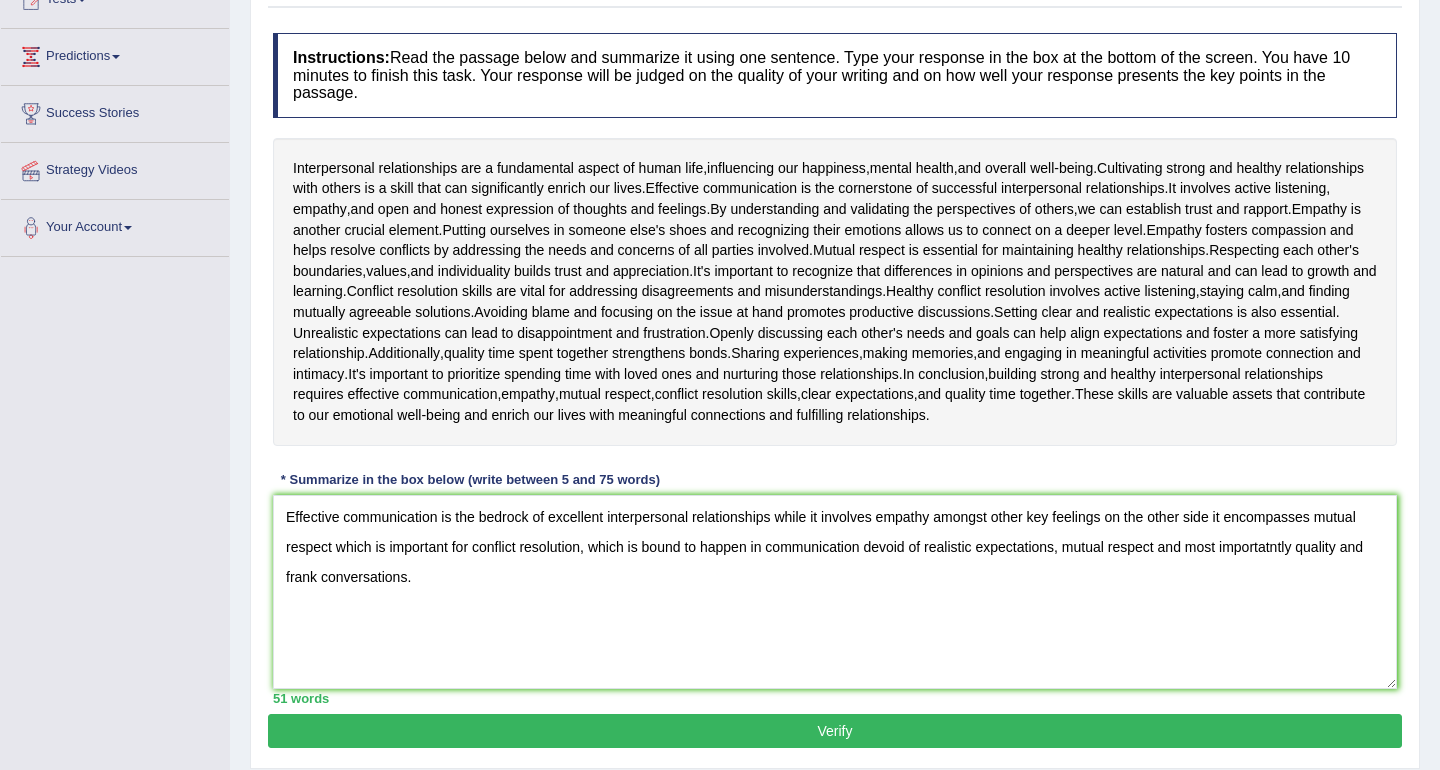 click on "Verify" at bounding box center (835, 731) 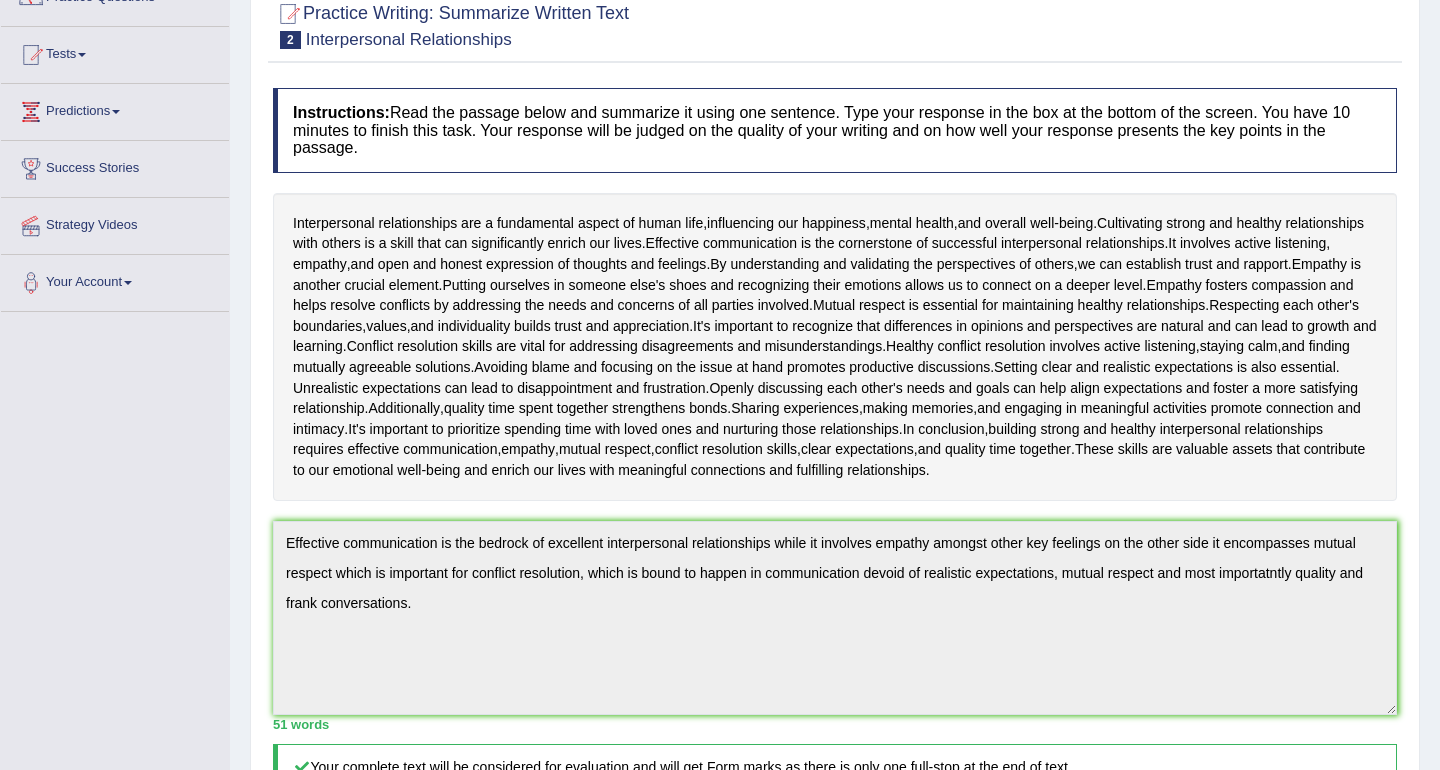 scroll, scrollTop: 0, scrollLeft: 0, axis: both 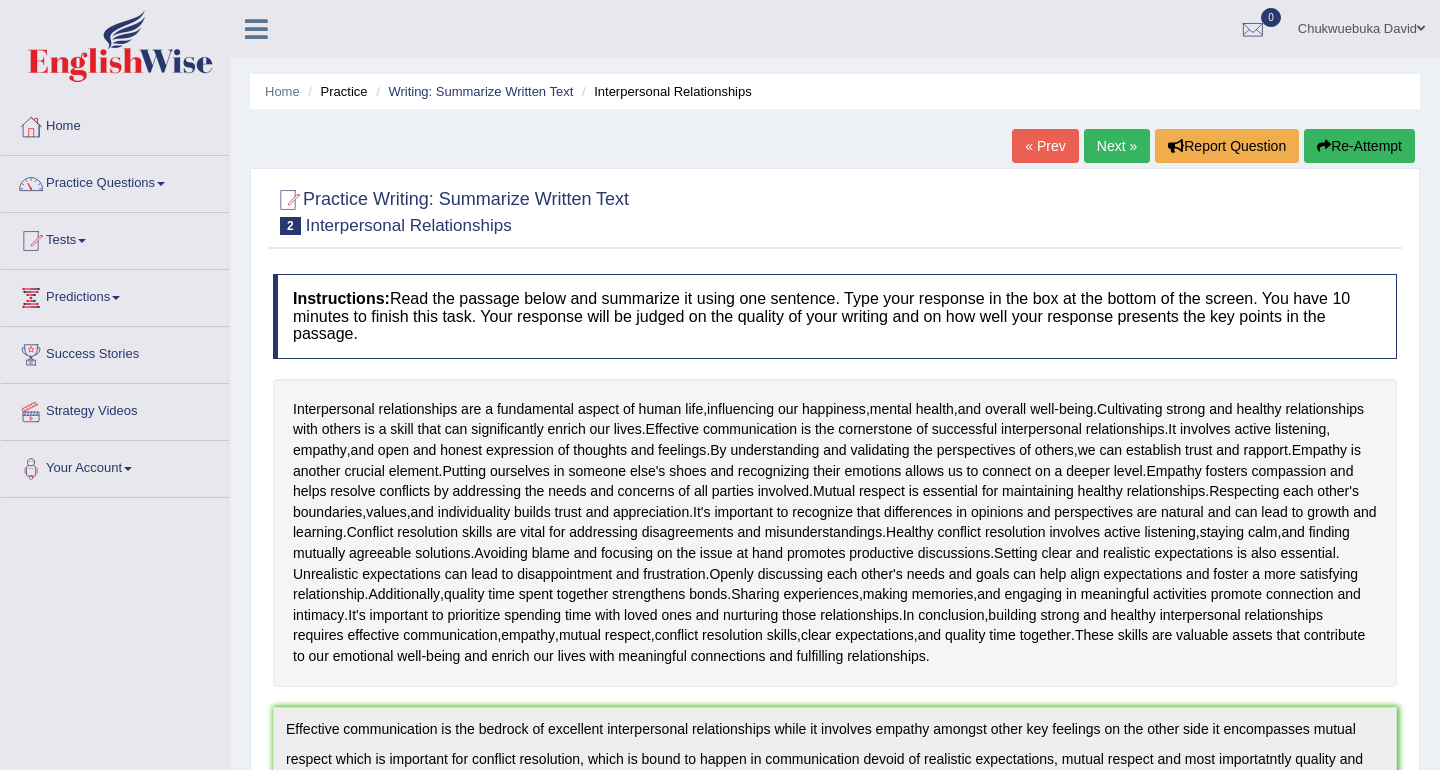 click on "Tests" at bounding box center (115, 238) 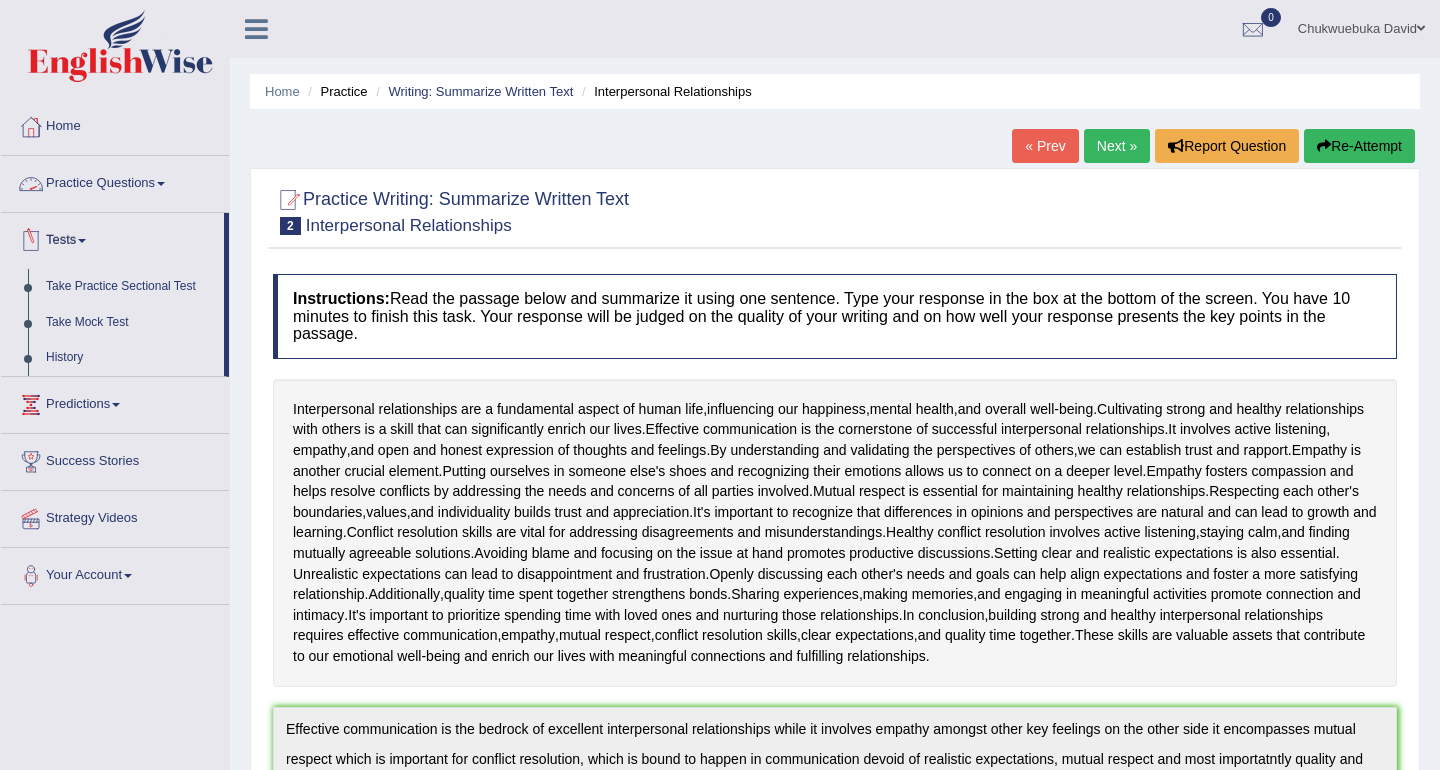 click on "Practice Questions" at bounding box center (115, 181) 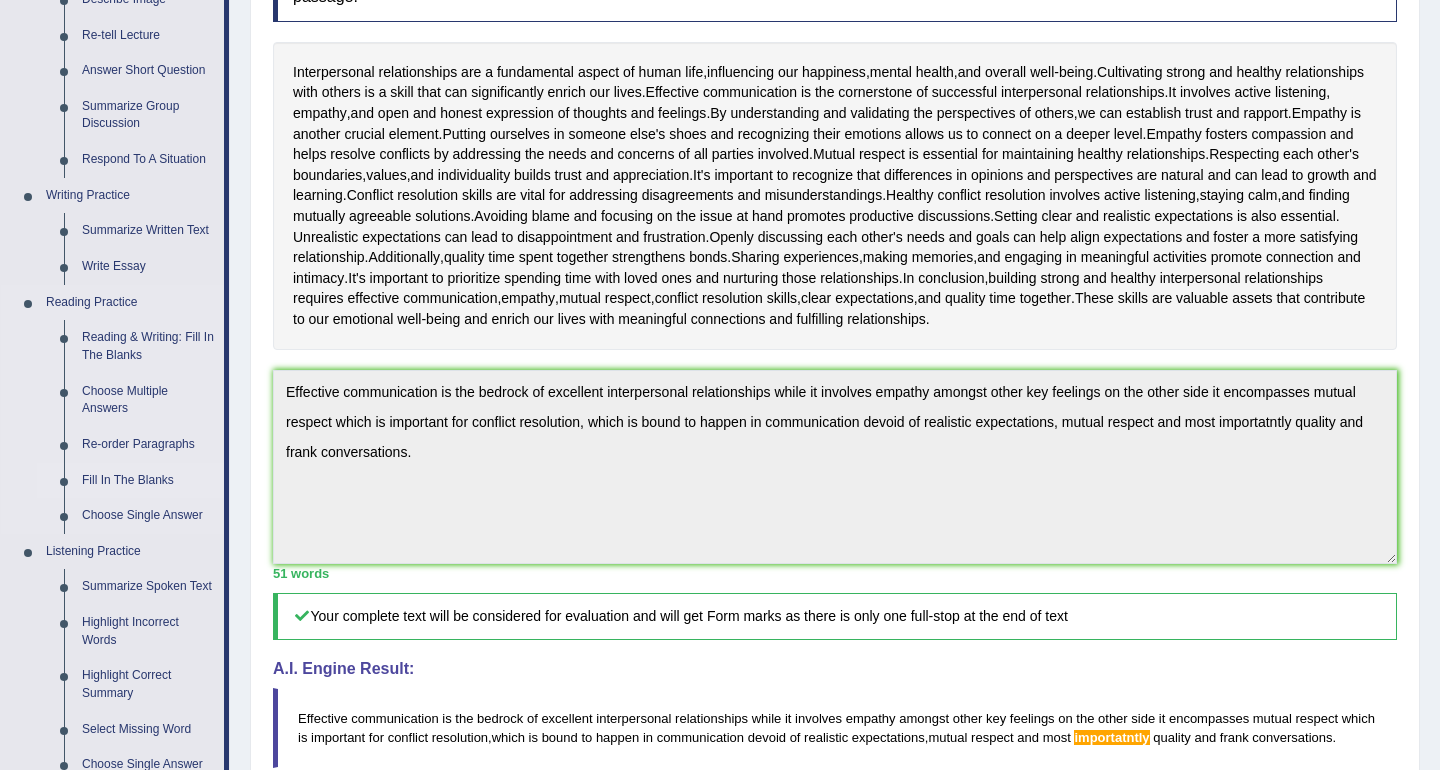 scroll, scrollTop: 323, scrollLeft: 0, axis: vertical 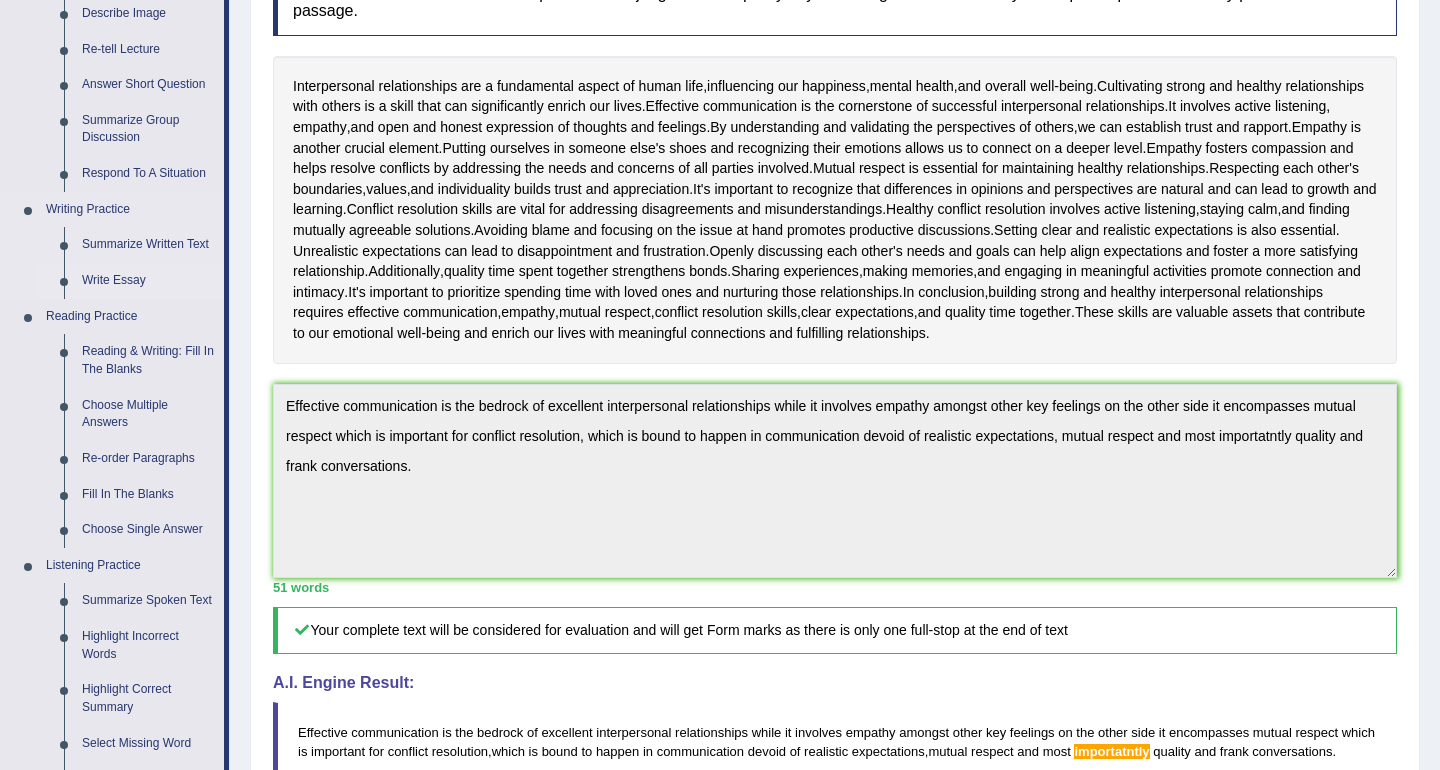 click on "Write Essay" at bounding box center (148, 281) 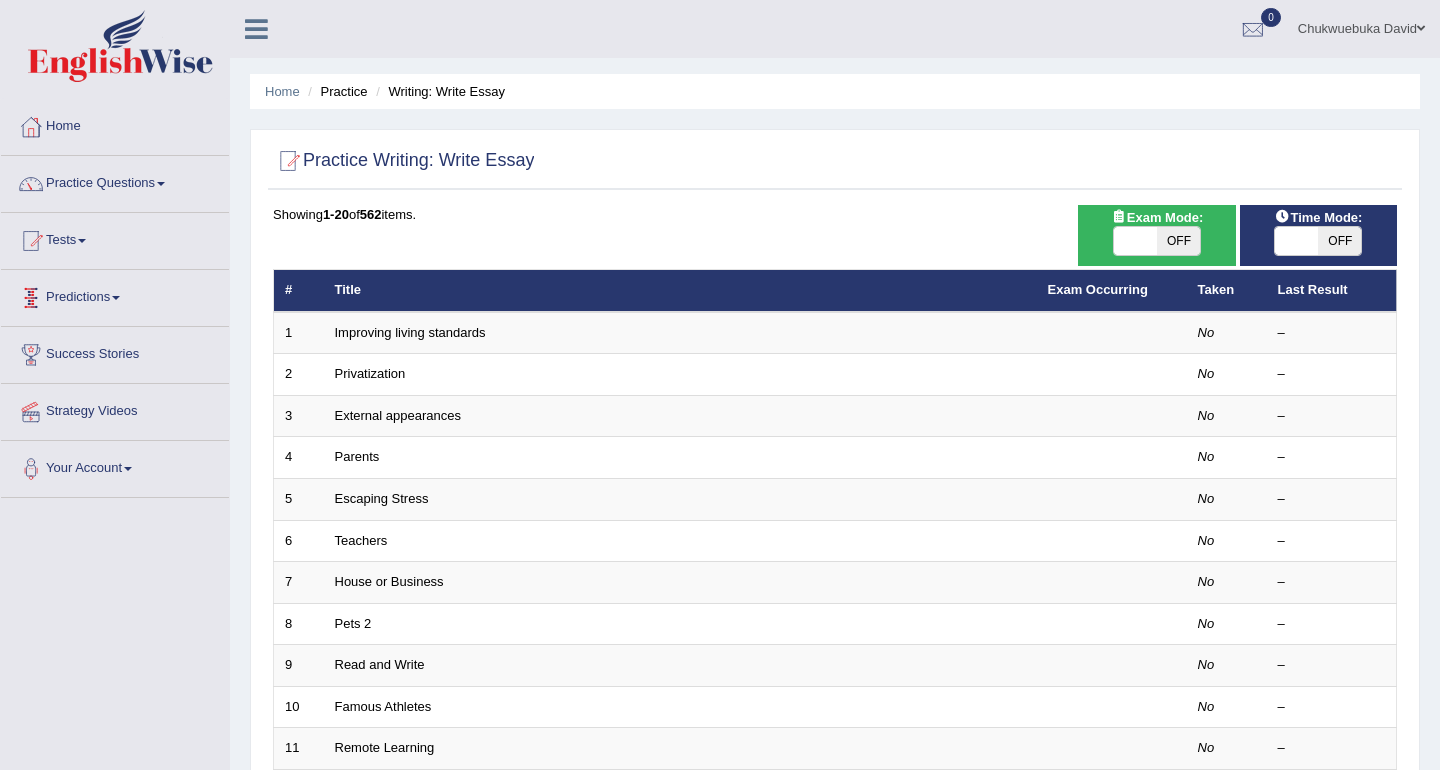 scroll, scrollTop: 0, scrollLeft: 0, axis: both 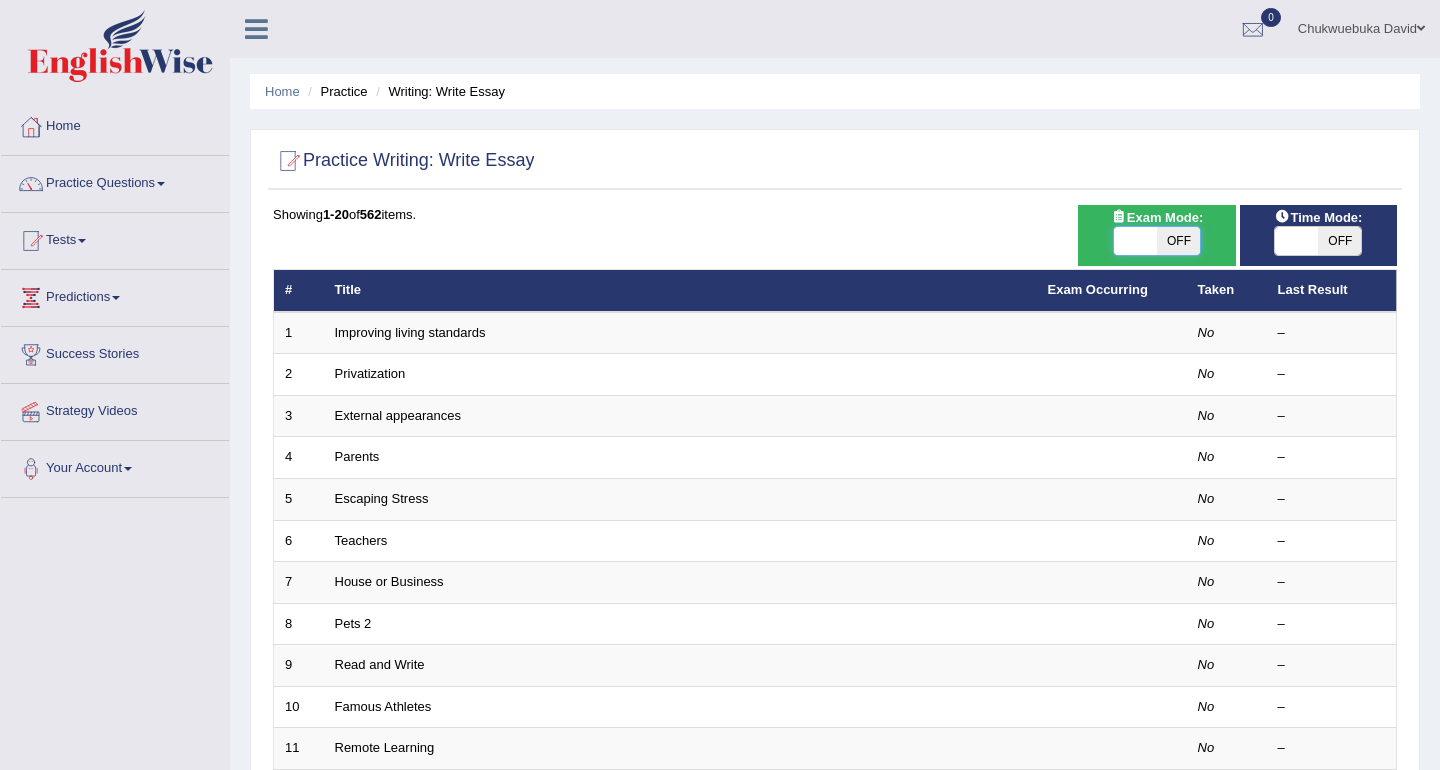 click at bounding box center [1135, 241] 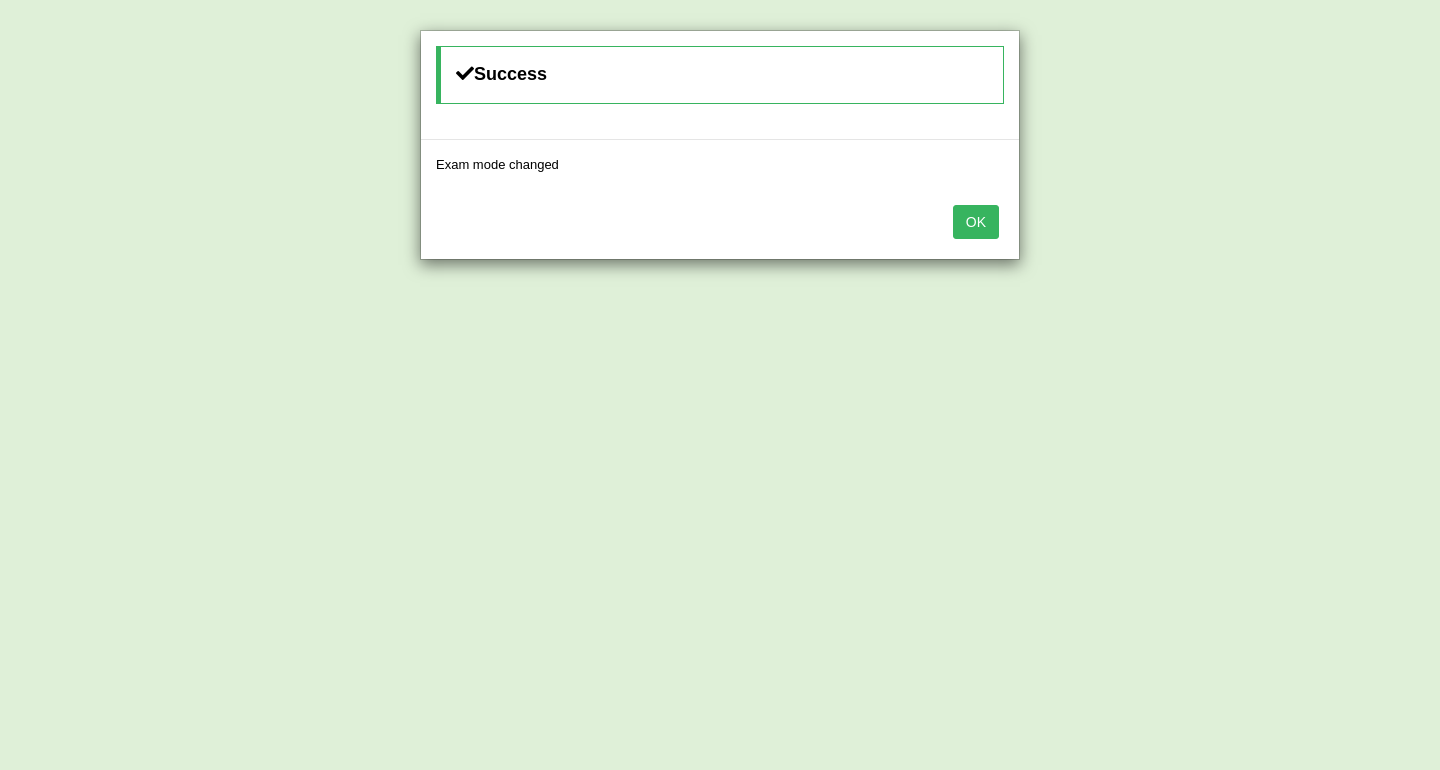 click on "OK" at bounding box center [976, 222] 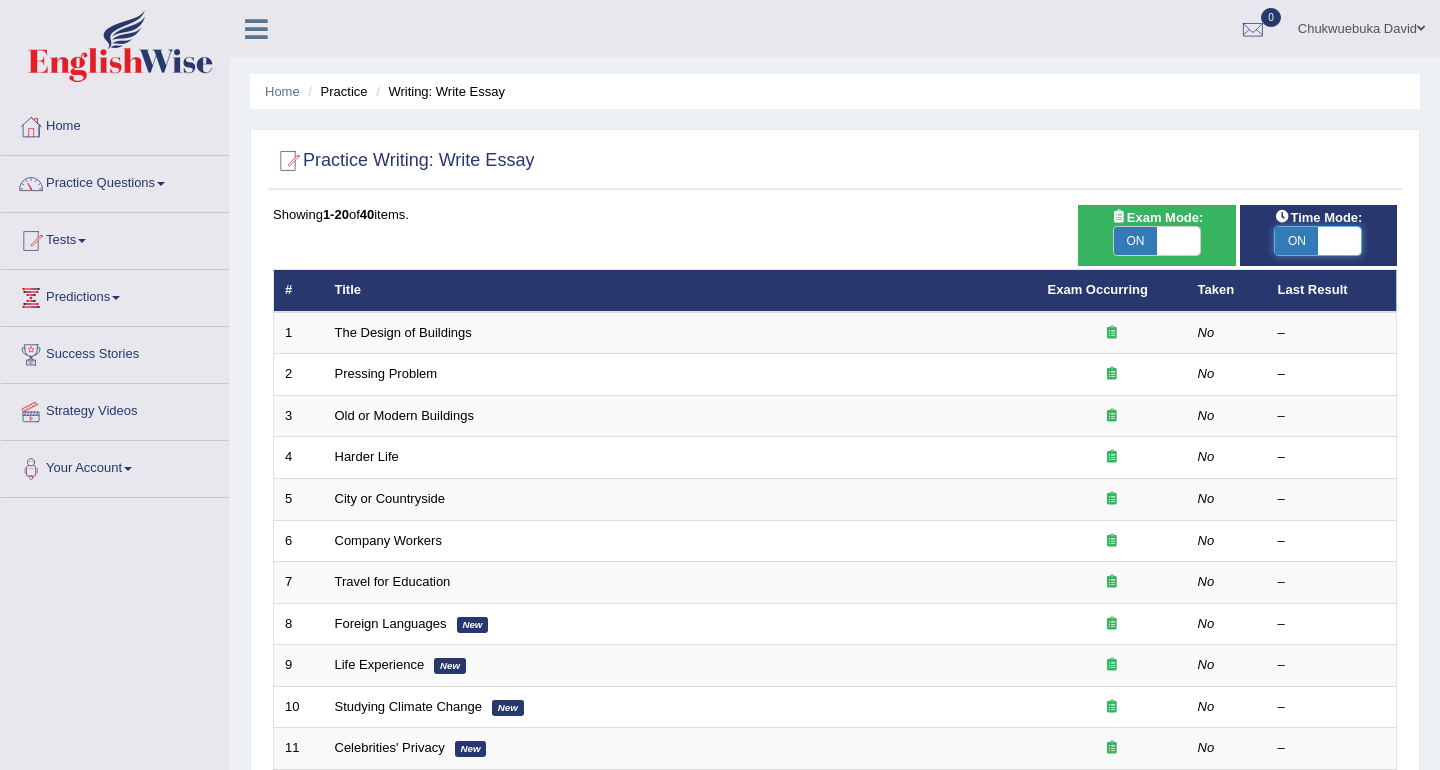 scroll, scrollTop: 0, scrollLeft: 0, axis: both 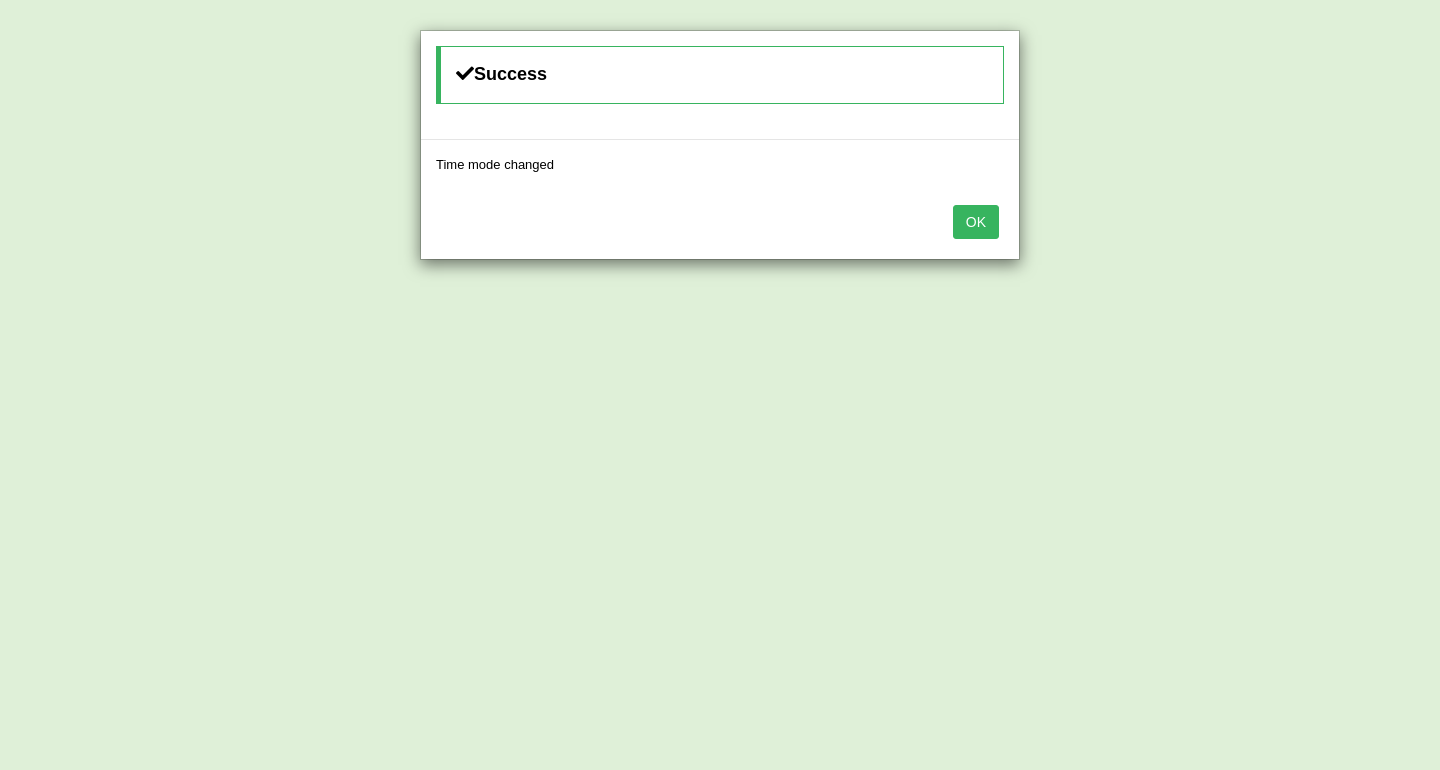click on "OK" at bounding box center [976, 222] 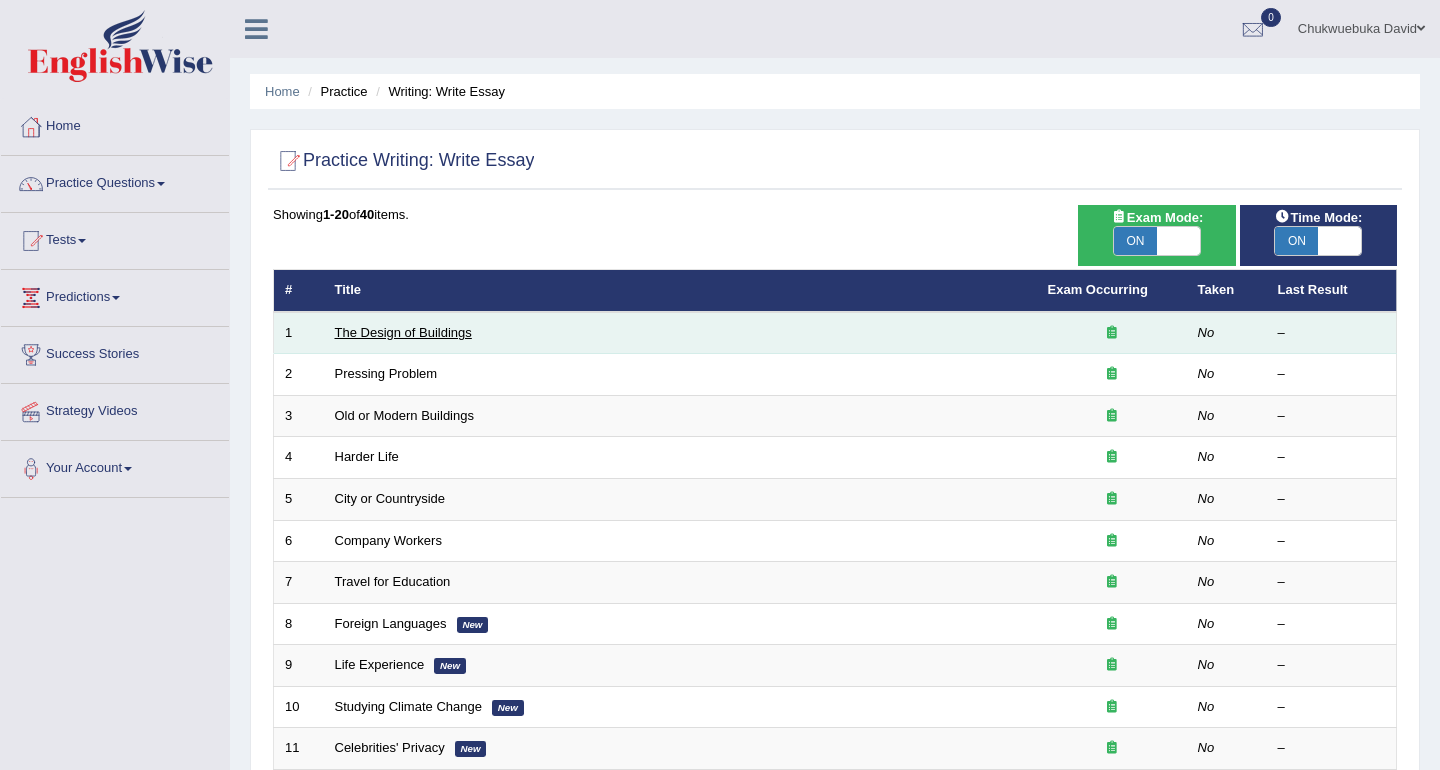click on "The Design of Buildings" at bounding box center (403, 332) 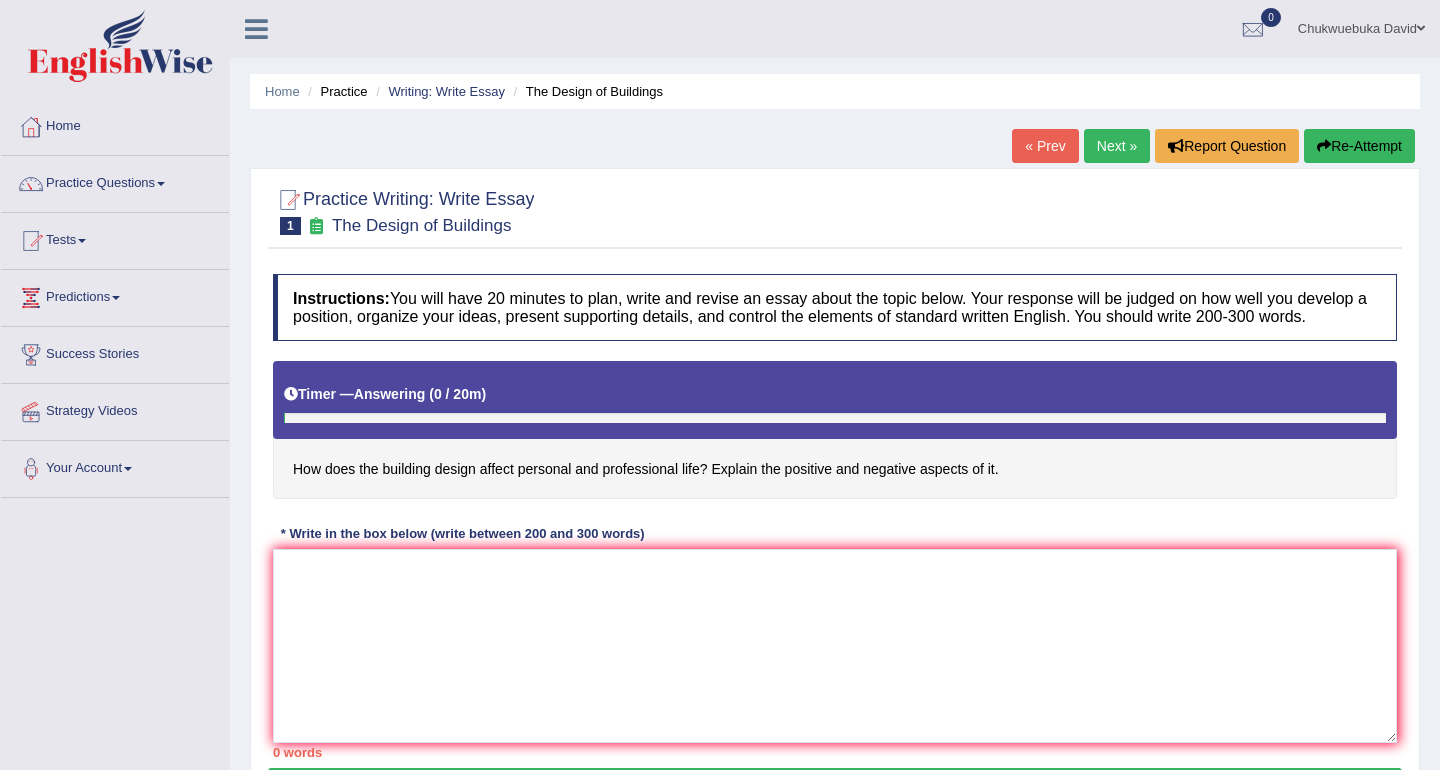 scroll, scrollTop: 0, scrollLeft: 0, axis: both 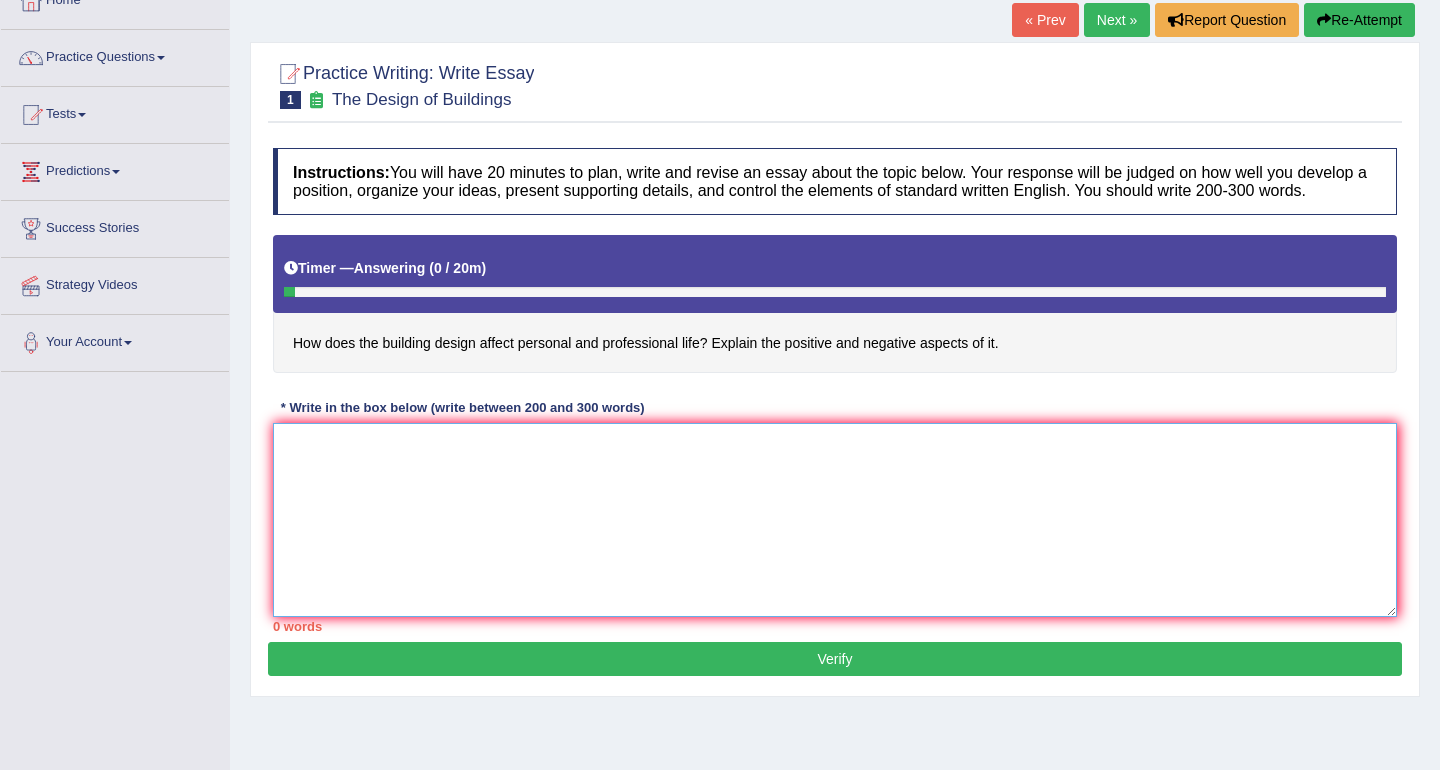 click at bounding box center (835, 520) 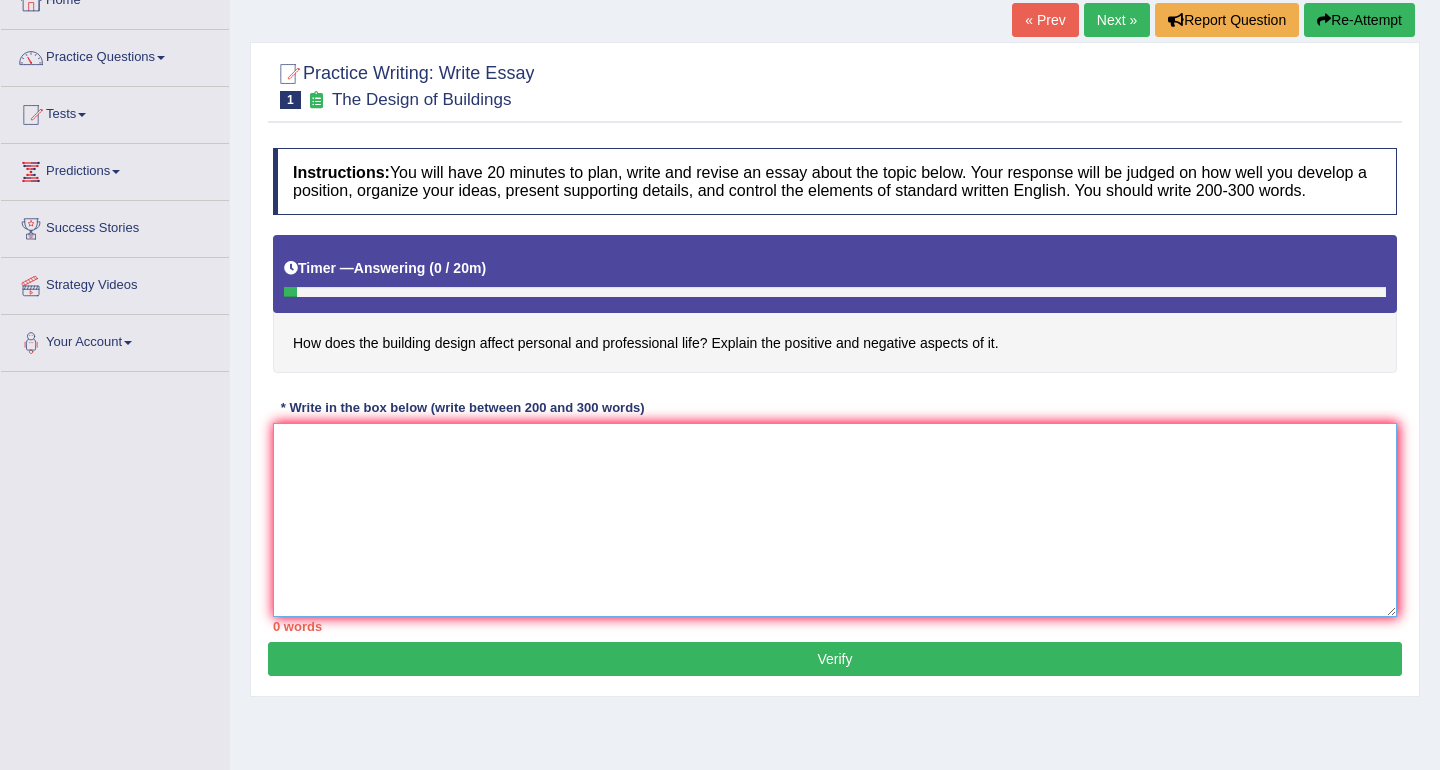 type on "W" 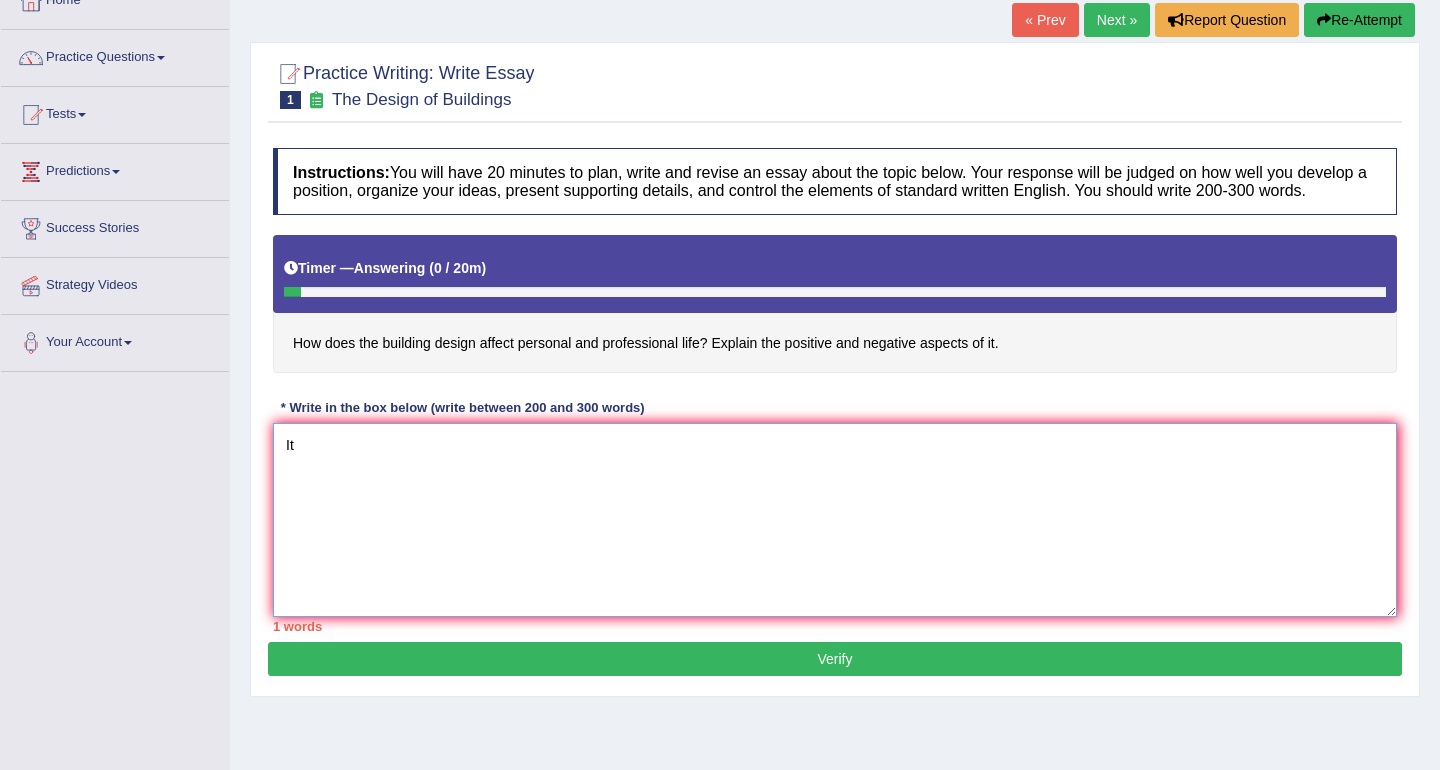 type on "I" 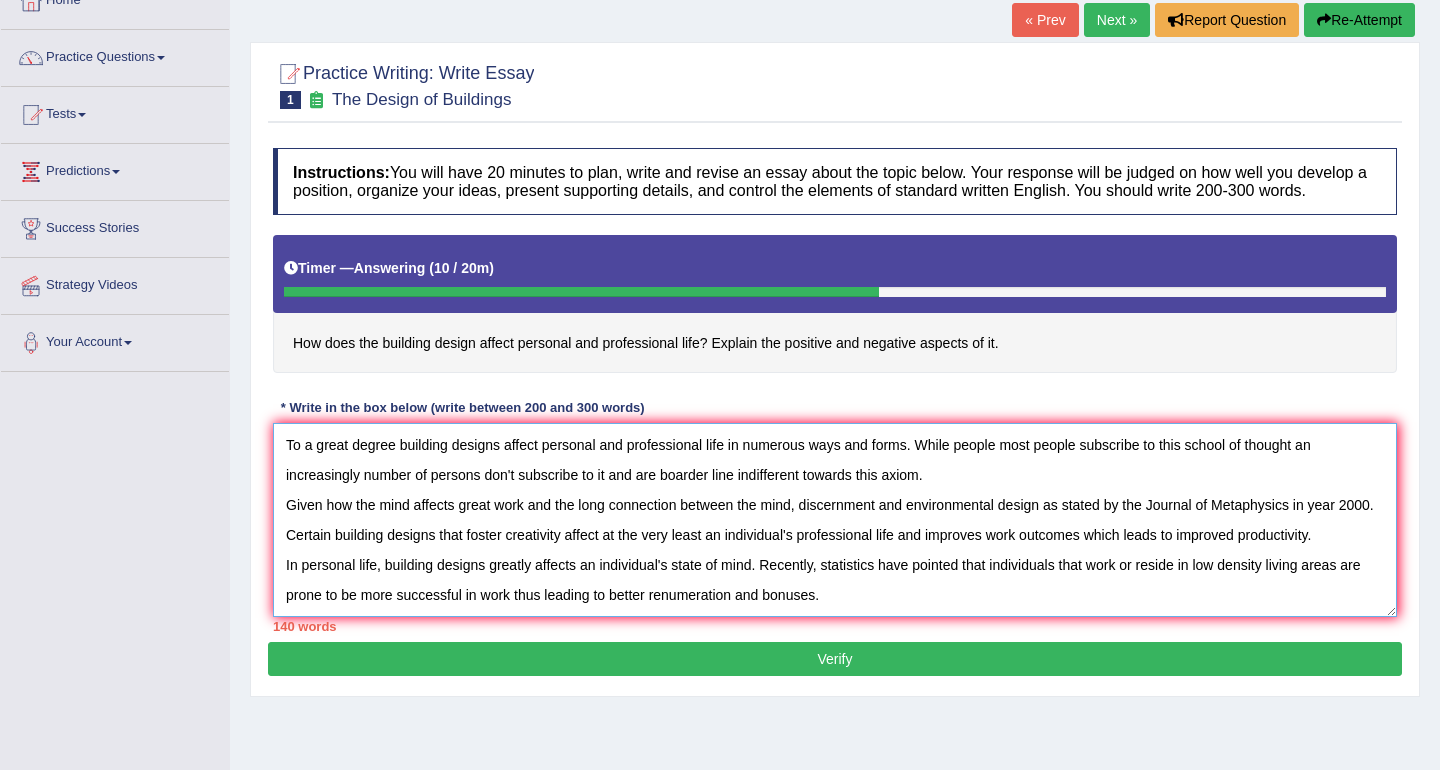 scroll, scrollTop: 17, scrollLeft: 0, axis: vertical 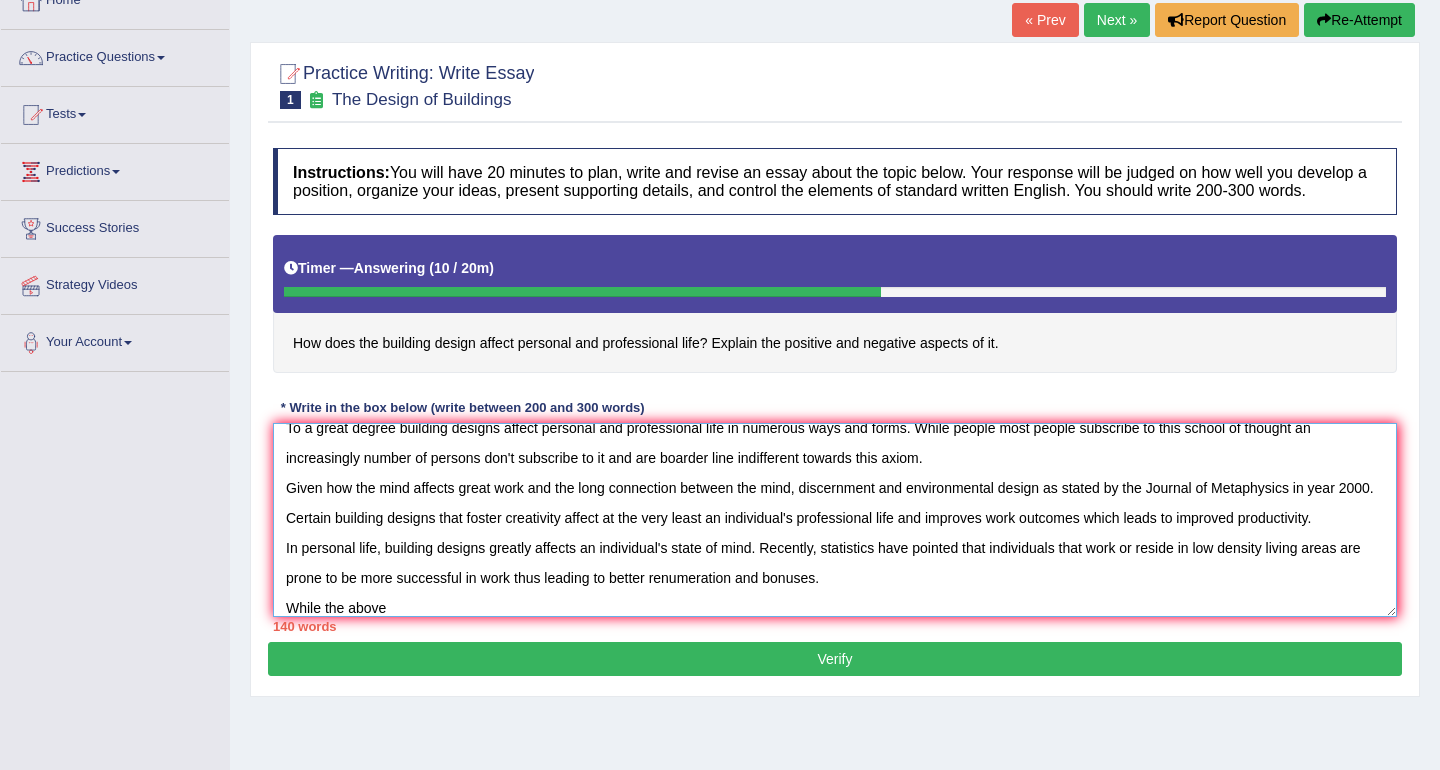 click on "To a great degree building designs affect personal and professional life in numerous ways and forms. While people most people subscribe to this school of thought an increasingly number of persons don't subscribe to it and are boarder line indifferent towards this axiom.
Given how the mind affects great work and the long connection between the mind, discernment and environmental design as stated by the Journal of Metaphysics in year 2000. Certain building designs that foster creativity affect at the very least an individual's professional life and improves work outcomes which leads to improved productivity.
In personal life, building designs greatly affects an individual's state of mind. Recently, statistics have pointed that individuals that work or reside in low density living areas are prone to be more successful in work thus leading to better renumeration and bonuses.
While the above" at bounding box center [835, 520] 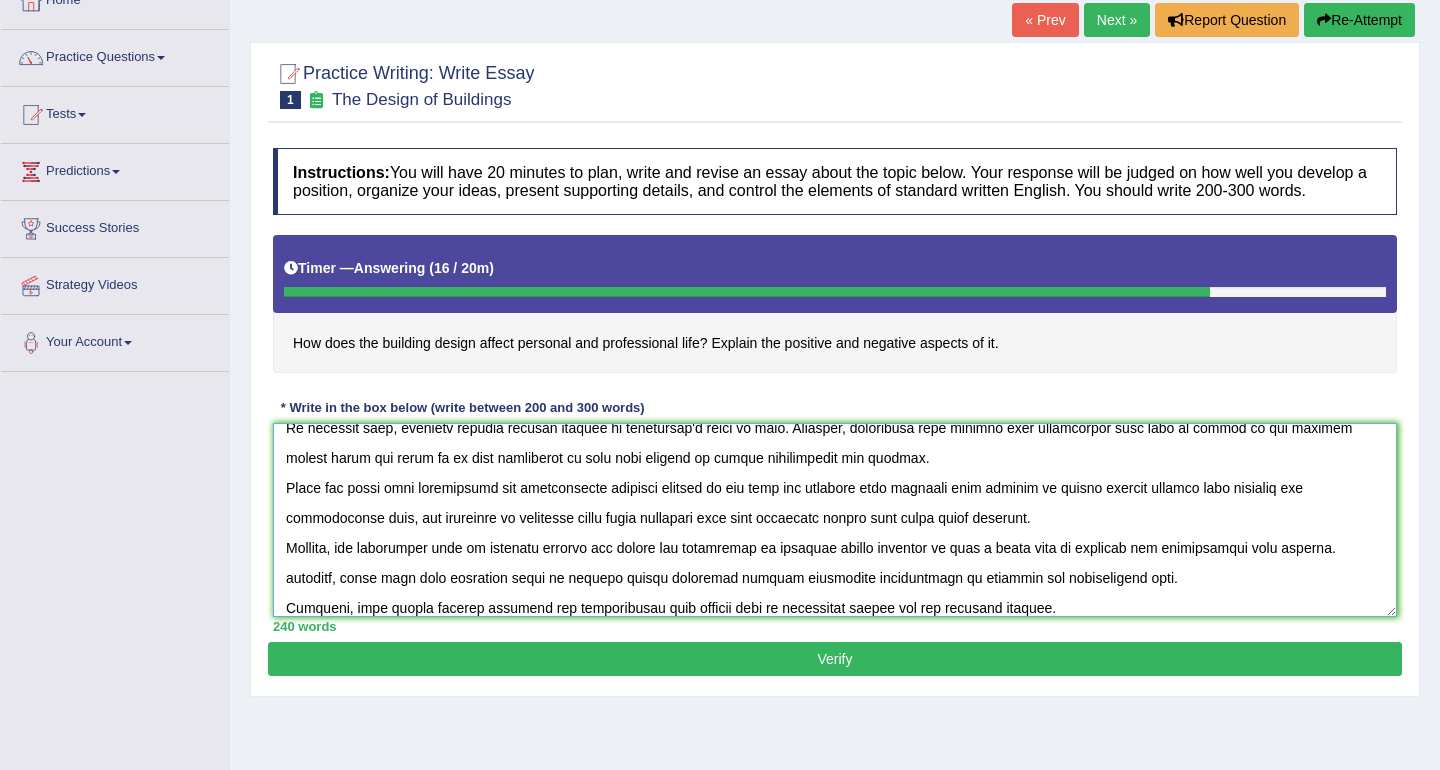 scroll, scrollTop: 167, scrollLeft: 0, axis: vertical 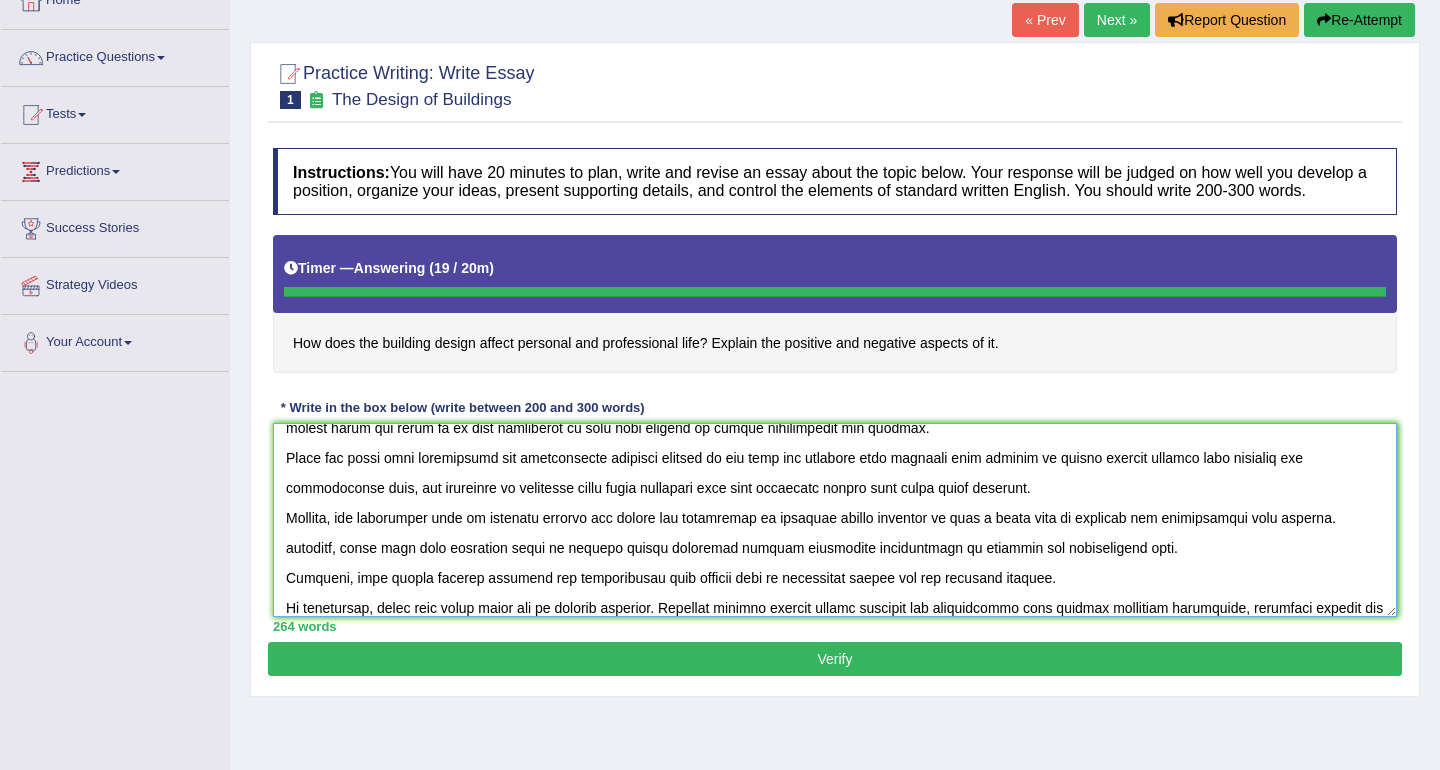 type on "To a great degree building designs affect personal and professional life in numerous ways and forms. While people most people subscribe to this school of thought an increasingly number of persons don't subscribe to it and are boarder line indifferent towards this axiom.
Given how the mind affects great work and the long connection between the mind, discernment and environmental design as stated by the Journal of Metaphysics in year 2000. Certain building designs that foster creativity affect at the very least an individual's professional life and improves work outcomes which leads to improved productivity.
In personal life, building designs greatly affects an individual's state of mind. Recently, statistics have pointed that individuals that work or reside in low density living areas are prone to be more successful in work thus leading to better renumeration and bonuses.
While the above have highlighted the increasingly positive aspects of the need for aligning with scholars that believe in better desig..." 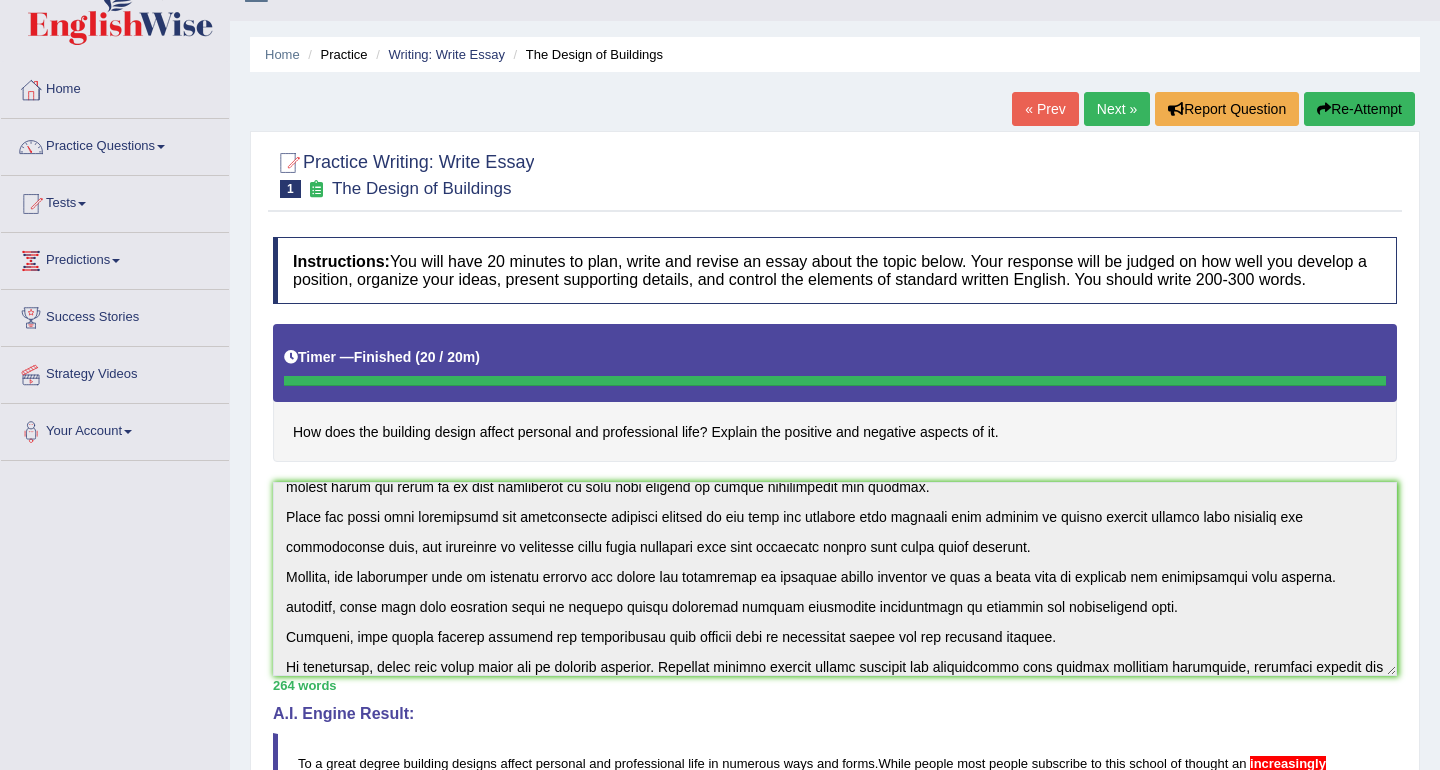 scroll, scrollTop: 0, scrollLeft: 0, axis: both 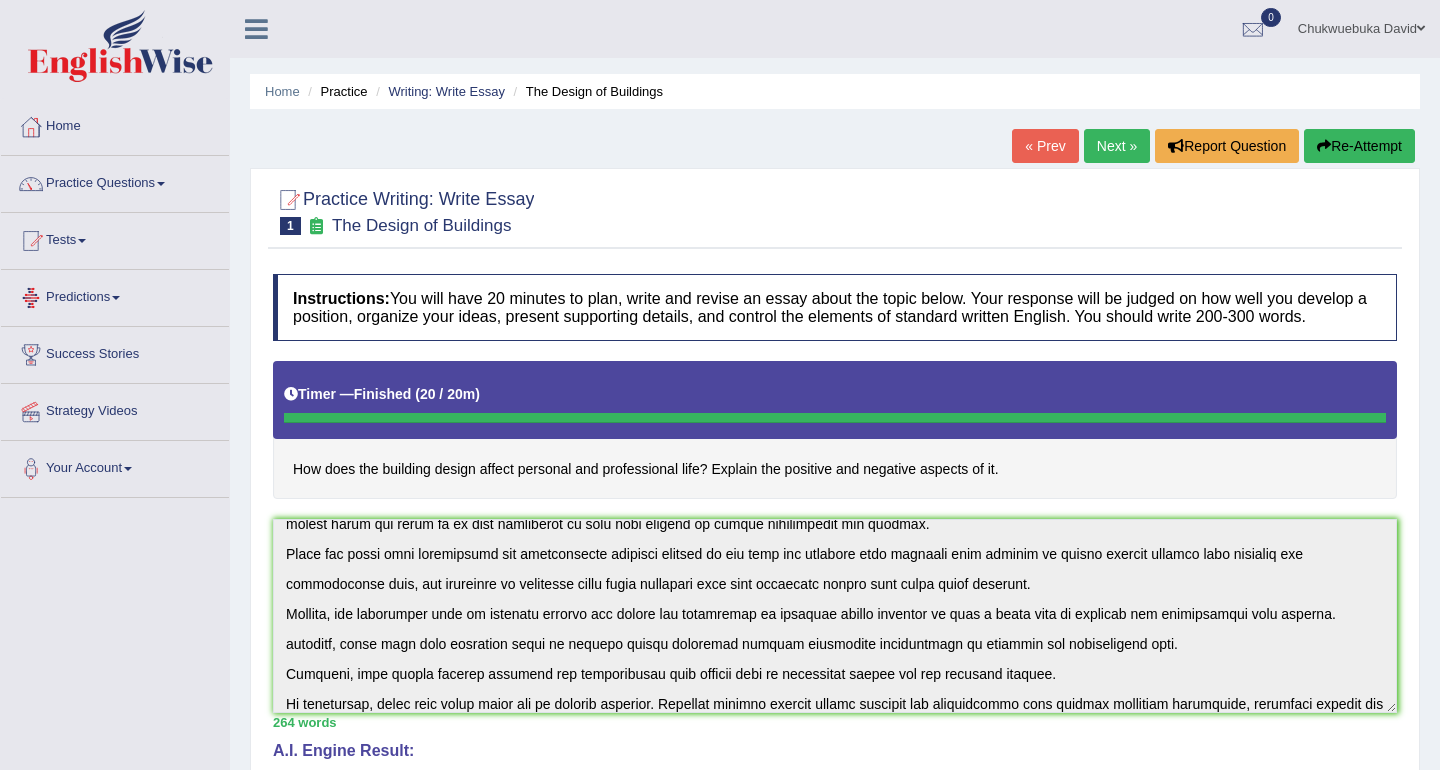 click on "Predictions" at bounding box center (115, 295) 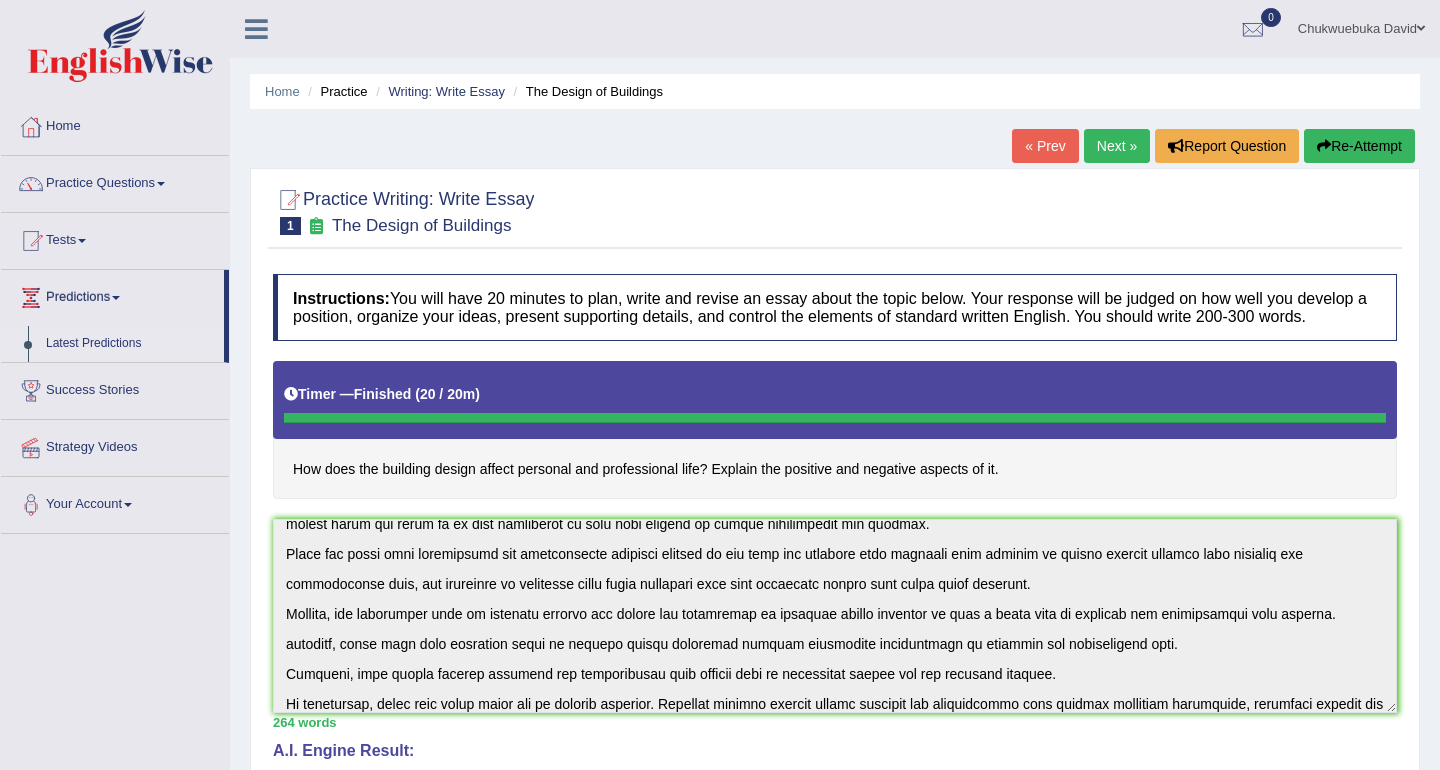 click on "Latest Predictions" at bounding box center [130, 344] 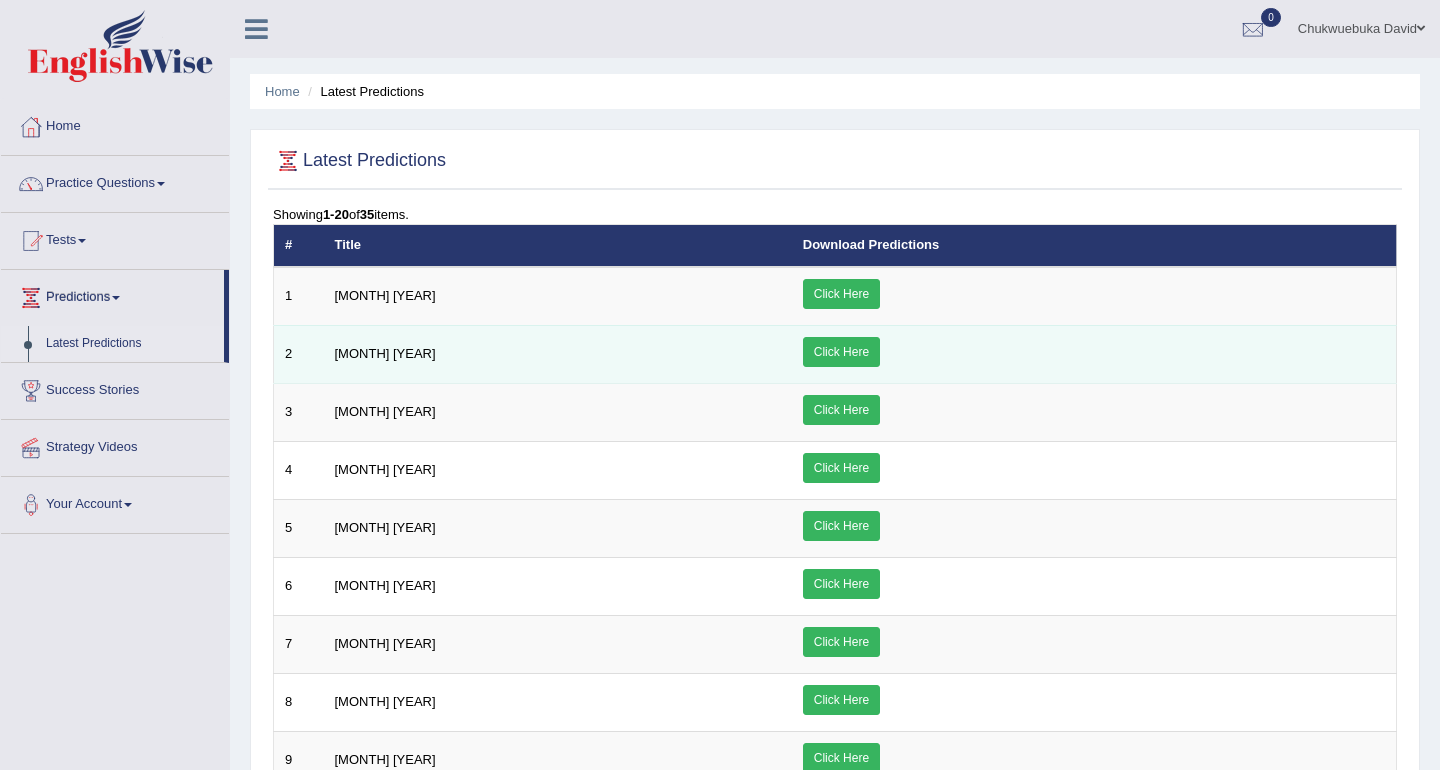 scroll, scrollTop: 0, scrollLeft: 0, axis: both 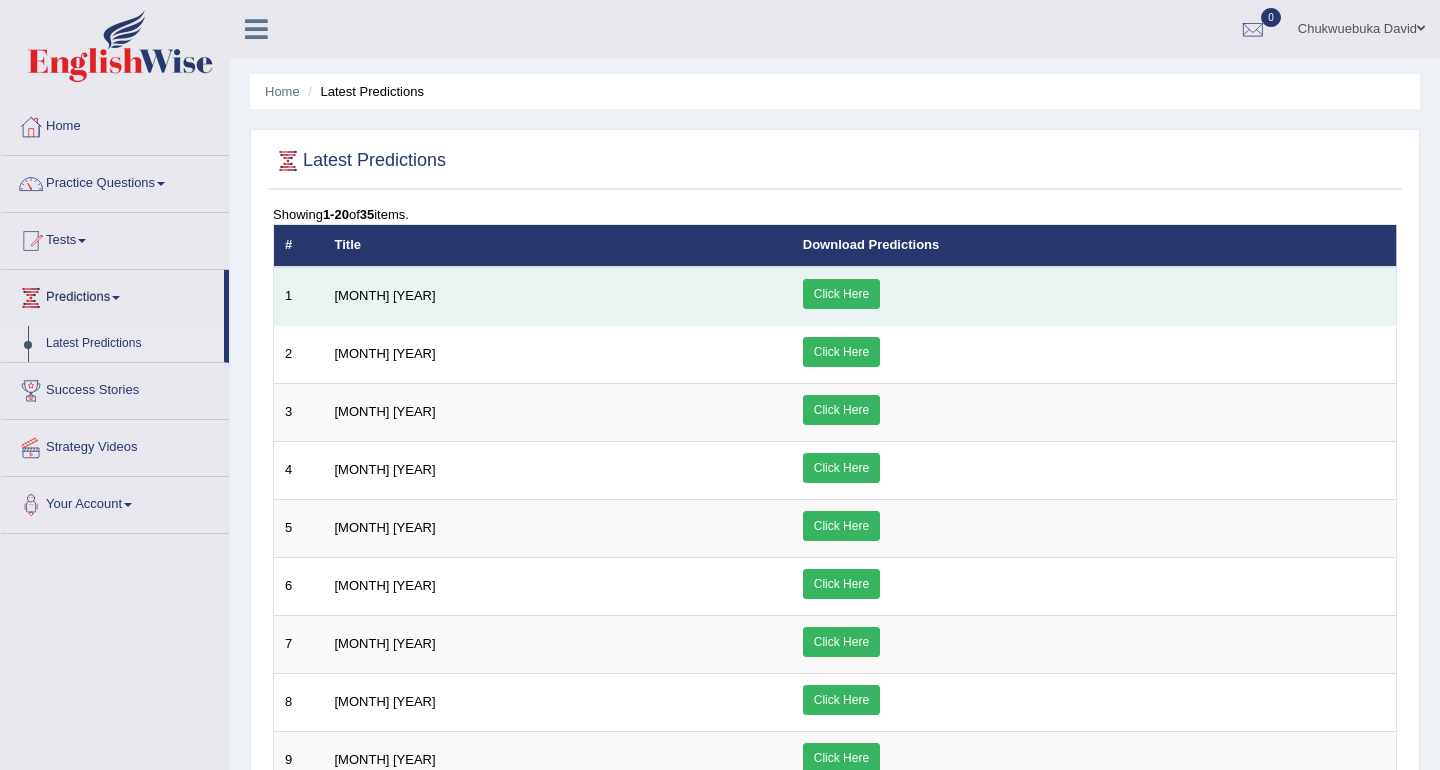 click on "Click Here" at bounding box center [841, 294] 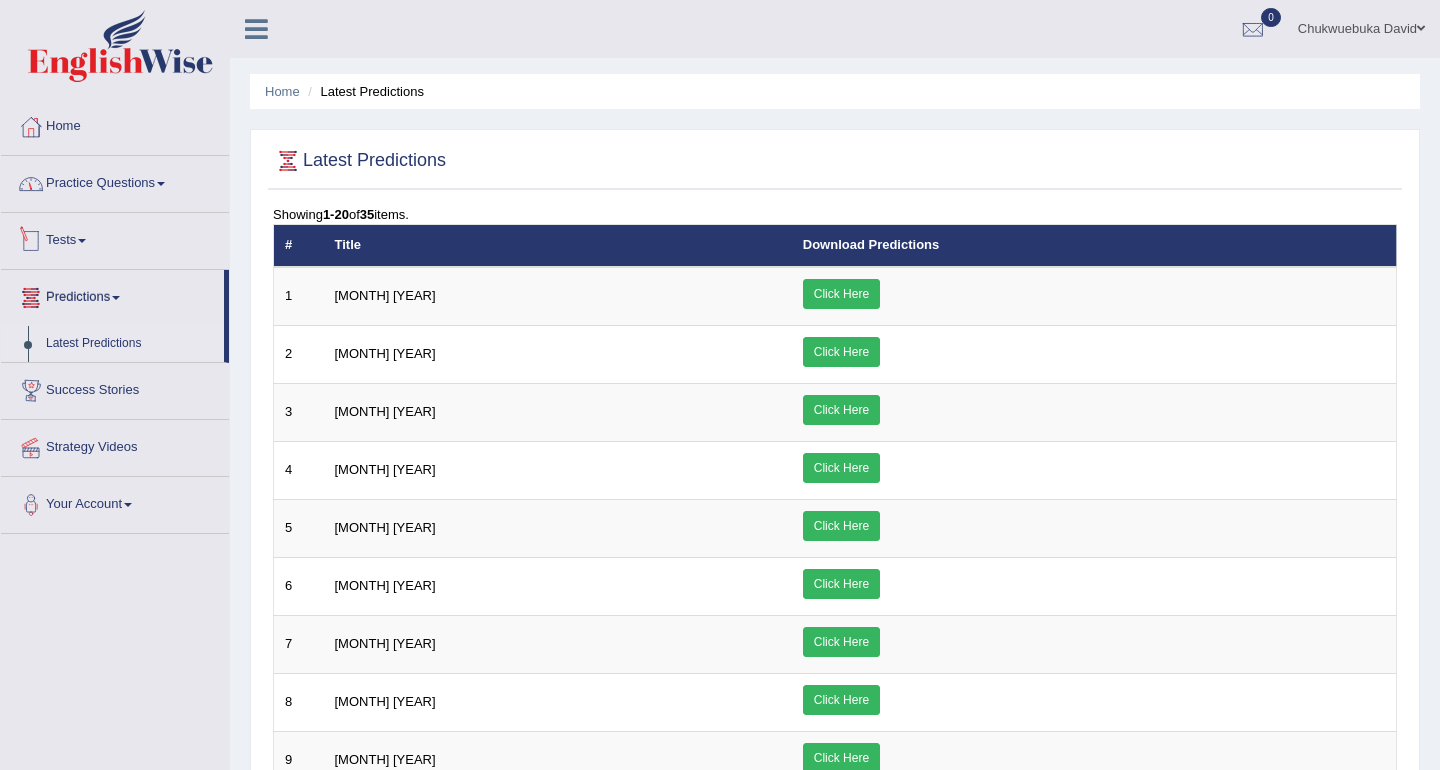 click on "Practice Questions" at bounding box center (115, 181) 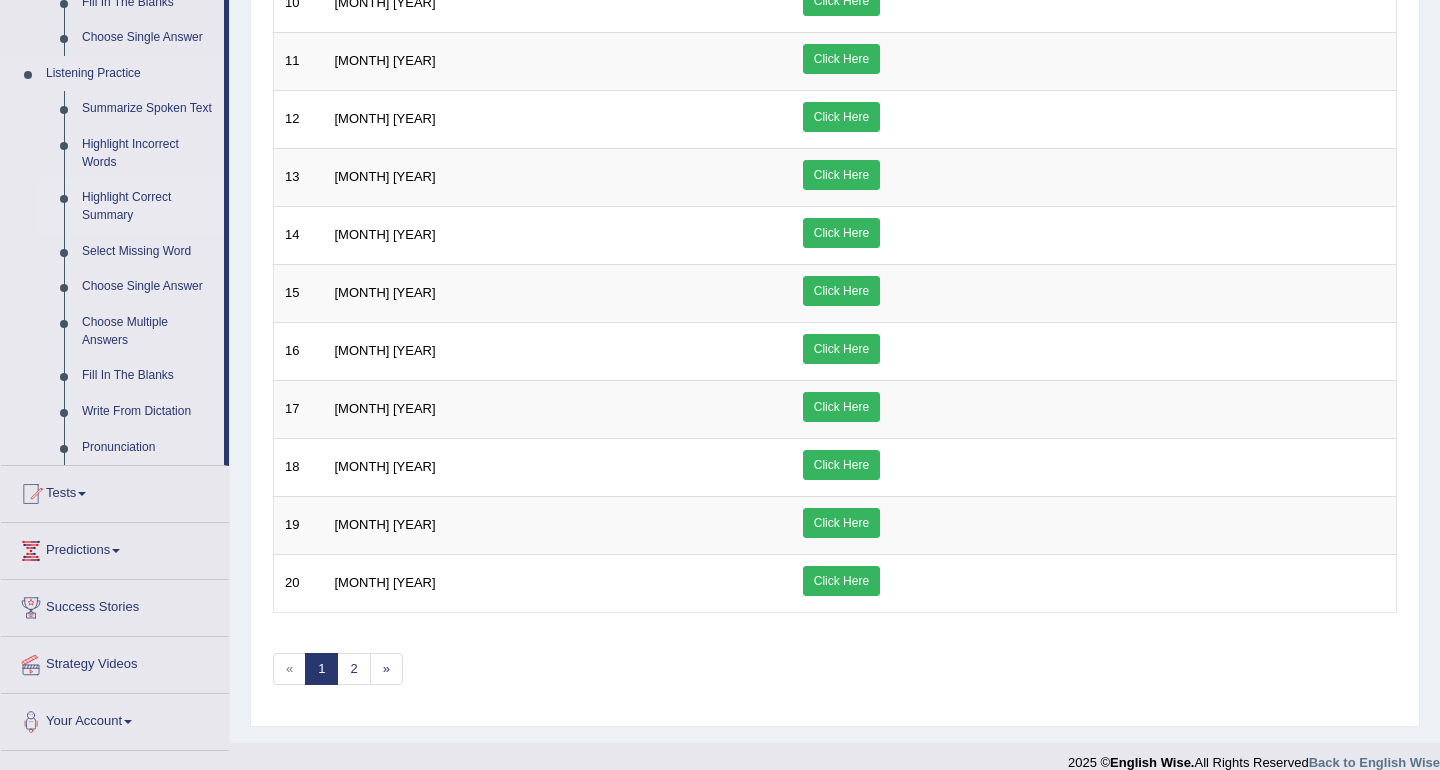 scroll, scrollTop: 814, scrollLeft: 0, axis: vertical 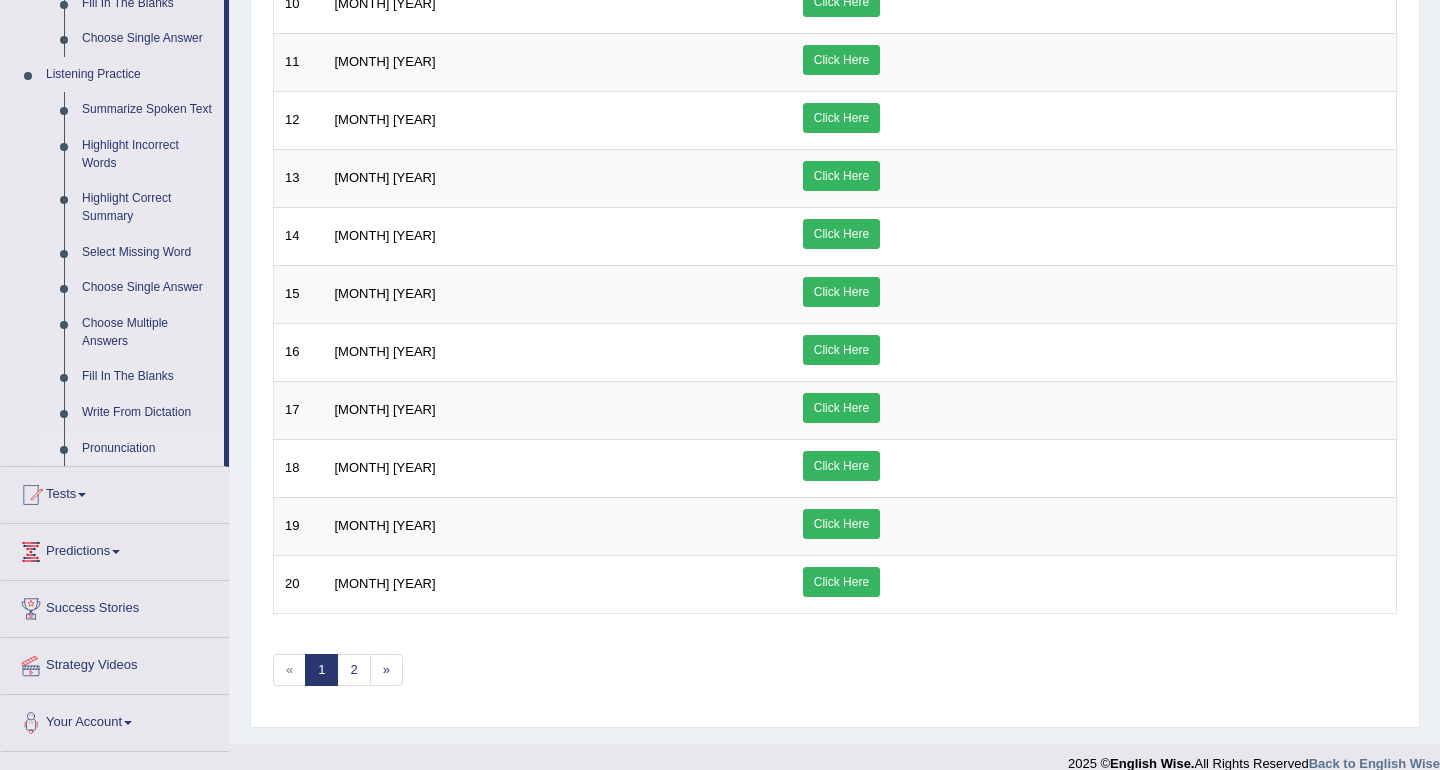 click on "Pronunciation" at bounding box center (148, 449) 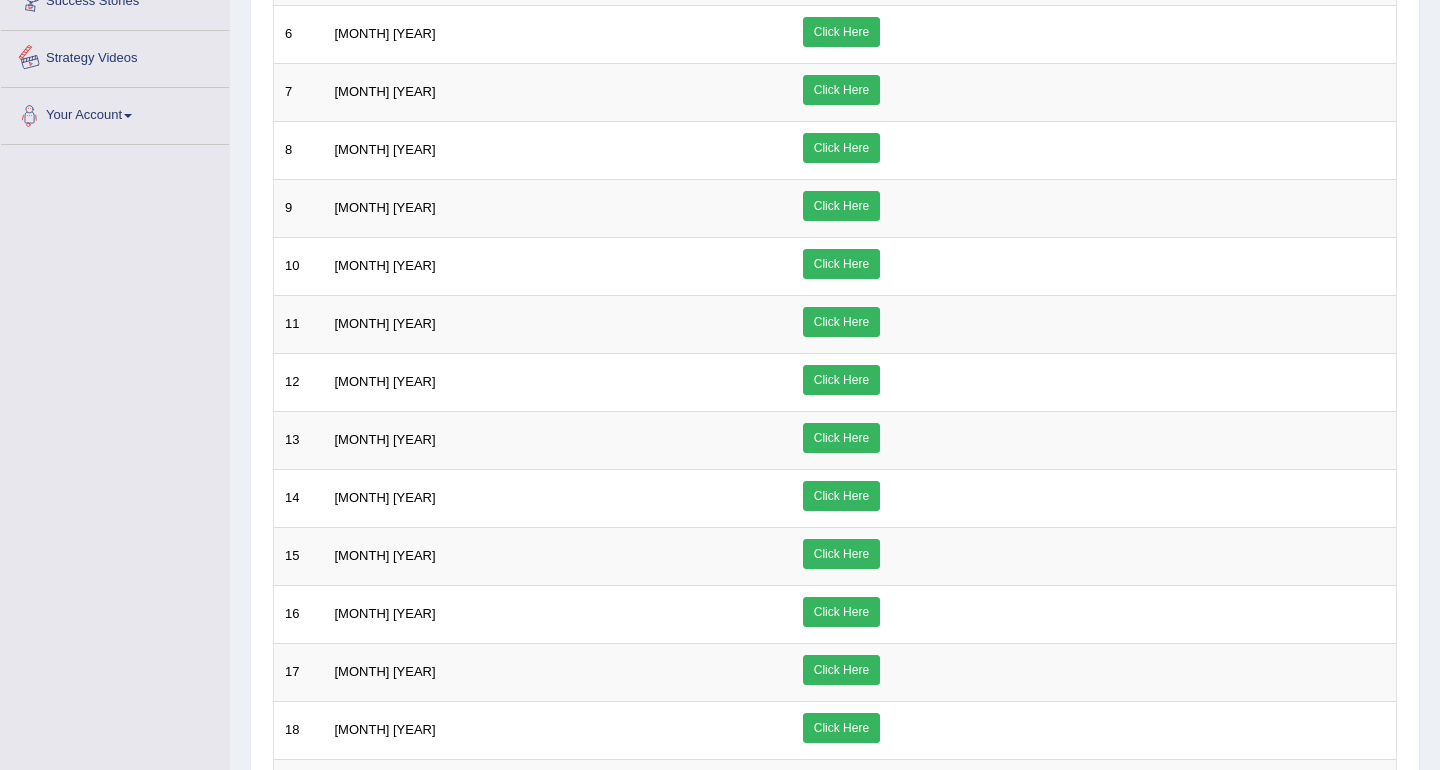 scroll, scrollTop: 747, scrollLeft: 0, axis: vertical 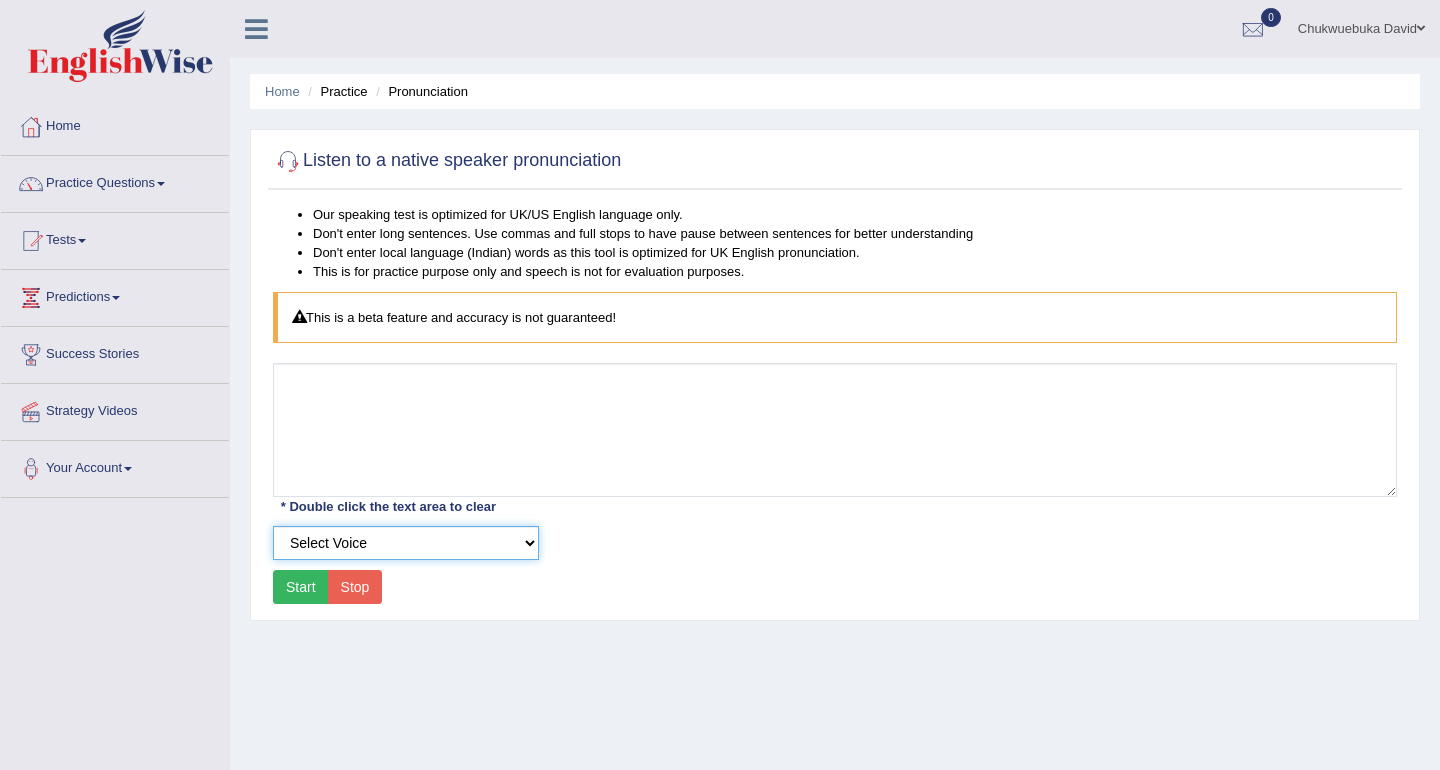 click on "Select Voice  UK English Female  UK English Male" at bounding box center [406, 543] 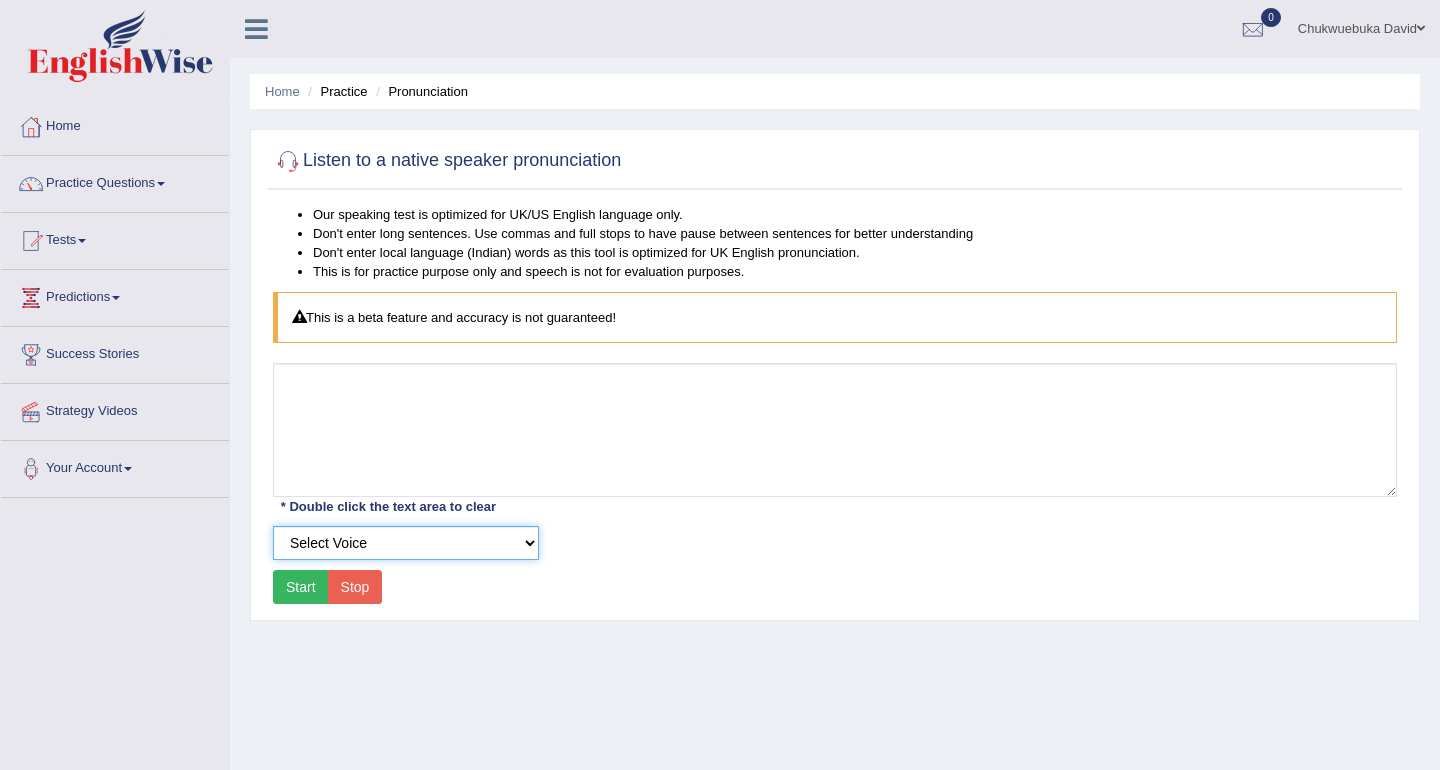 select on "50" 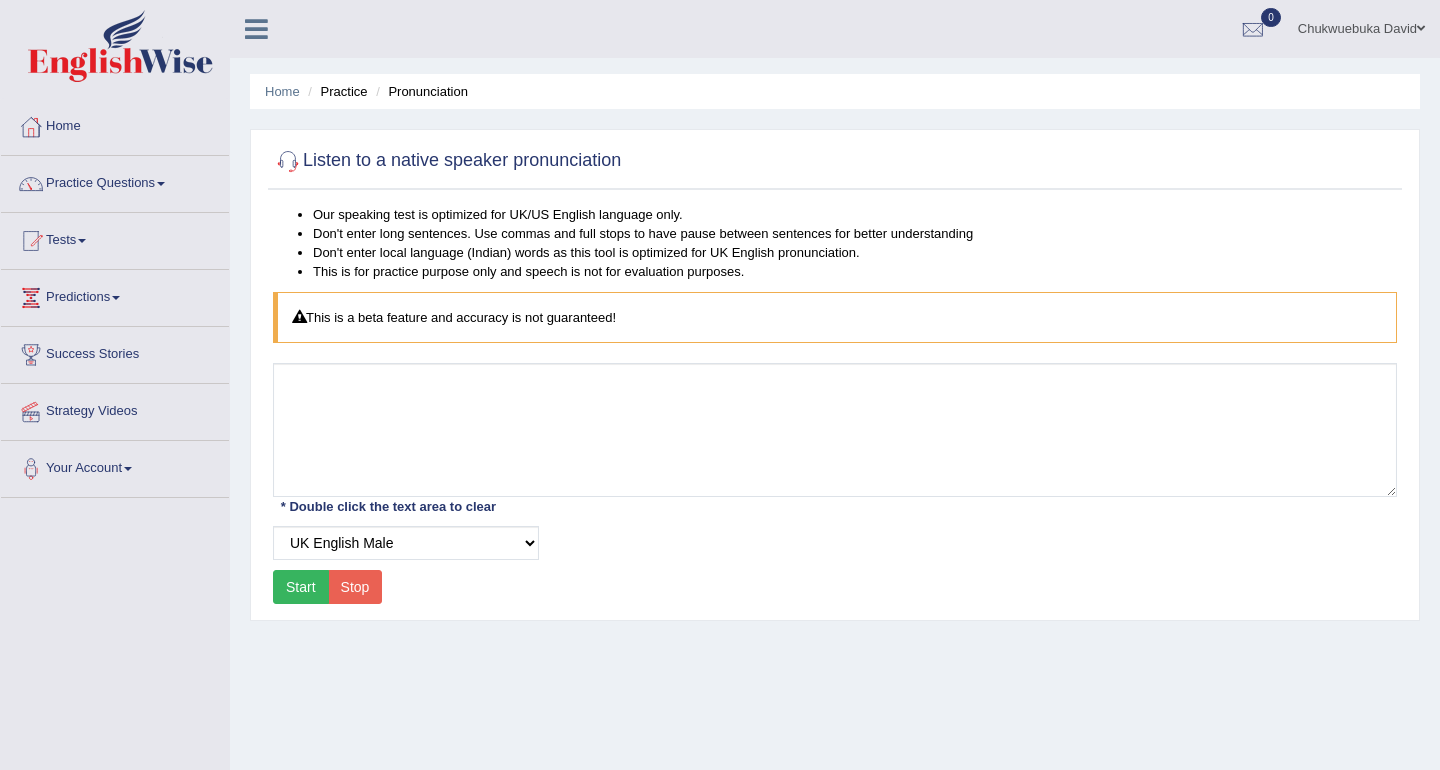 click on "Start" at bounding box center (301, 587) 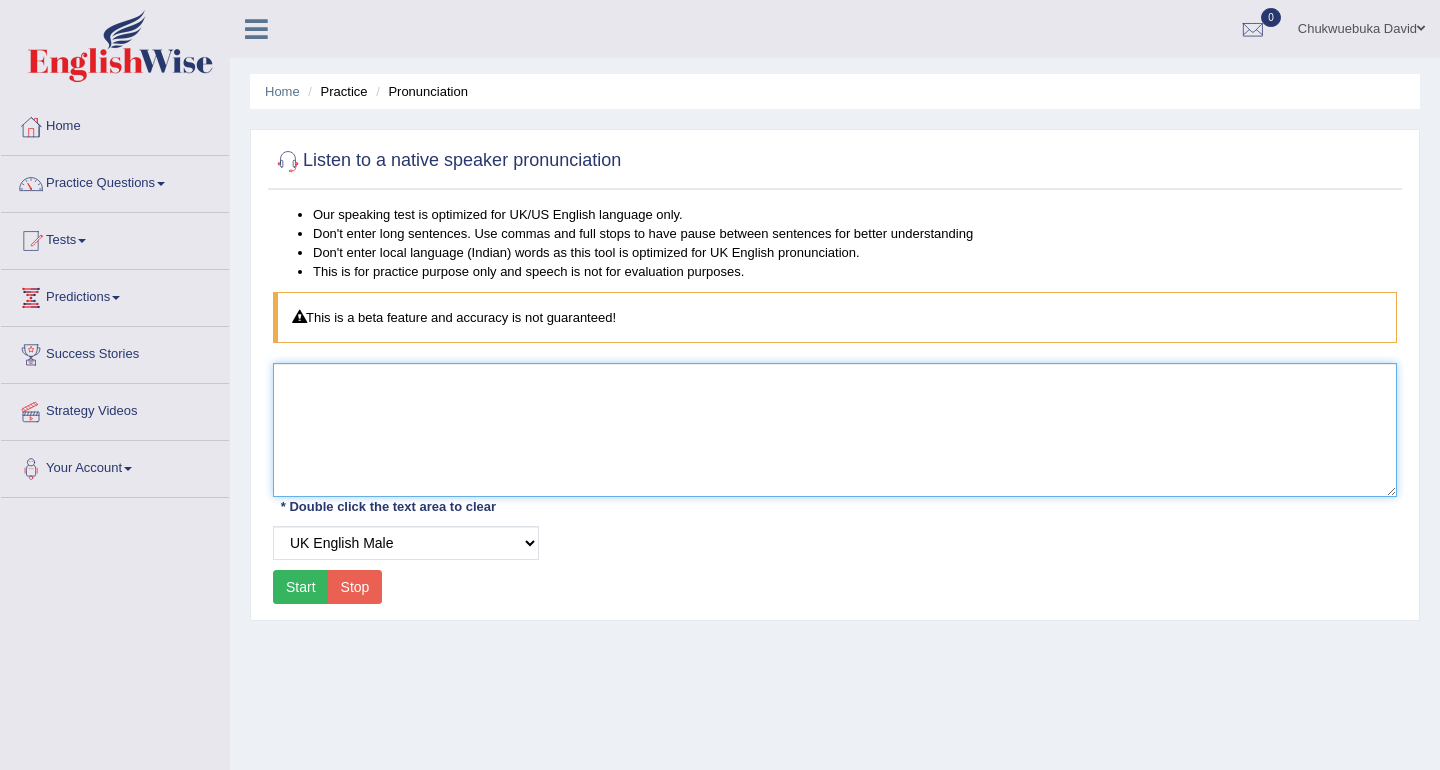 click at bounding box center [835, 430] 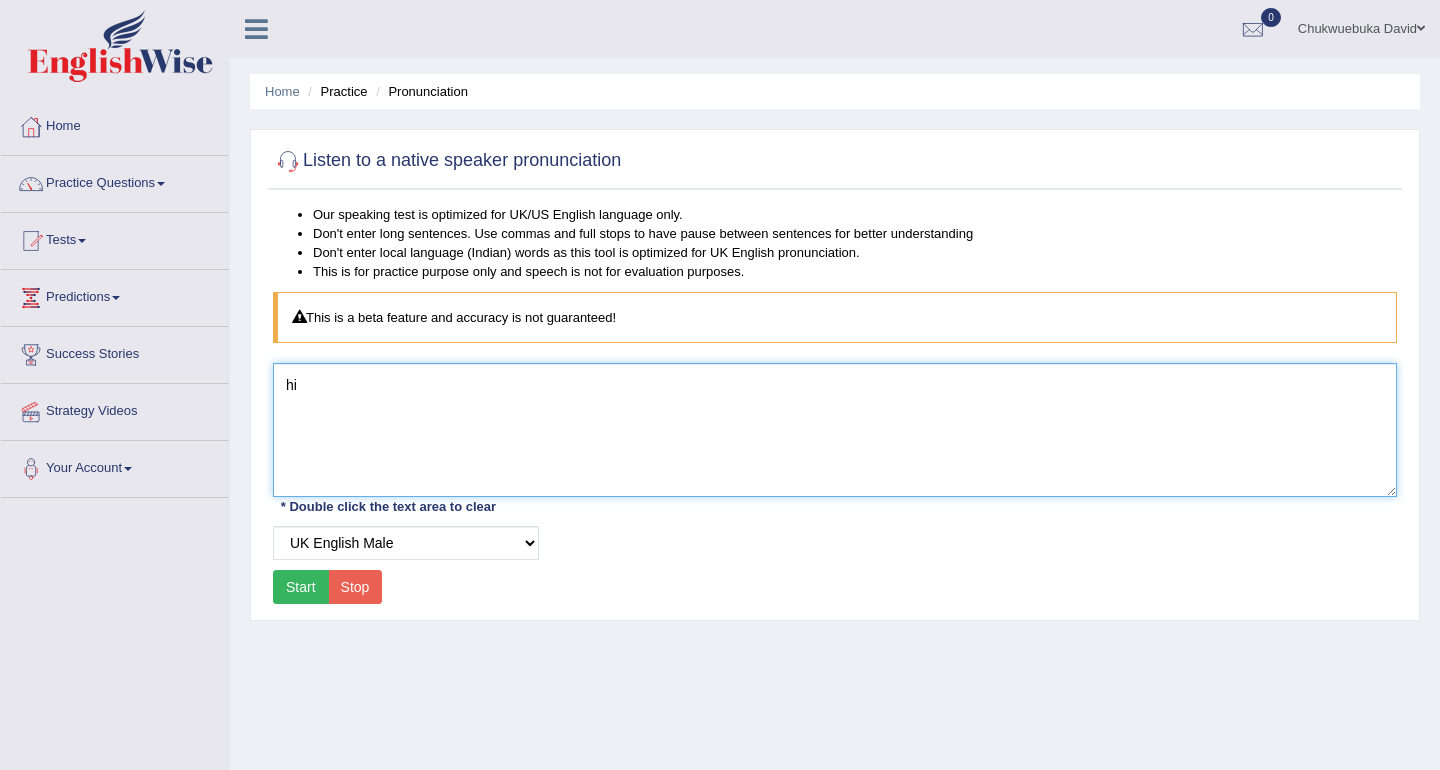 type on "hi" 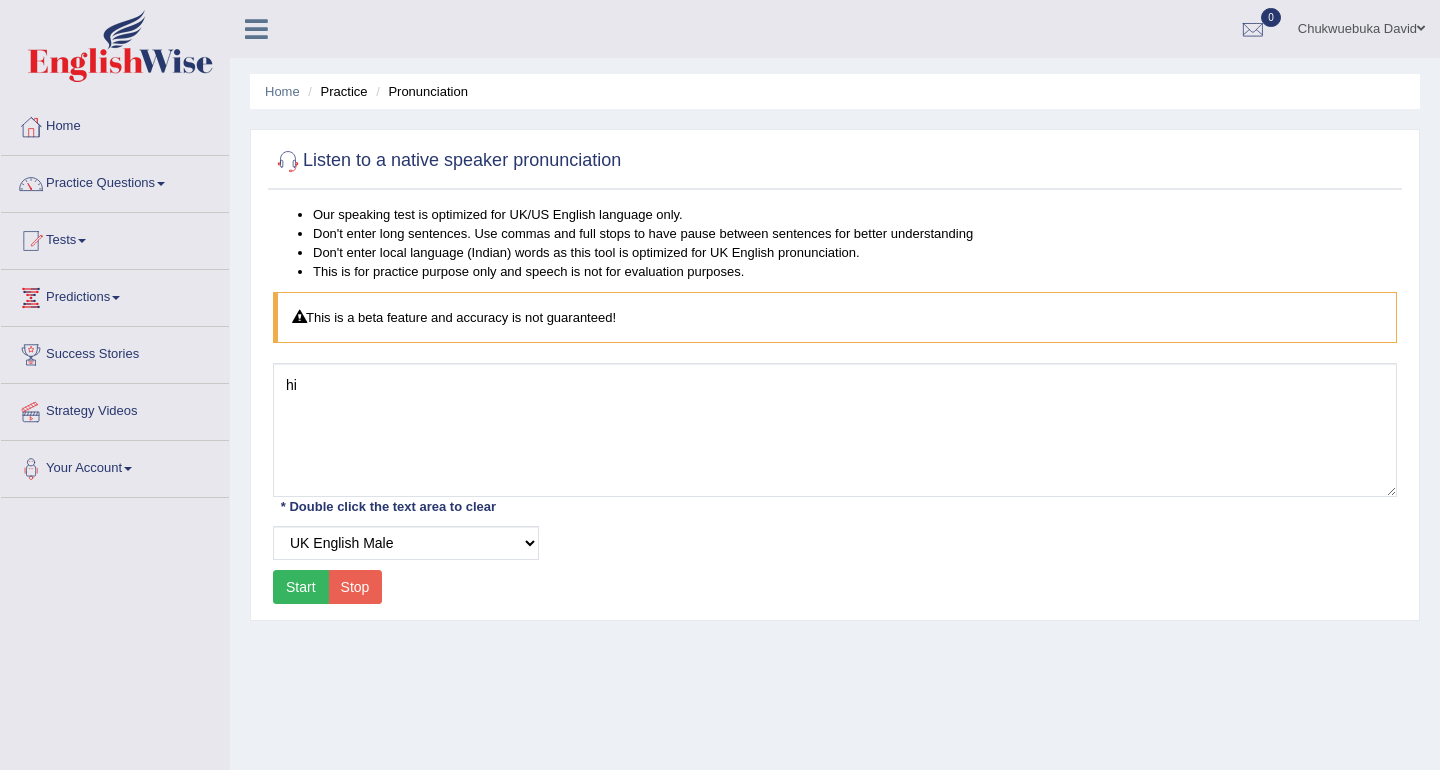click on "Start" at bounding box center (301, 587) 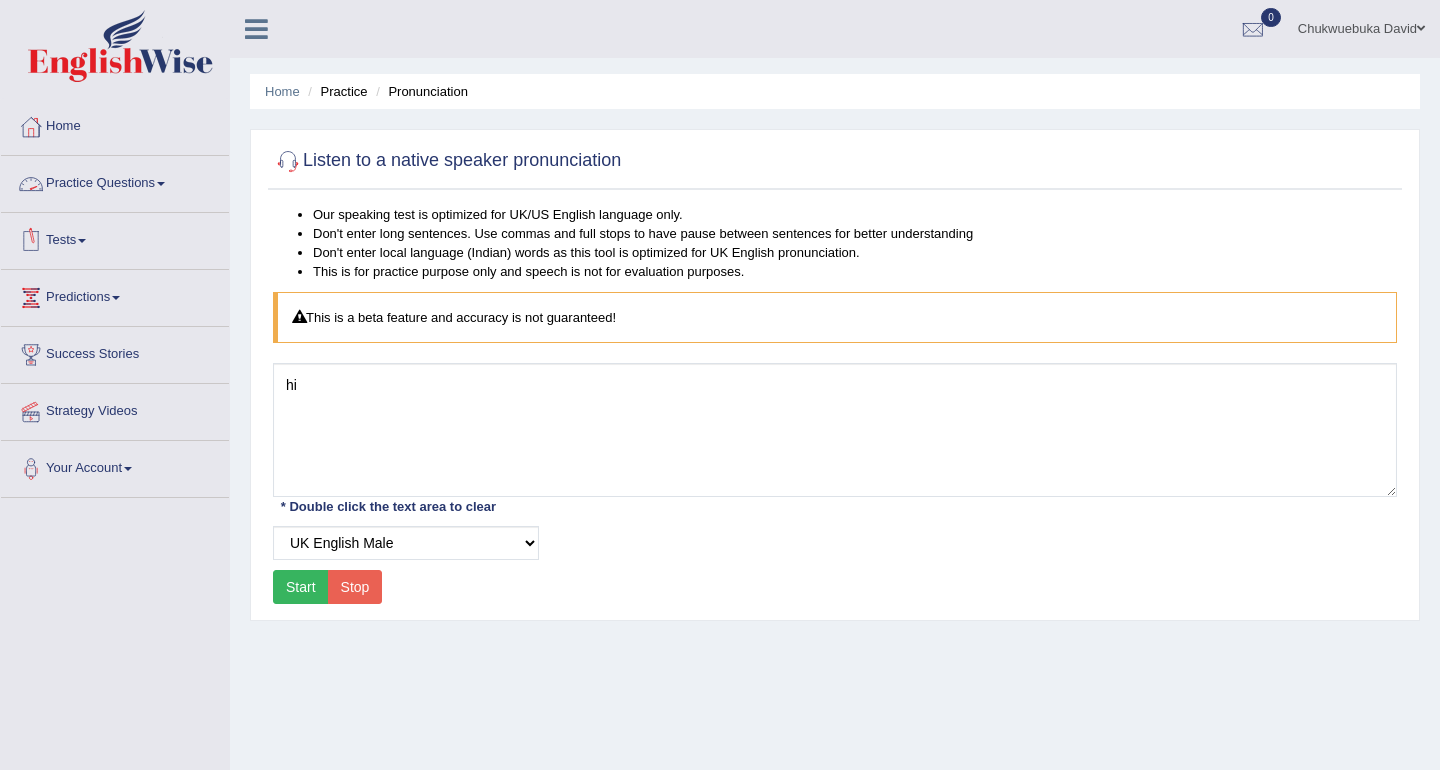 click at bounding box center [161, 184] 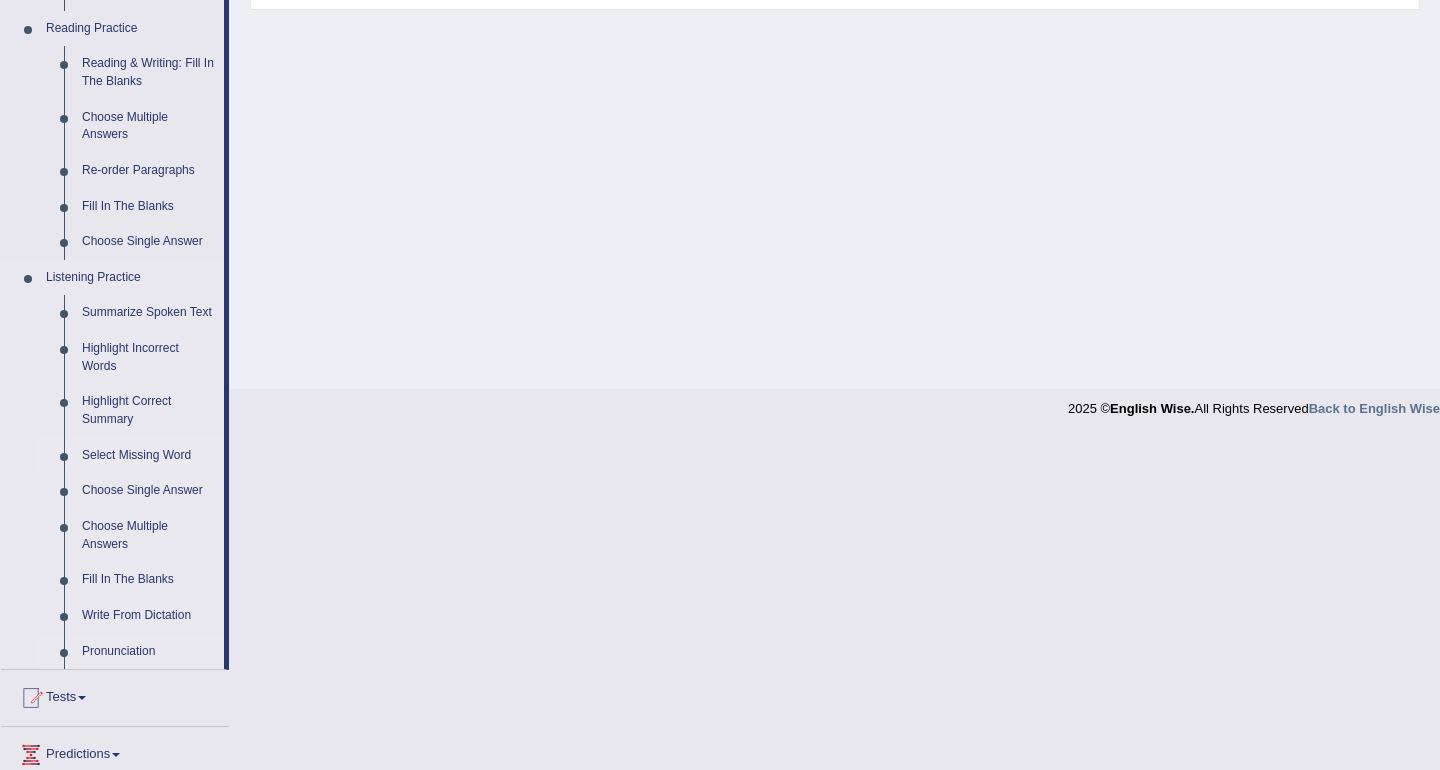 scroll, scrollTop: 605, scrollLeft: 0, axis: vertical 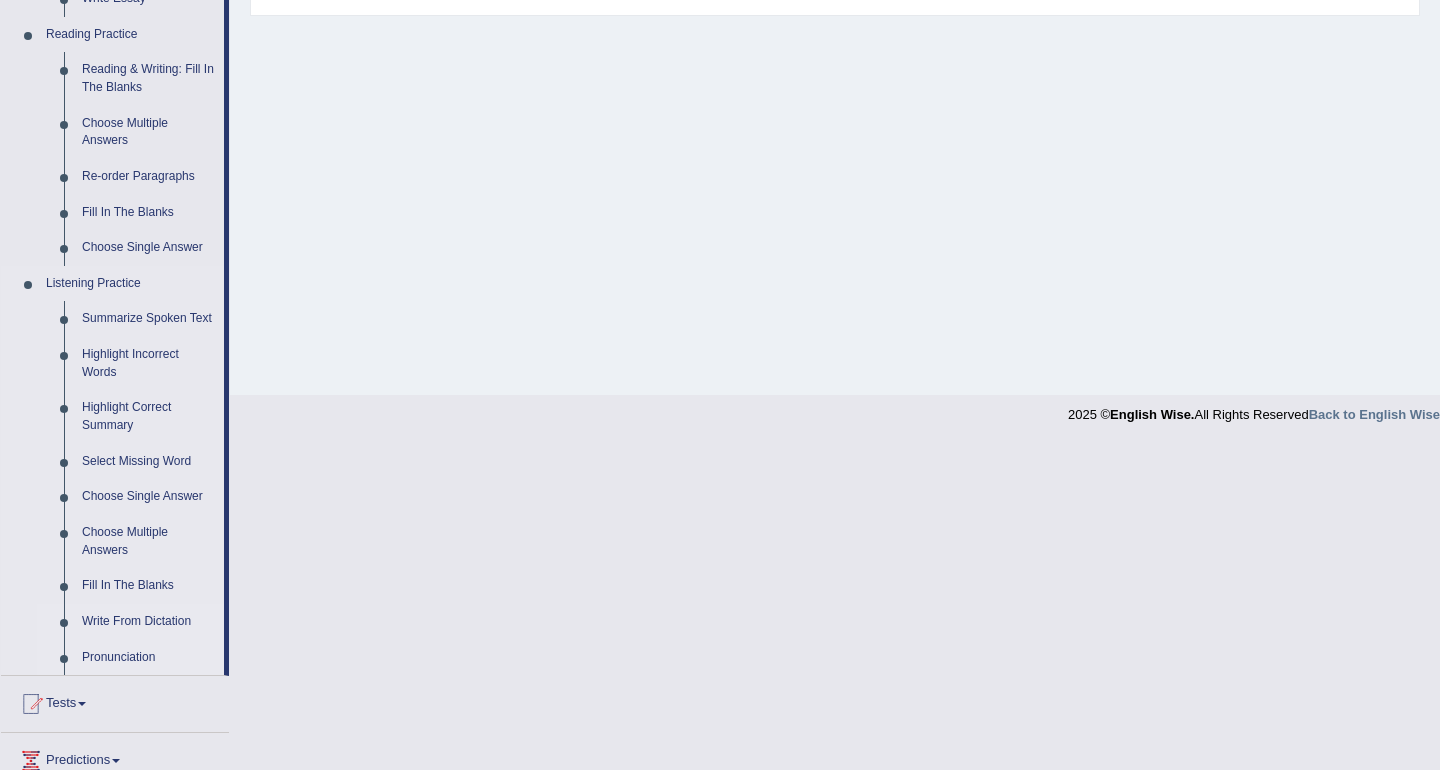click on "Write From Dictation" at bounding box center (148, 622) 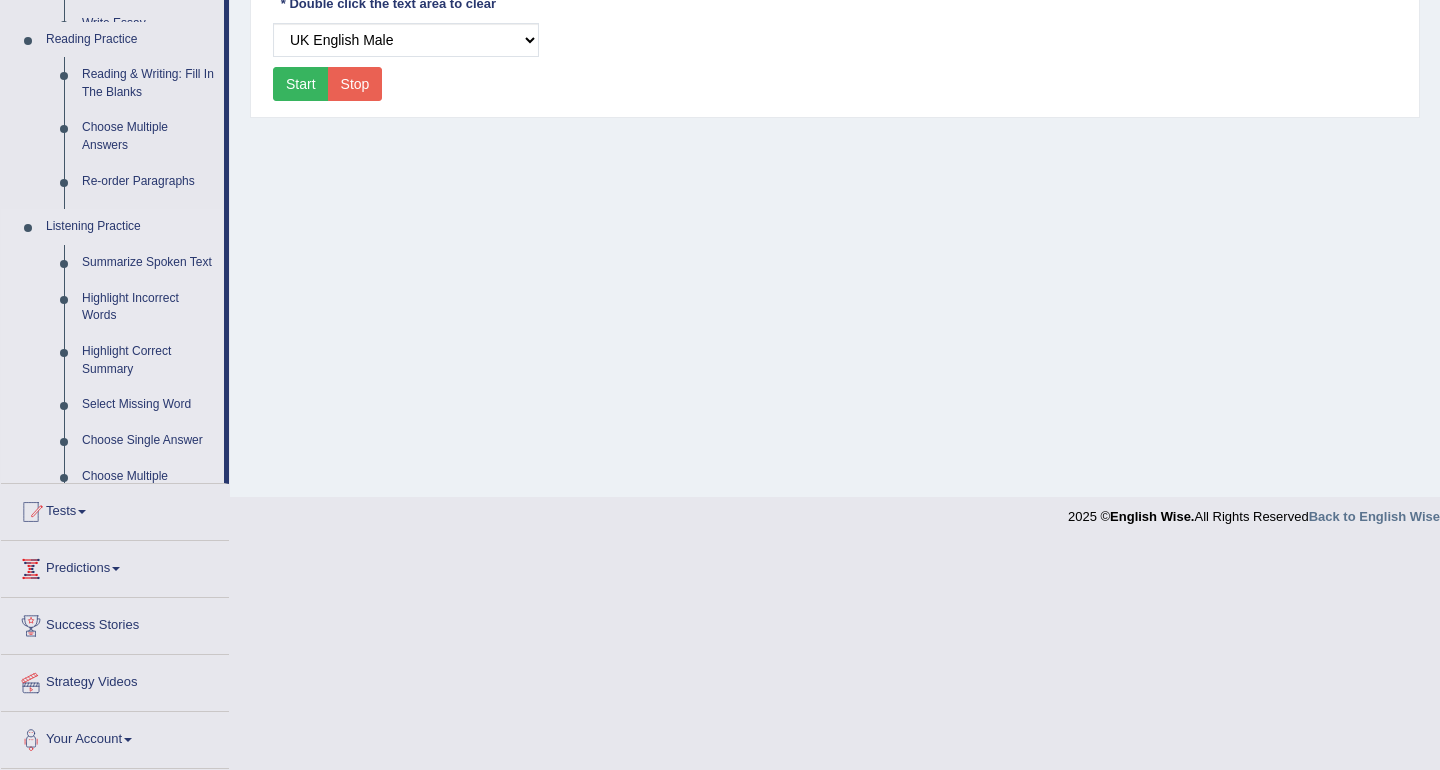 scroll, scrollTop: 280, scrollLeft: 0, axis: vertical 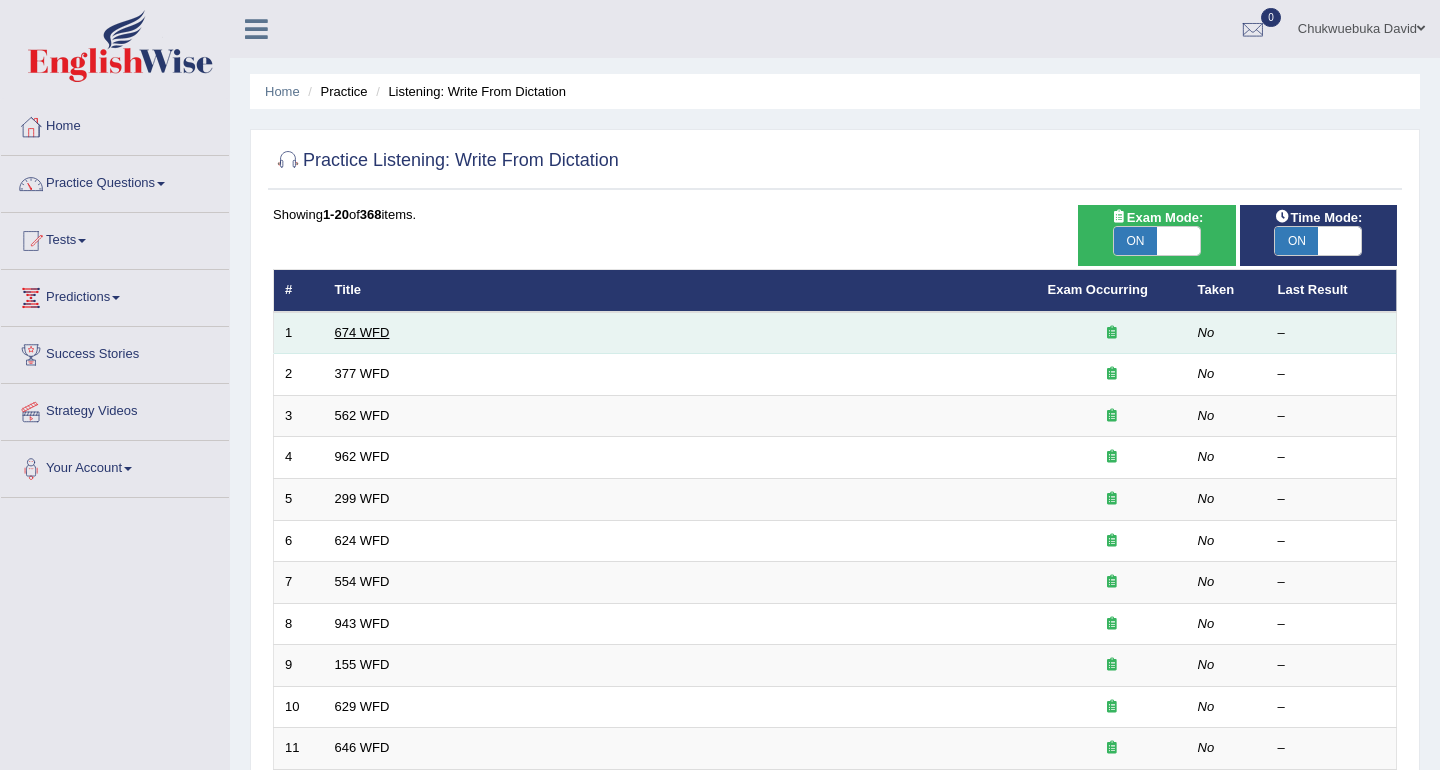 click on "674 WFD" at bounding box center (362, 332) 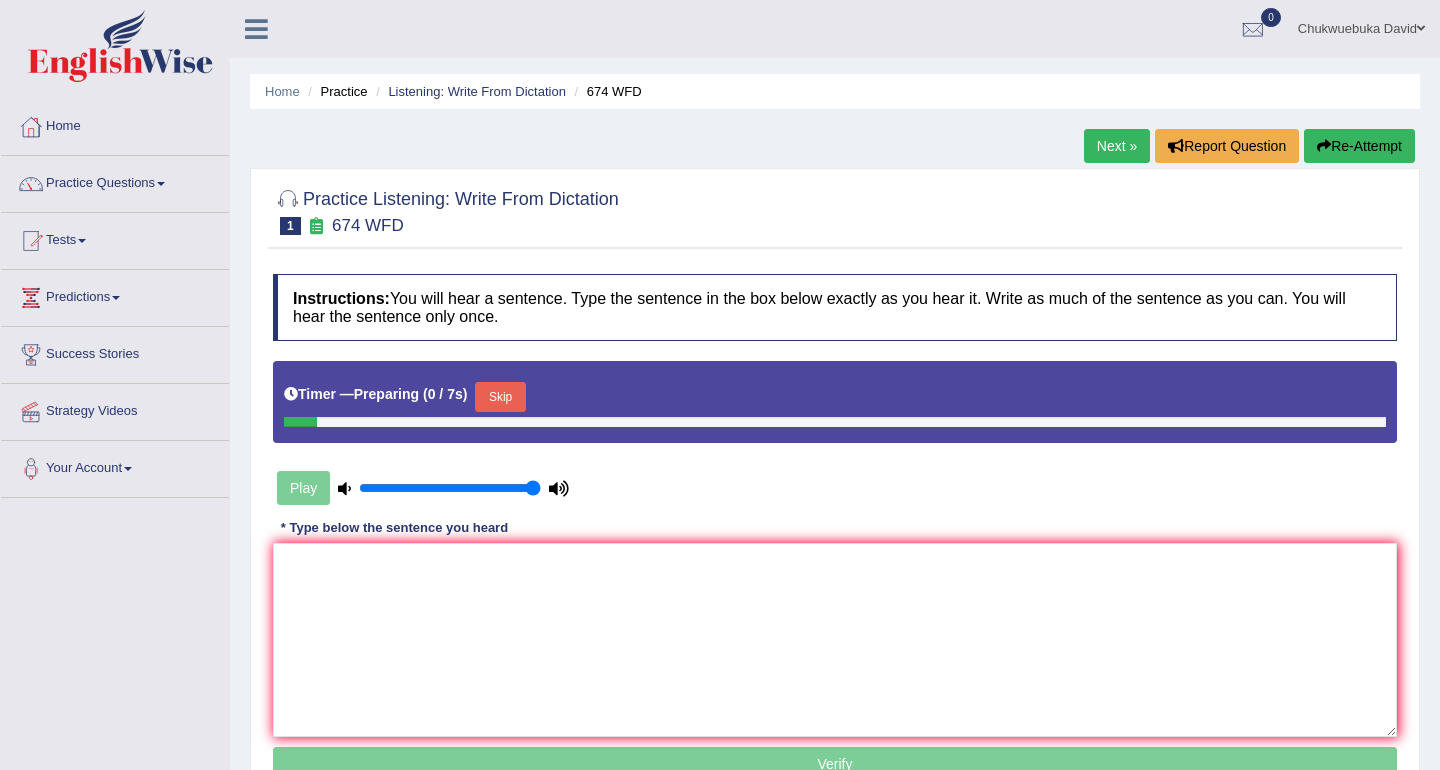 scroll, scrollTop: 0, scrollLeft: 0, axis: both 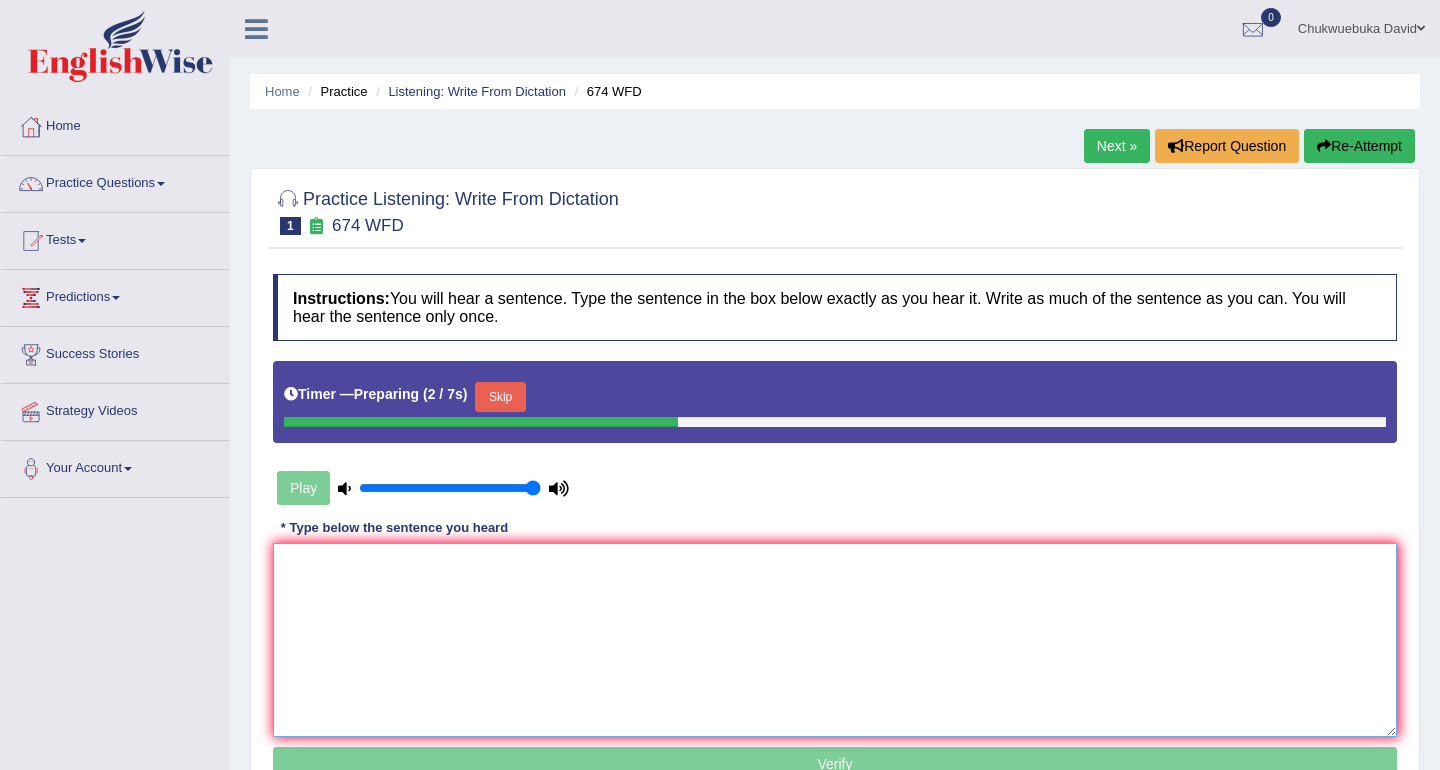 click at bounding box center [835, 640] 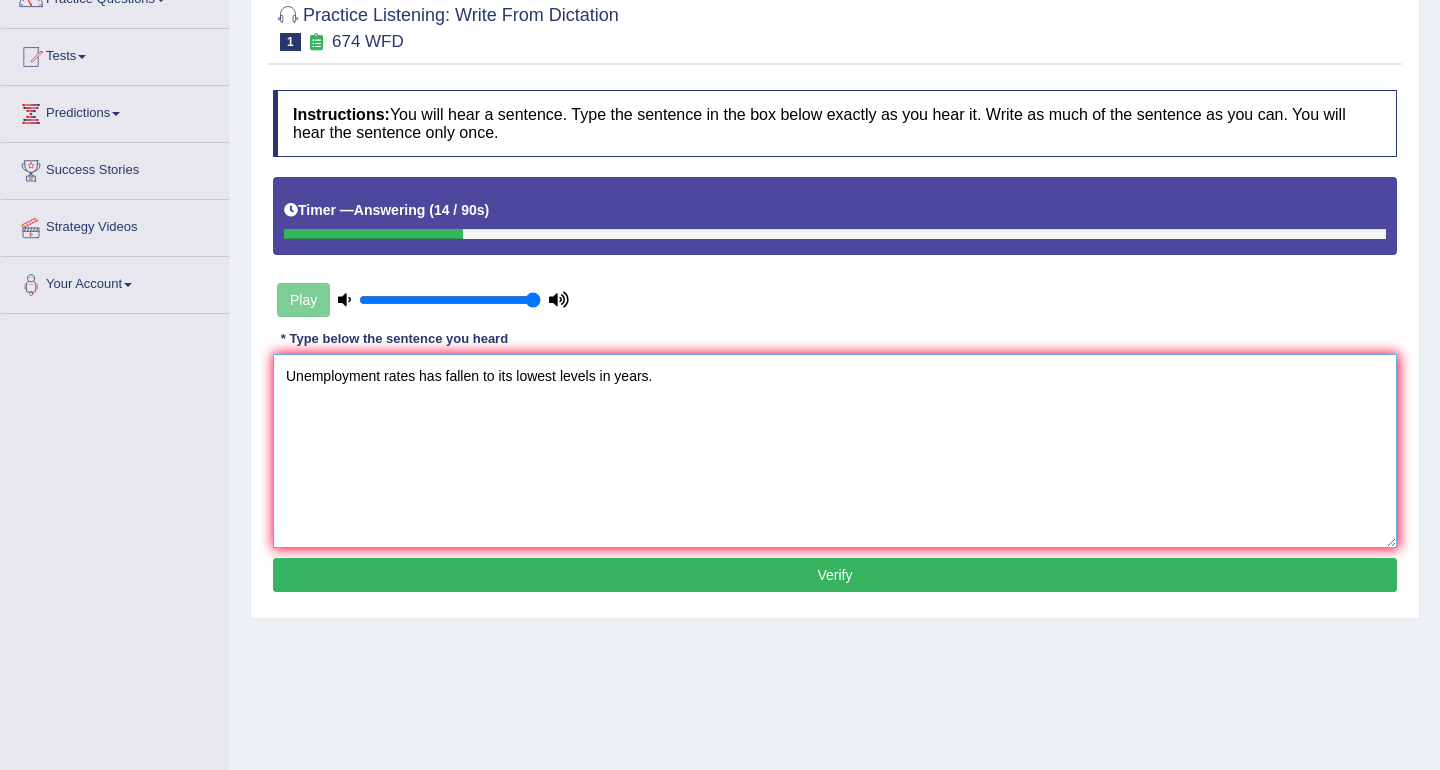 scroll, scrollTop: 187, scrollLeft: 0, axis: vertical 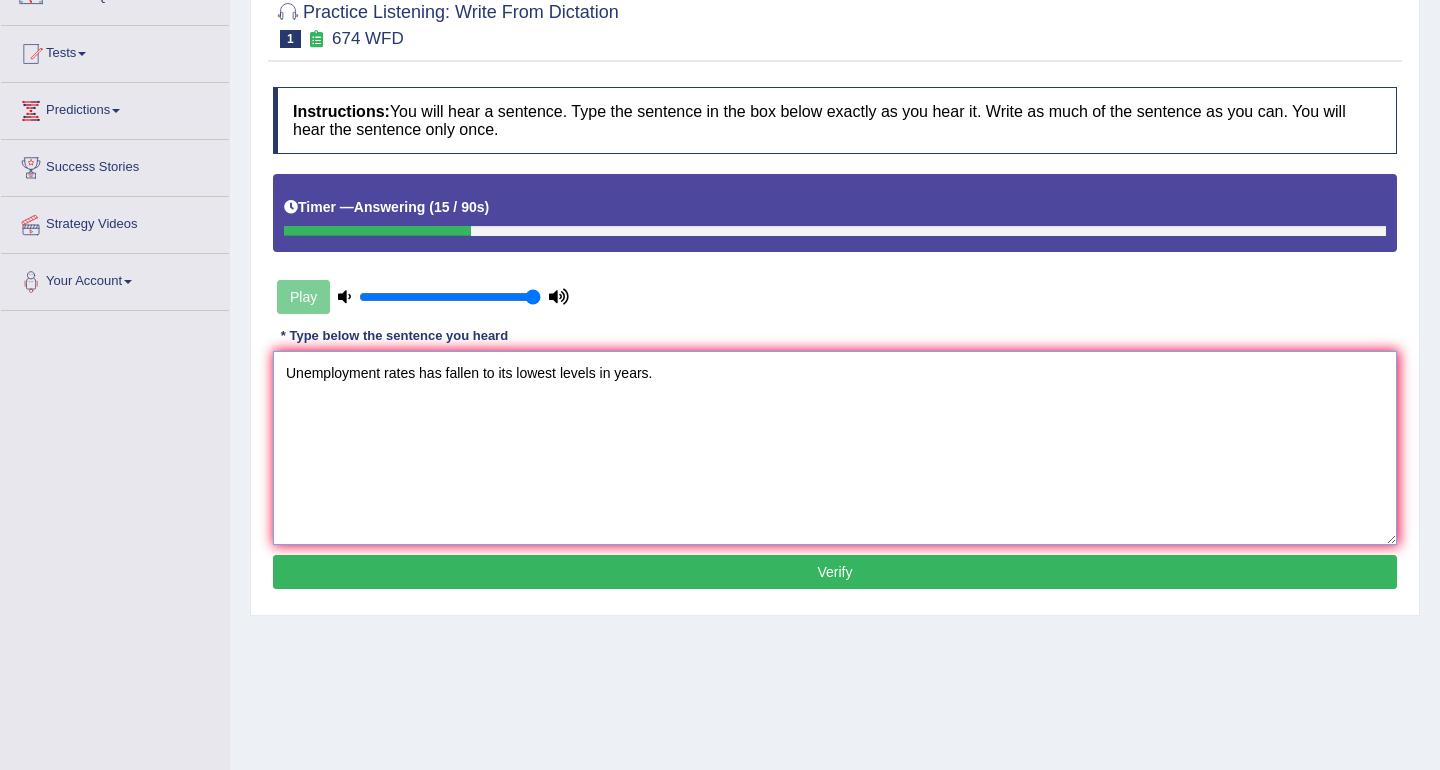 type on "Unemployment rates has fallen to its lowest levels in years." 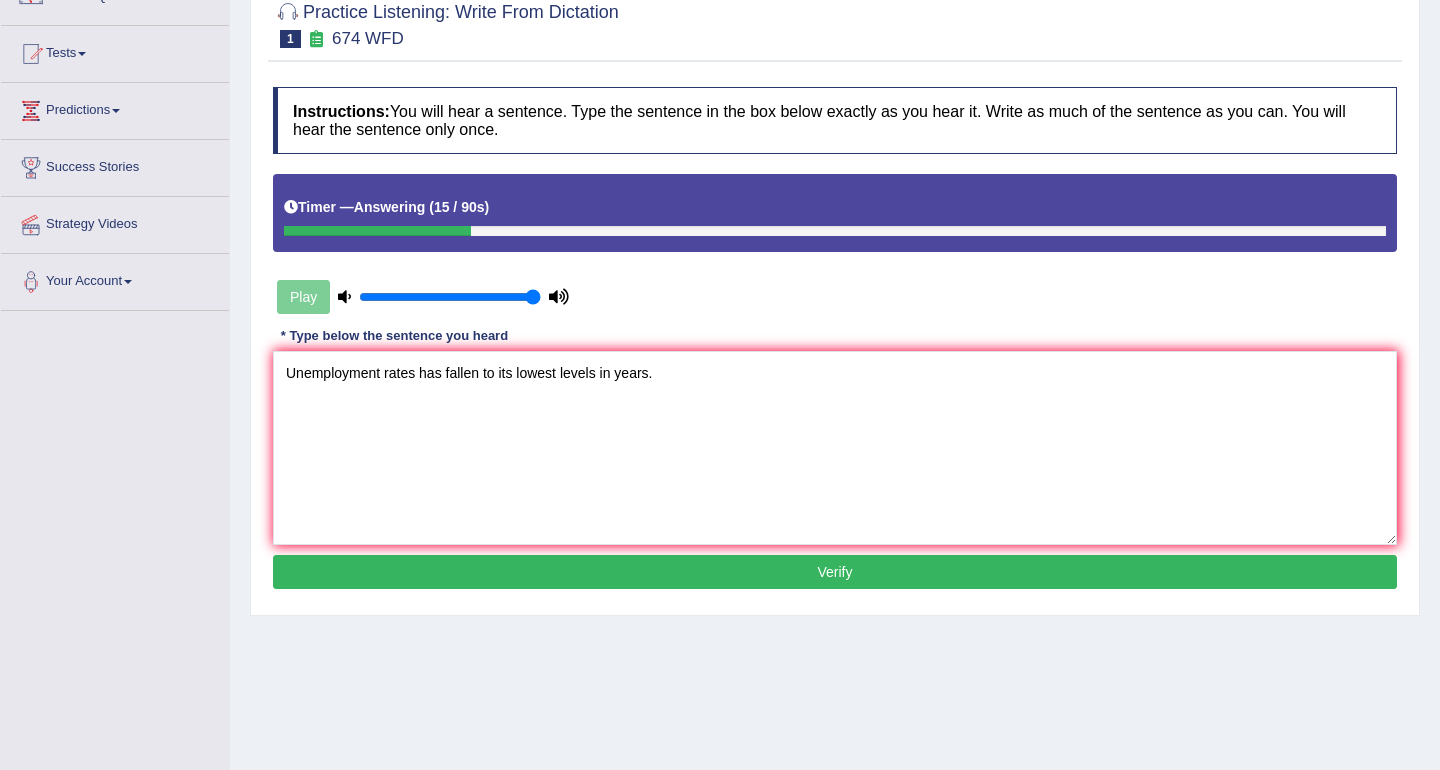 click on "Verify" at bounding box center (835, 572) 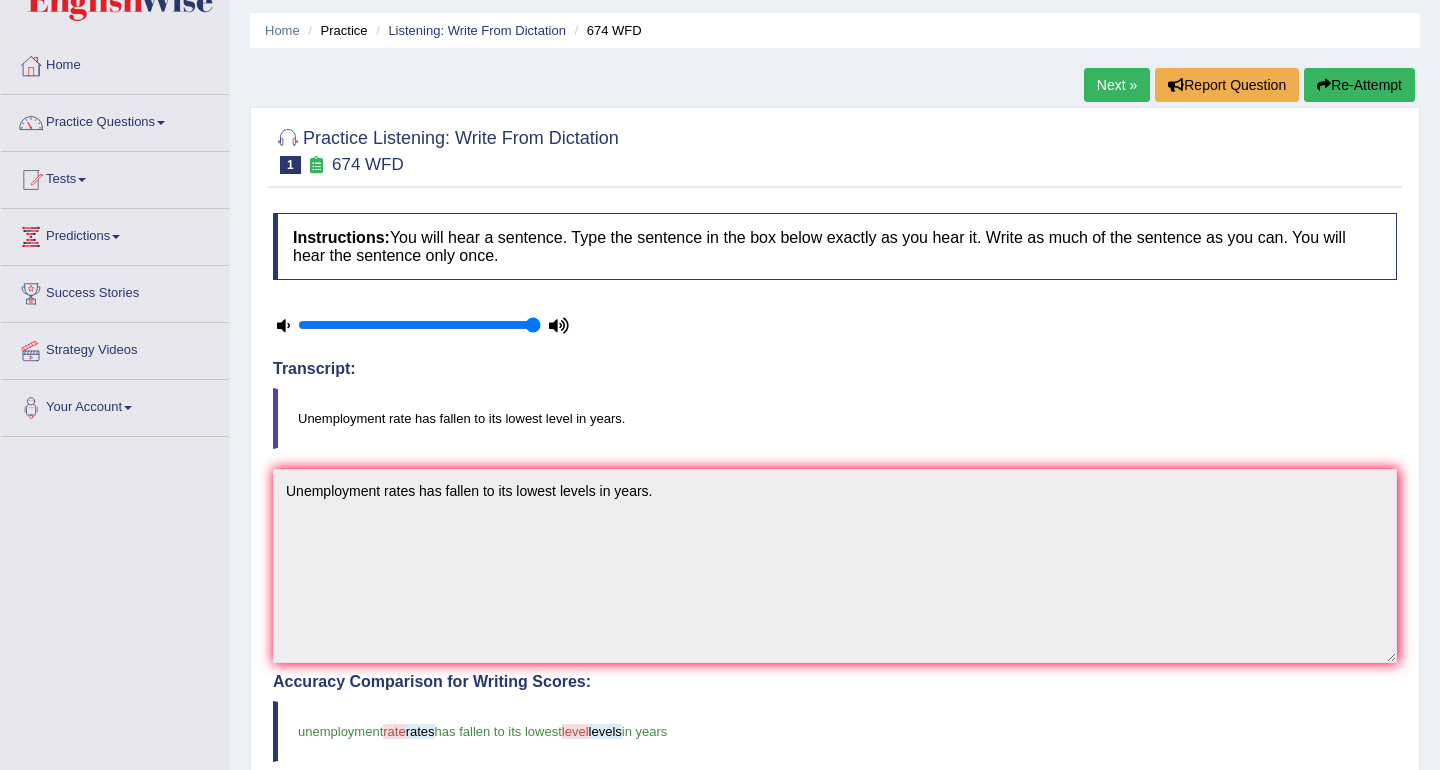 scroll, scrollTop: 0, scrollLeft: 0, axis: both 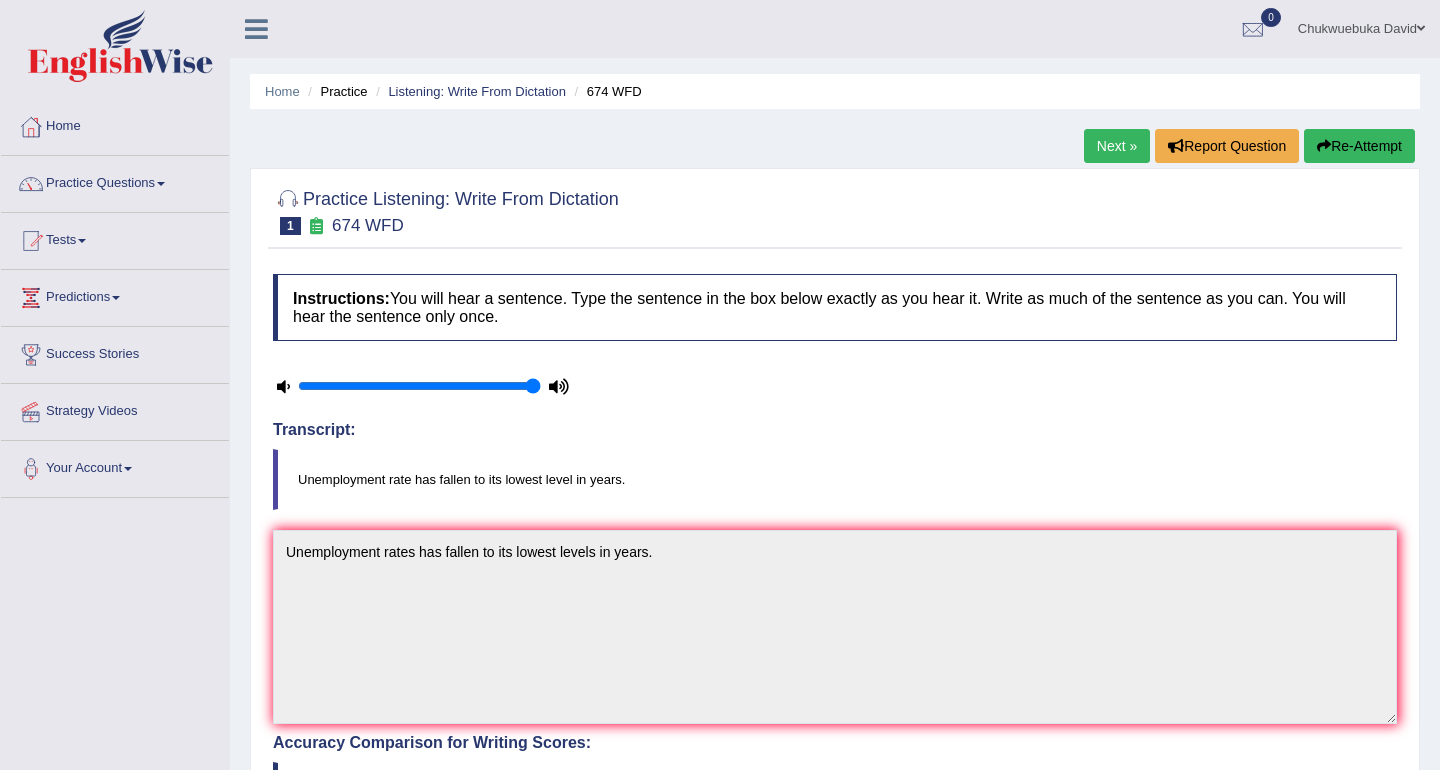 click on "Next »" at bounding box center [1117, 146] 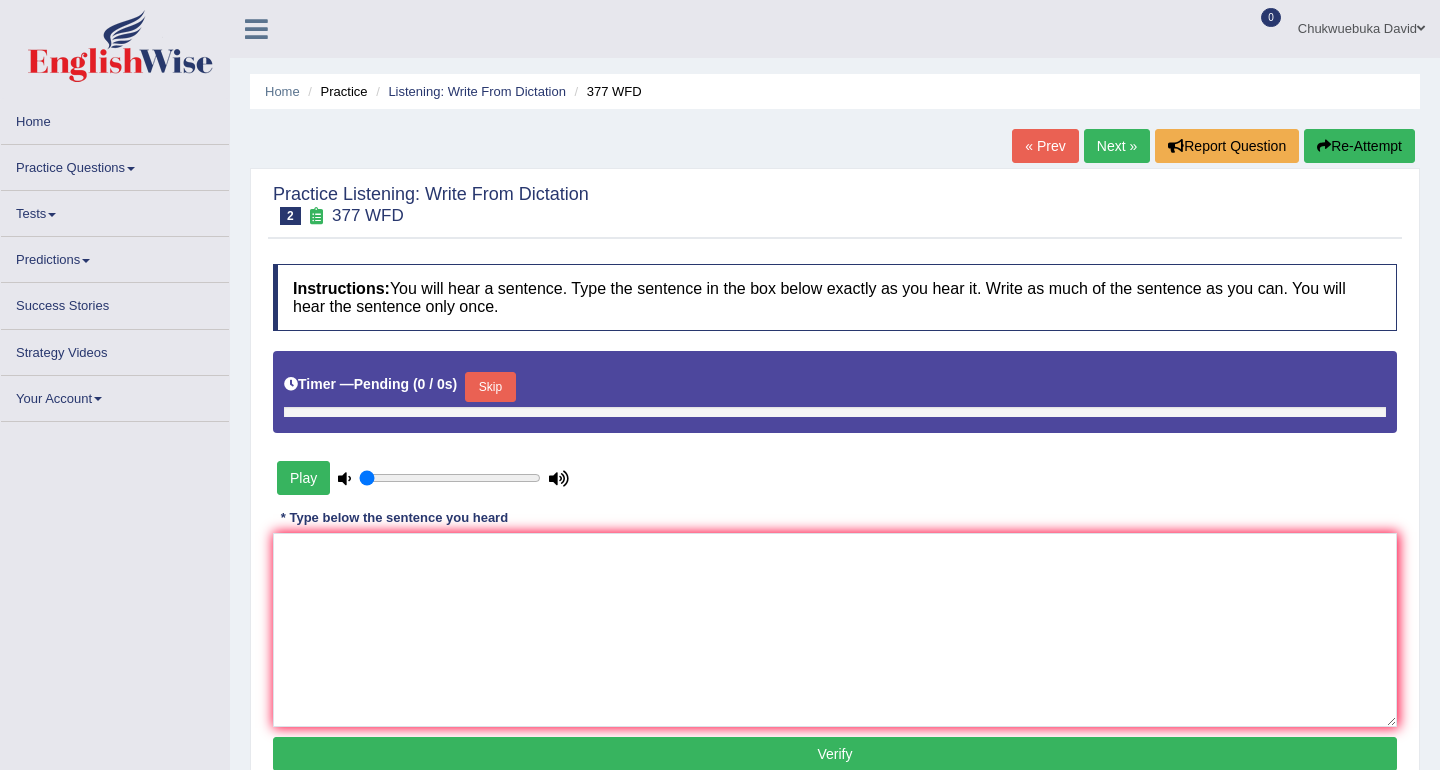 scroll, scrollTop: 0, scrollLeft: 0, axis: both 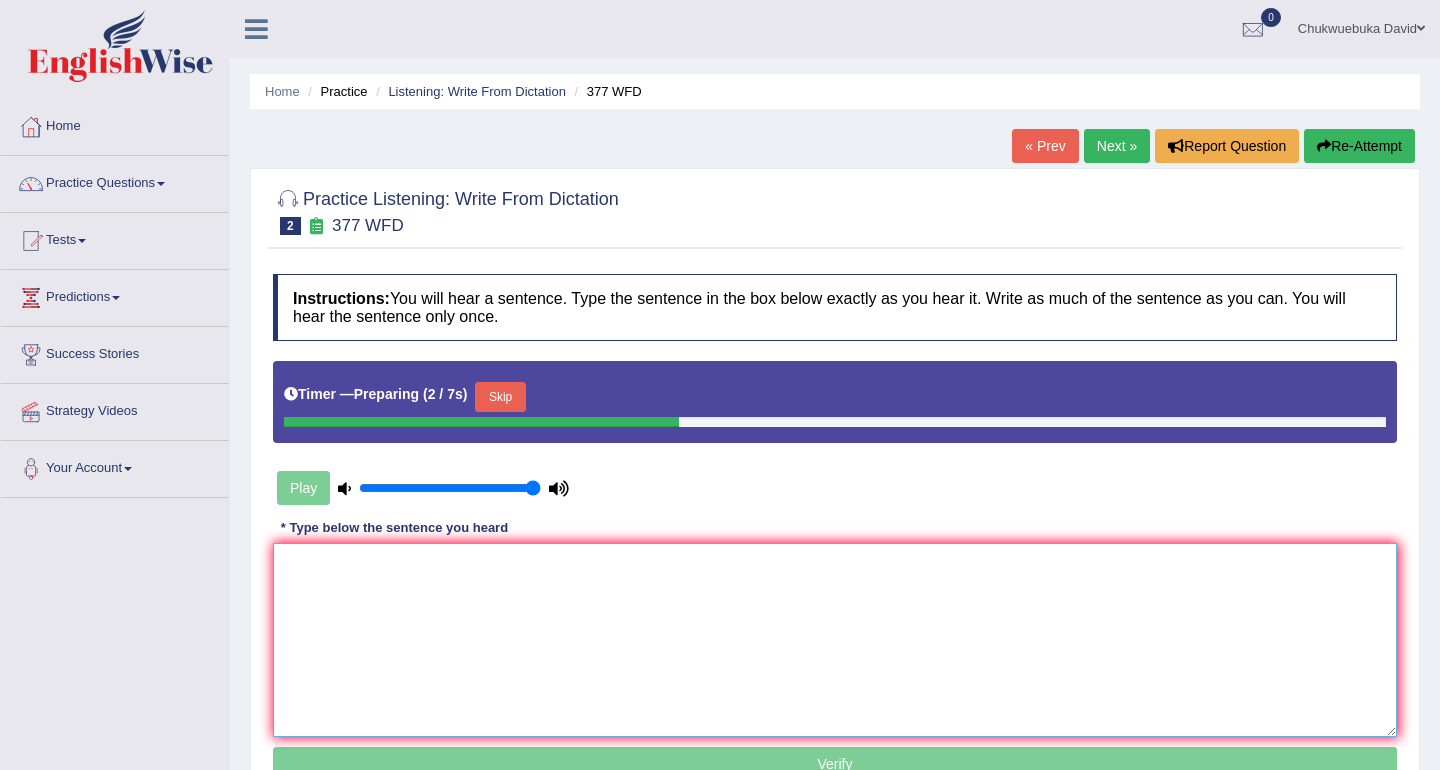 click at bounding box center (835, 640) 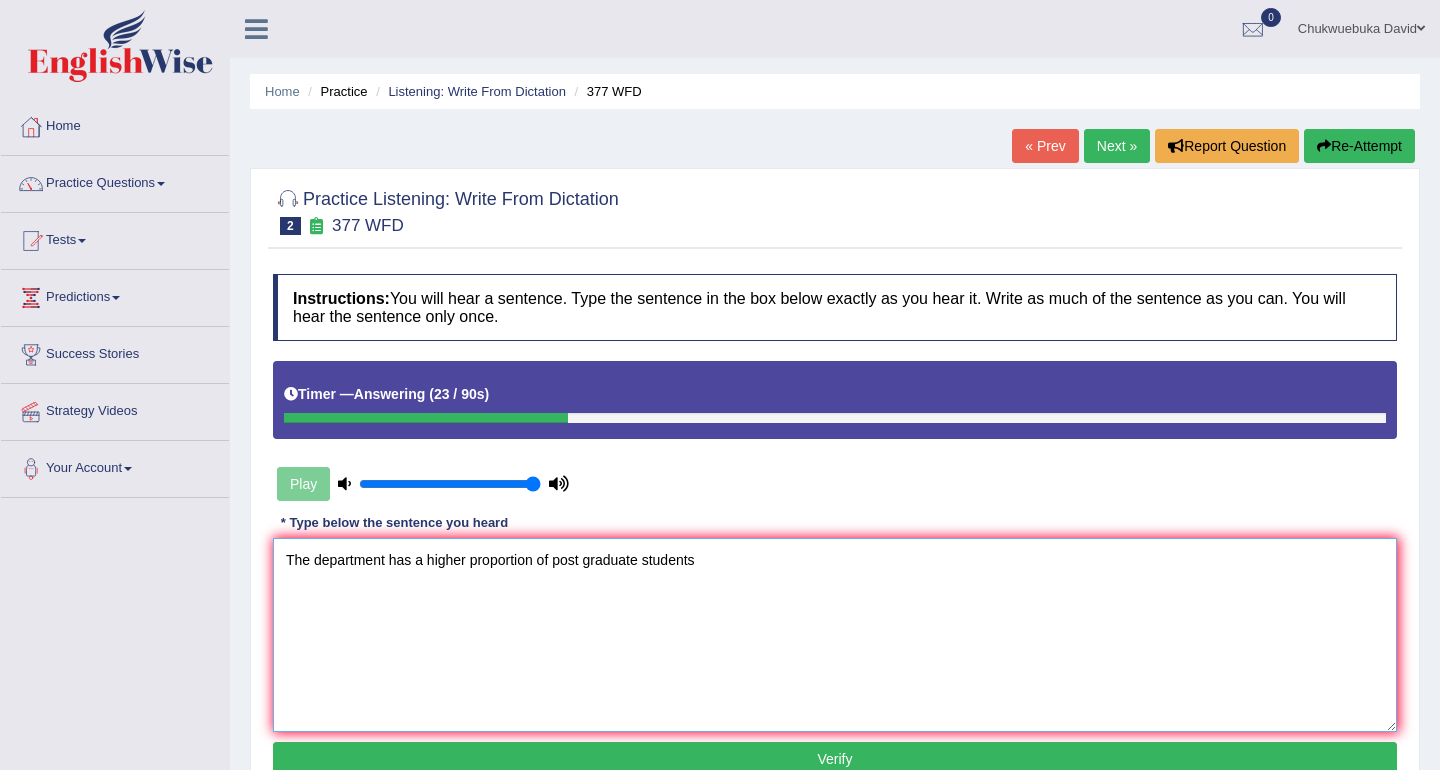 click on "The department has a higher proportion of post graduate students" at bounding box center [835, 635] 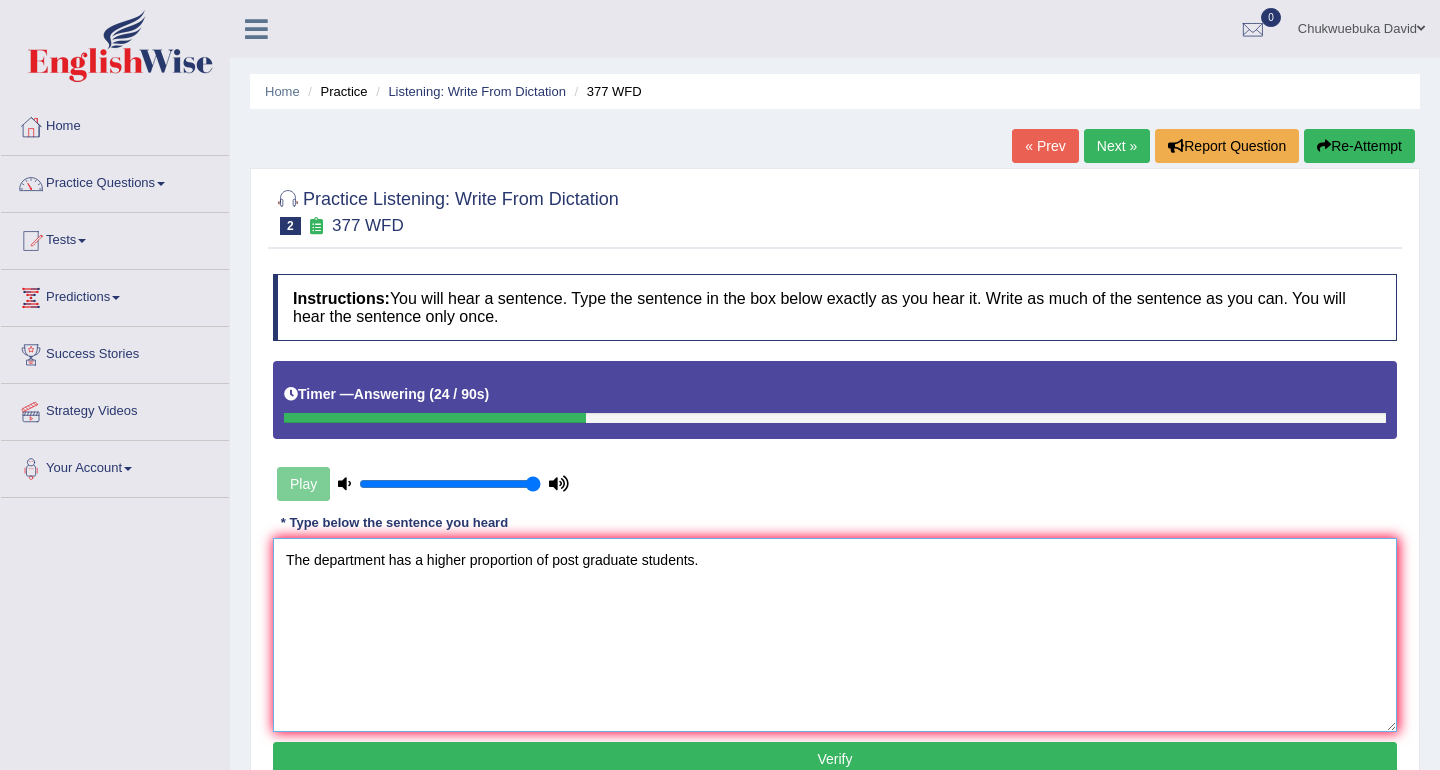 type on "The department has a higher proportion of post graduate students." 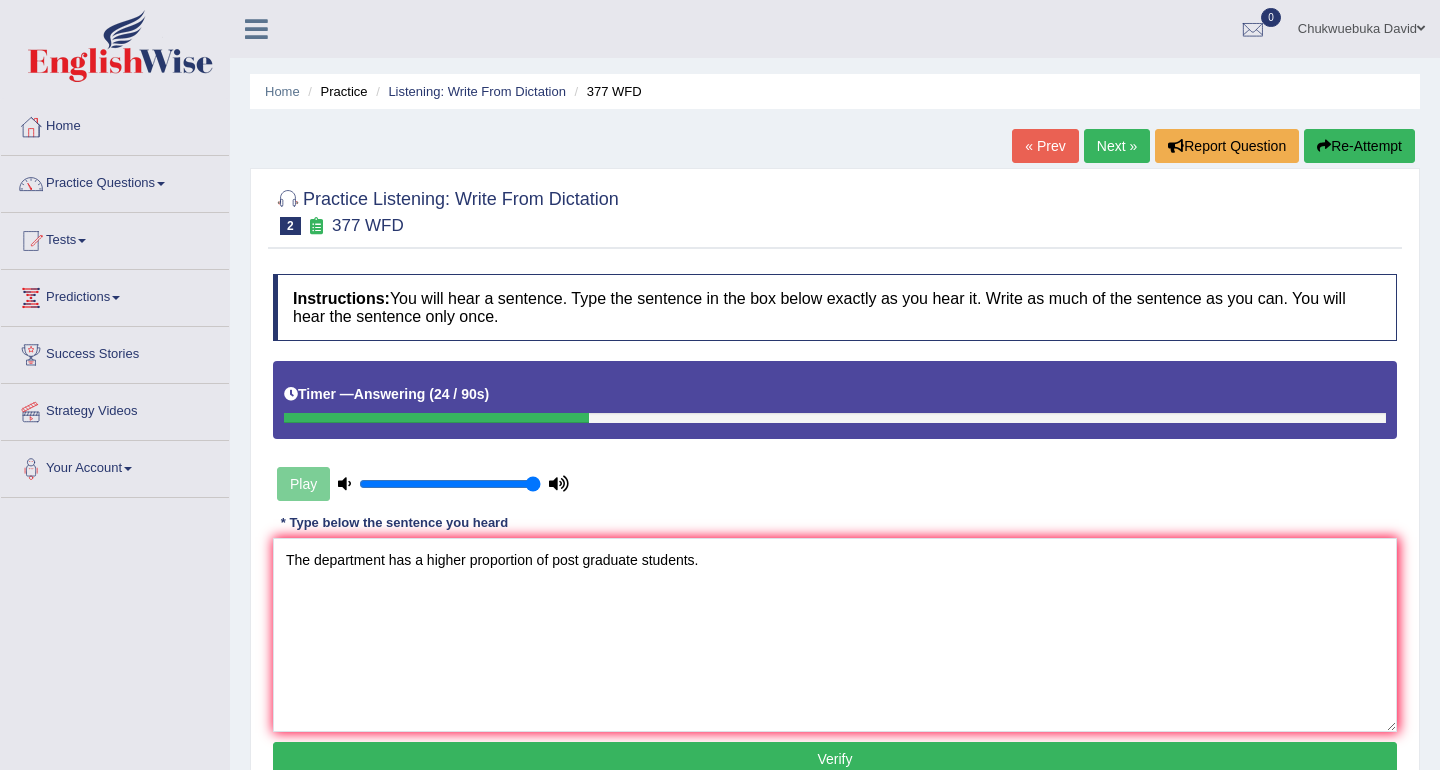 click on "Verify" at bounding box center [835, 759] 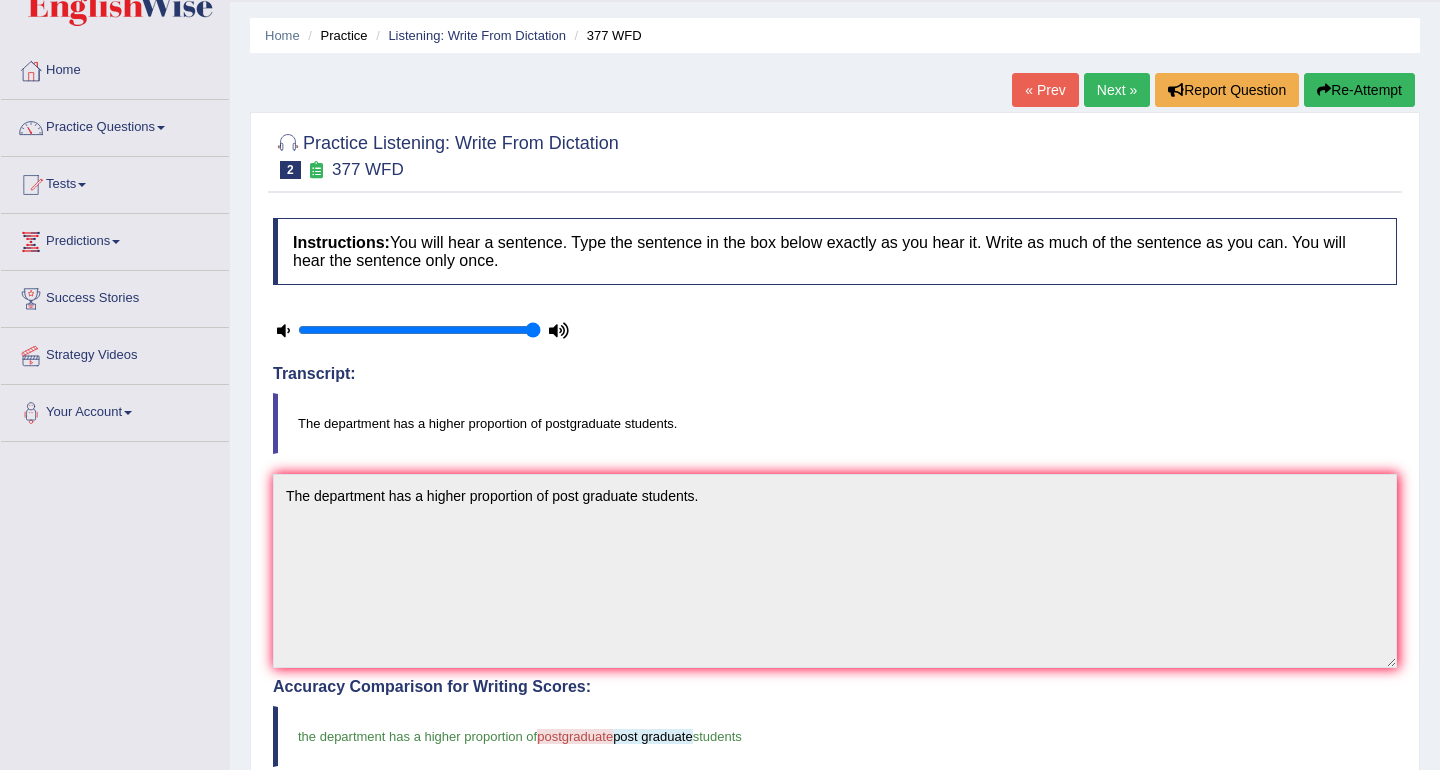 scroll, scrollTop: 0, scrollLeft: 0, axis: both 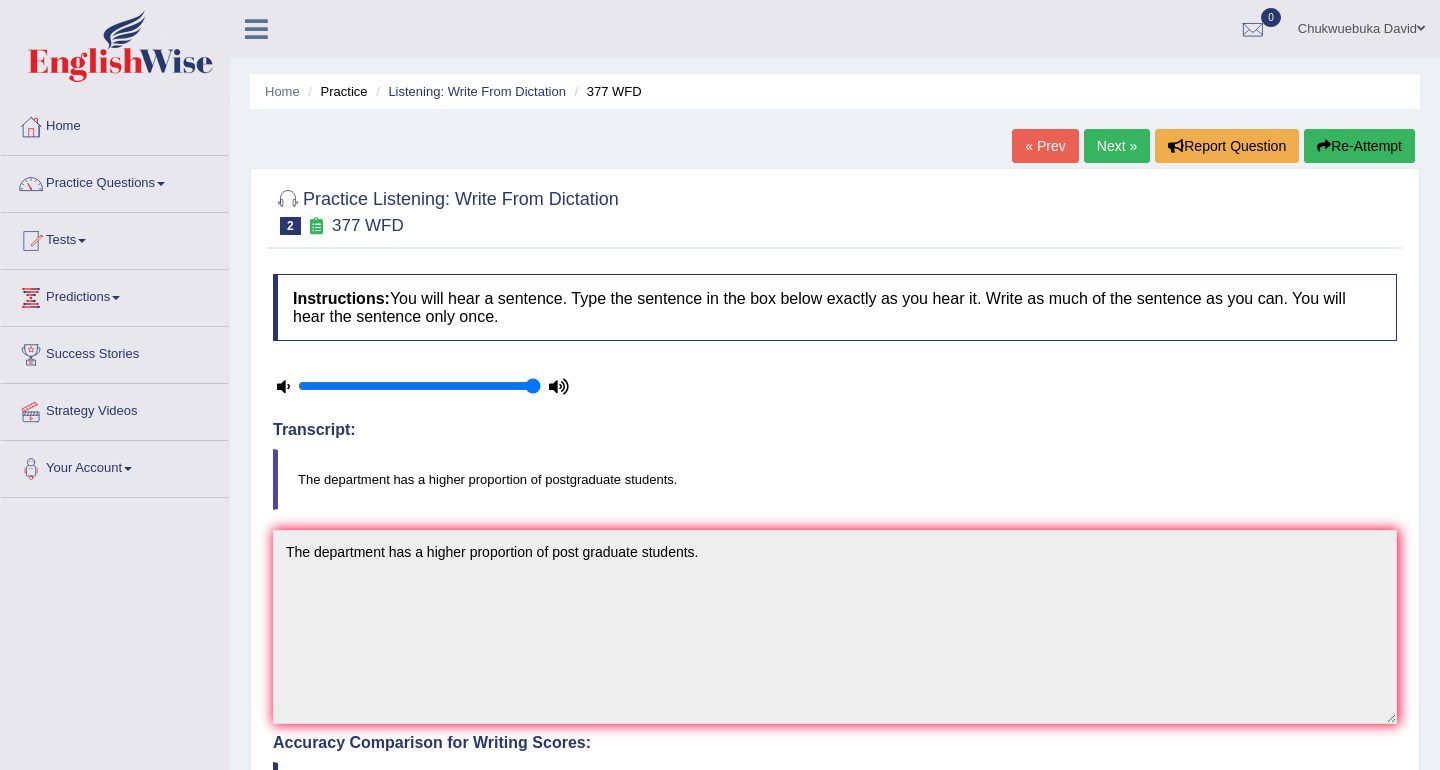 click on "Next »" at bounding box center (1117, 146) 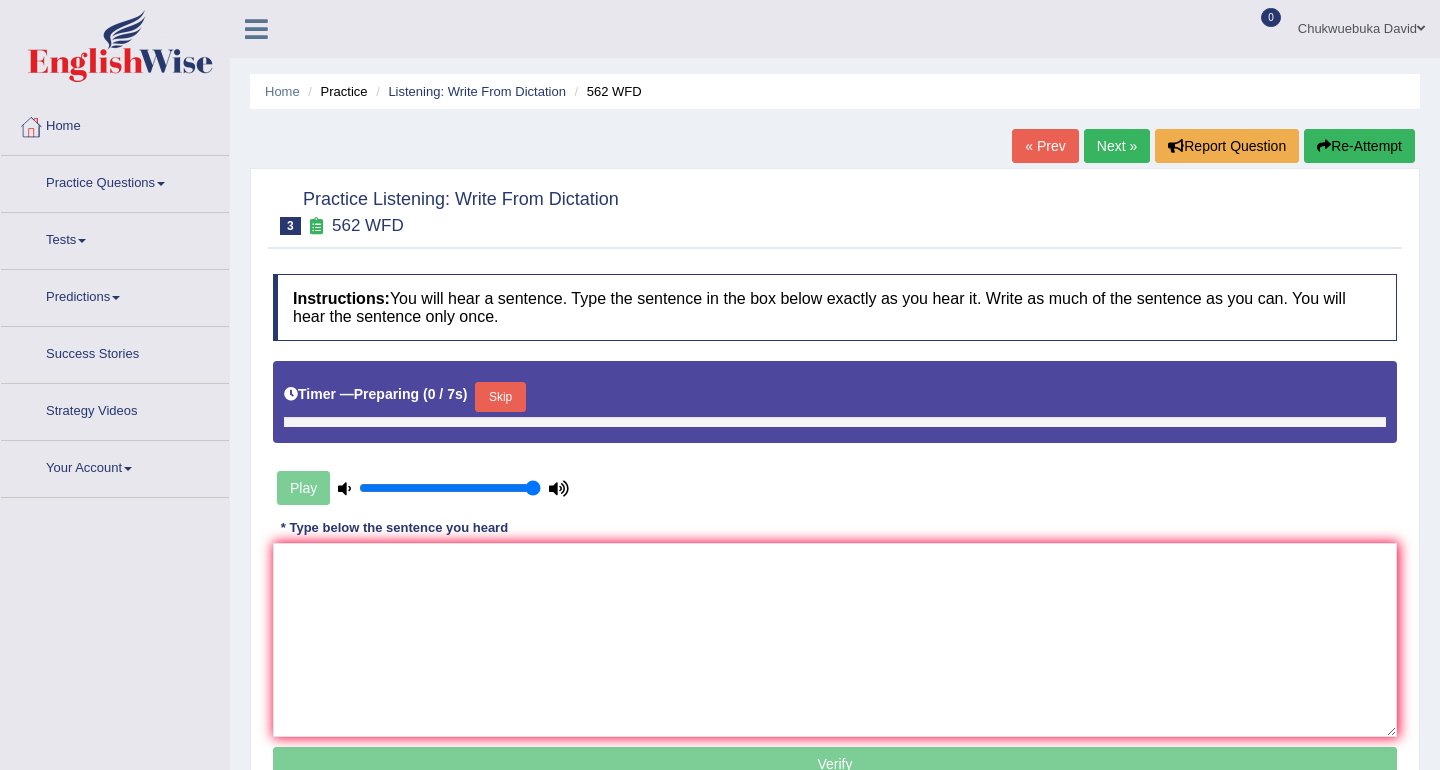 scroll, scrollTop: 0, scrollLeft: 0, axis: both 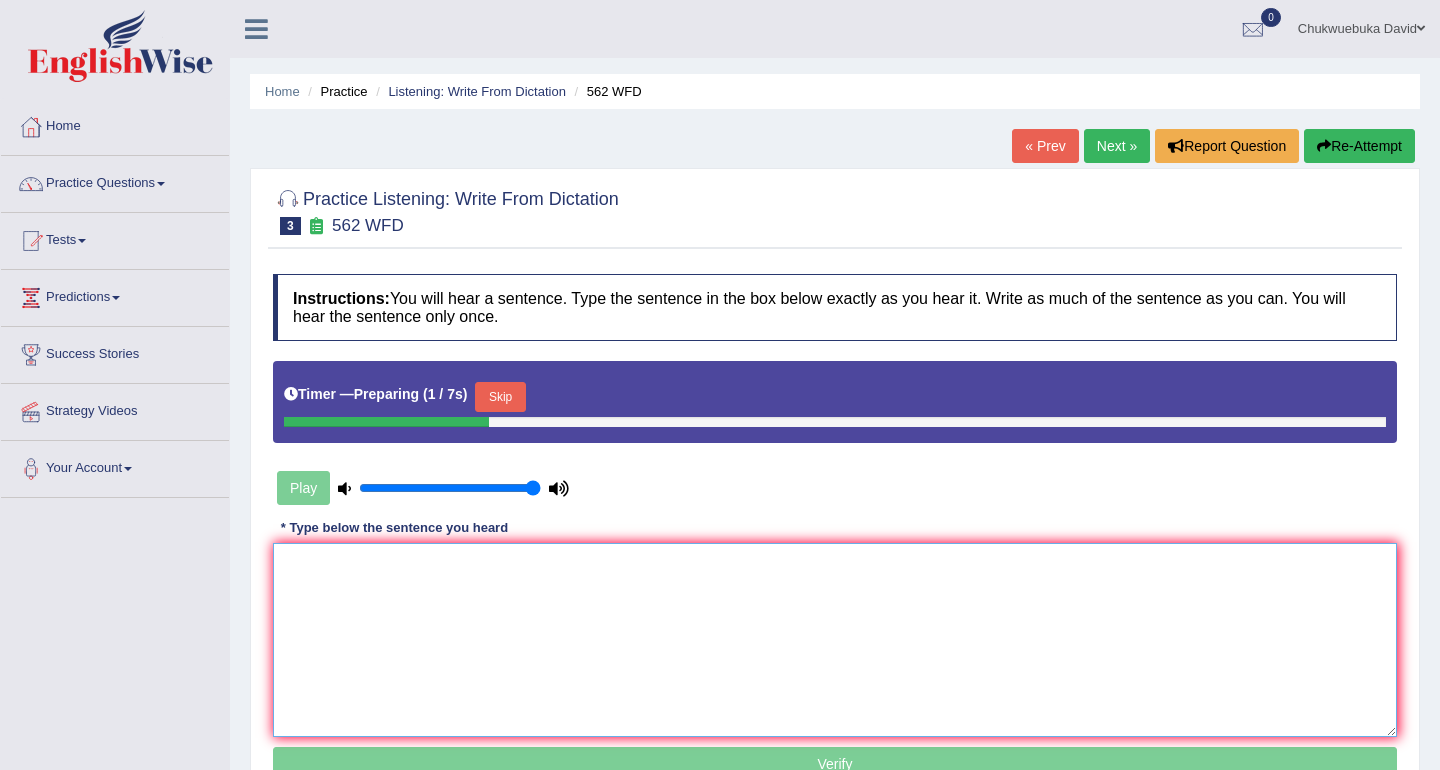 click at bounding box center [835, 640] 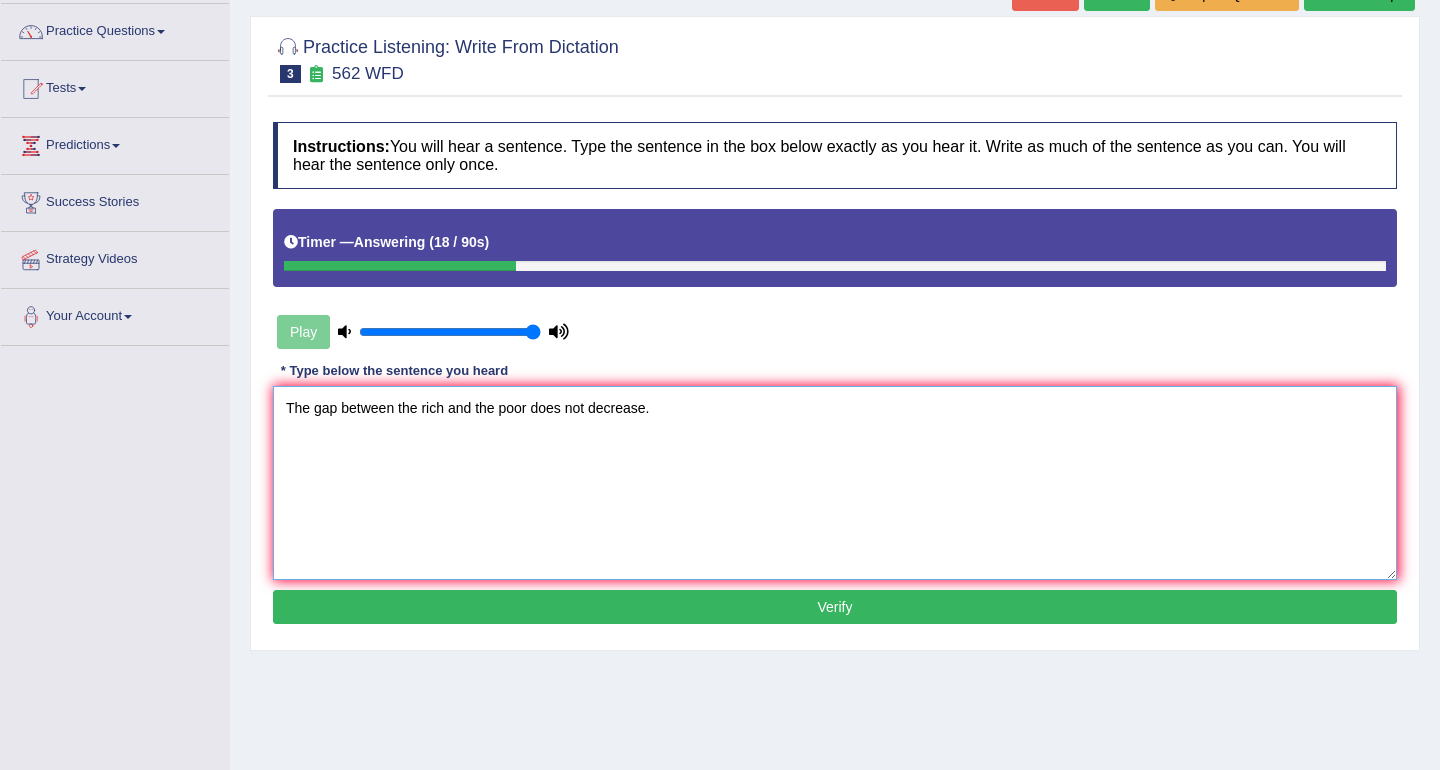 scroll, scrollTop: 158, scrollLeft: 0, axis: vertical 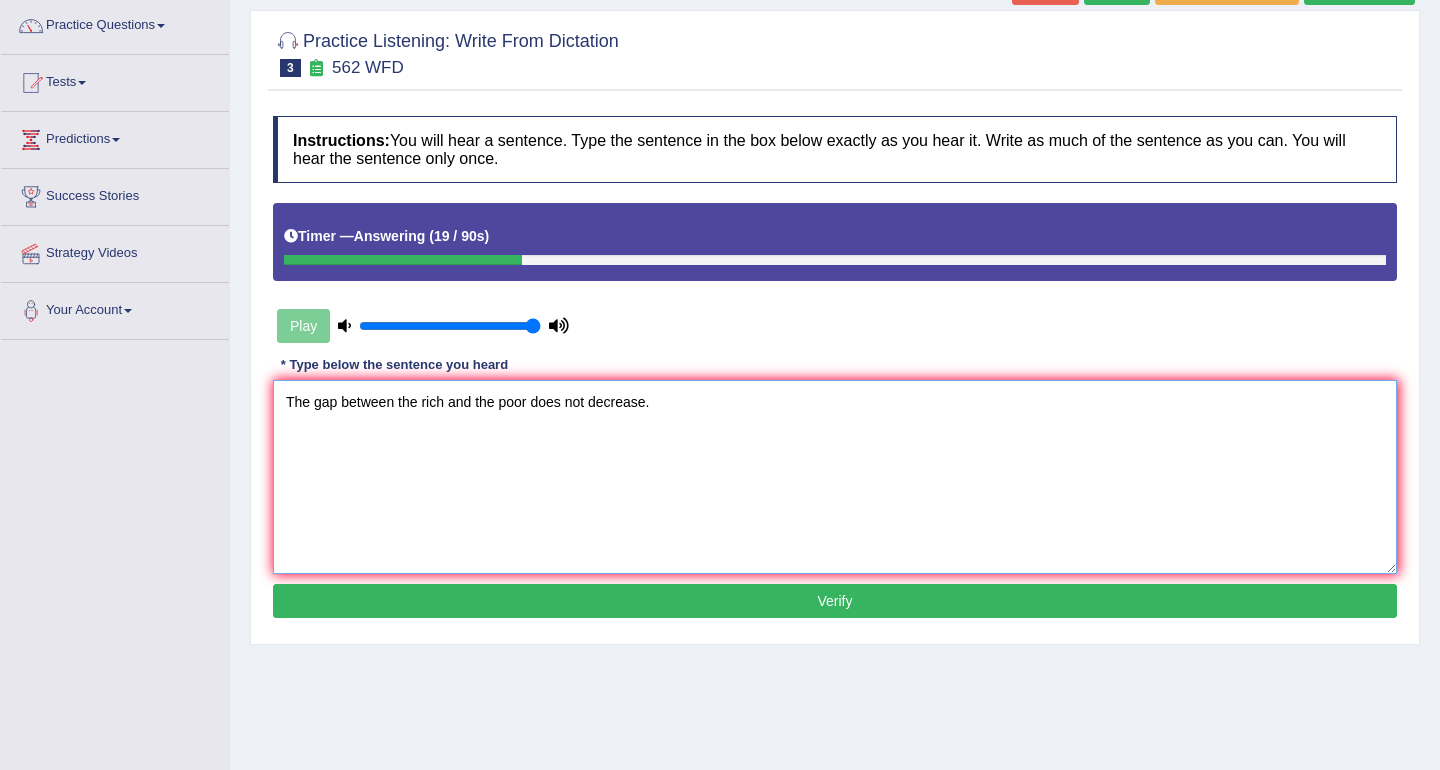 type on "The gap between the rich and the poor does not decrease." 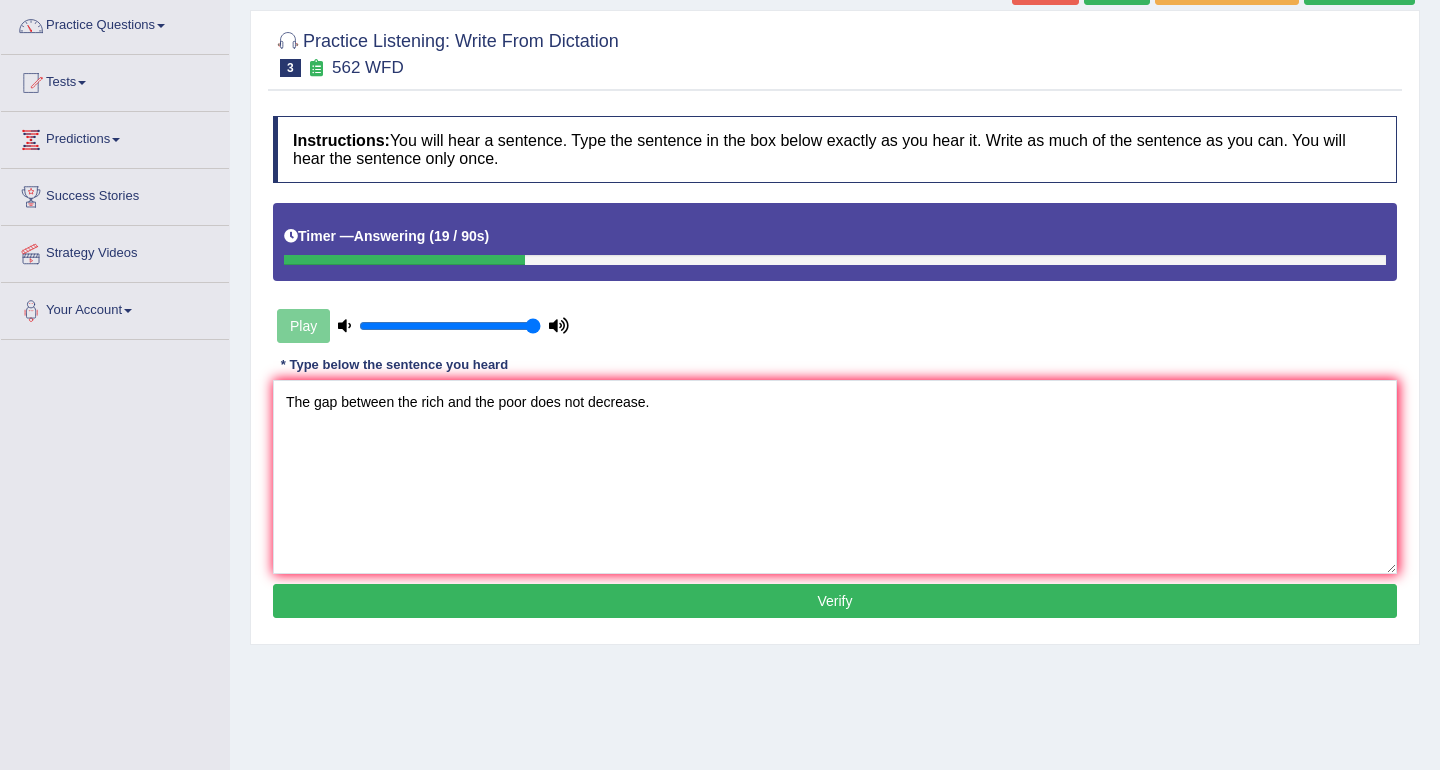 click on "Verify" at bounding box center [835, 601] 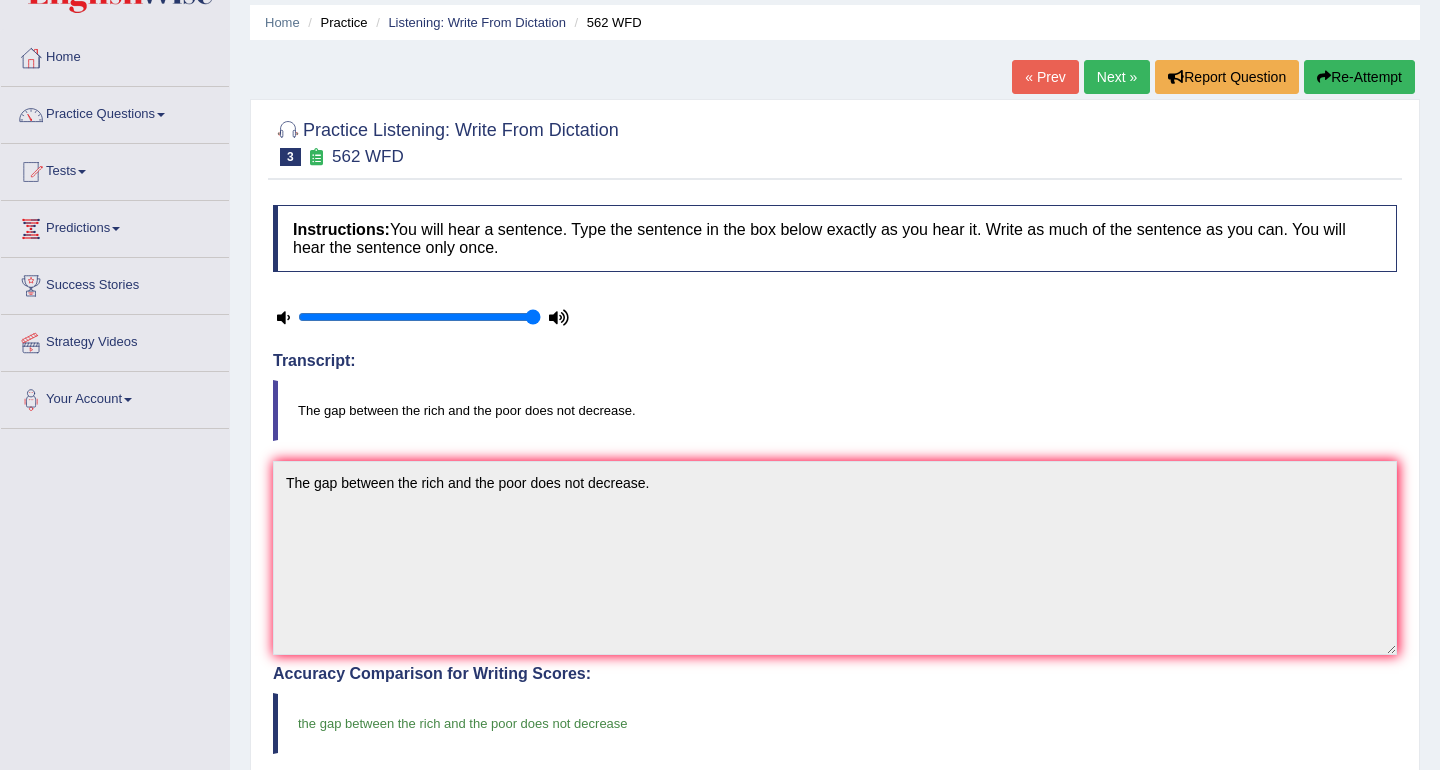 scroll, scrollTop: 0, scrollLeft: 0, axis: both 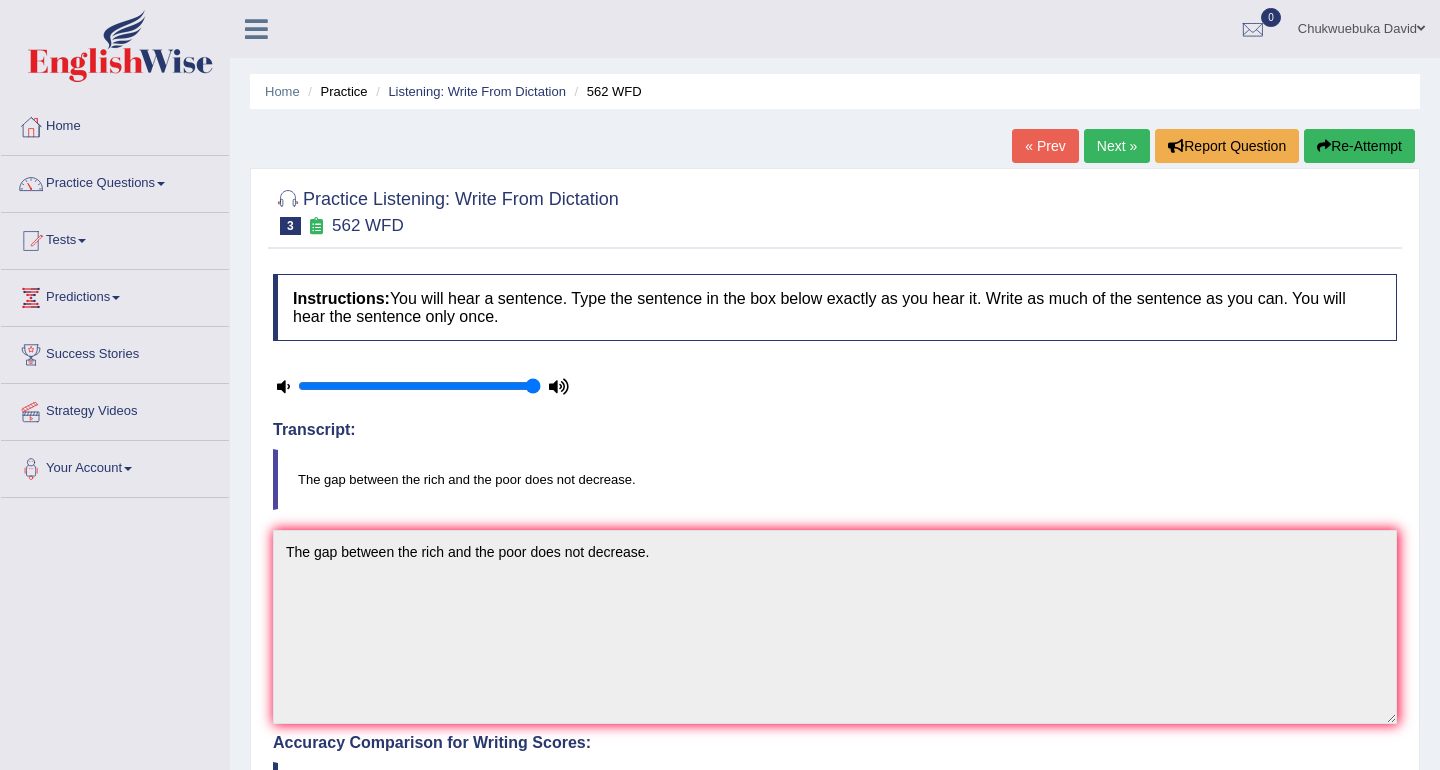 click on "Next »" at bounding box center [1117, 146] 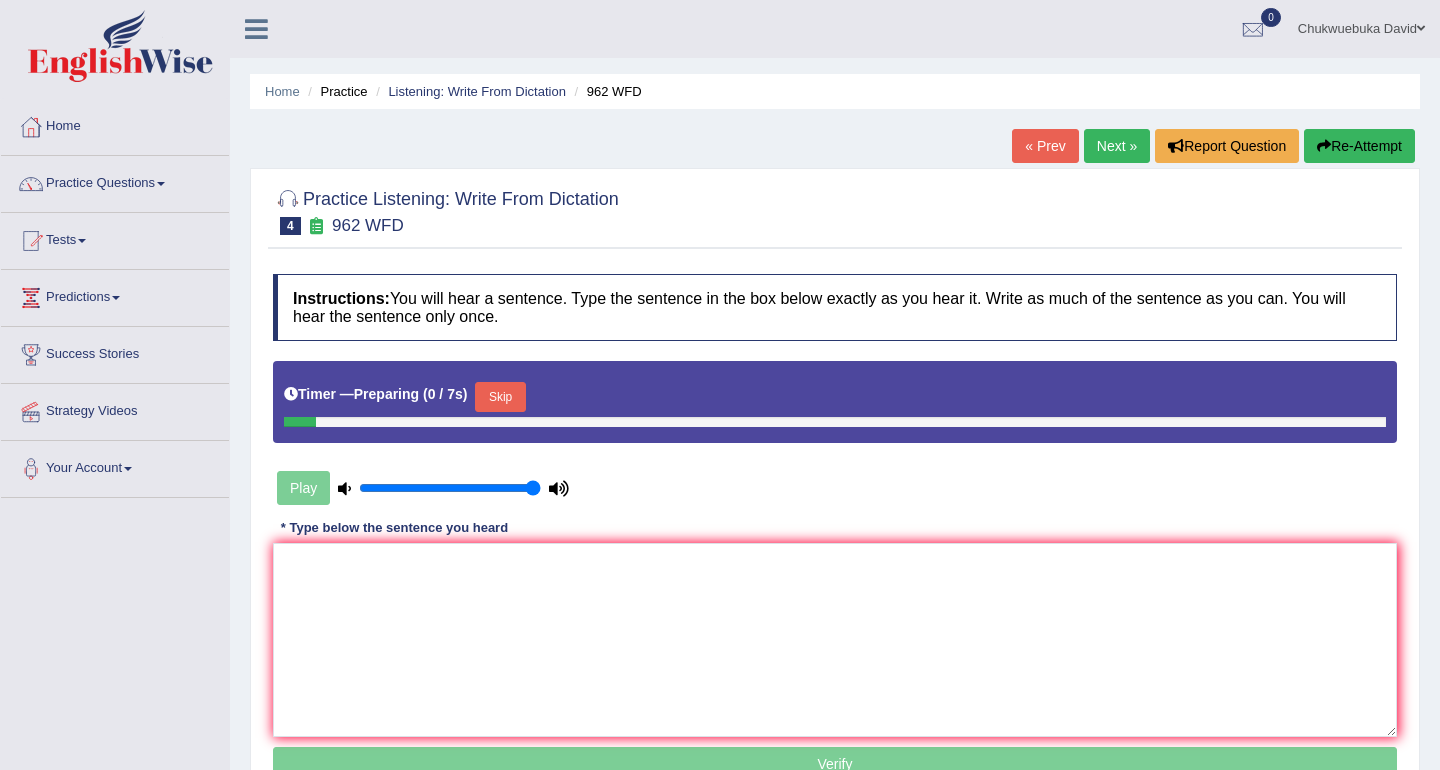 scroll, scrollTop: 0, scrollLeft: 0, axis: both 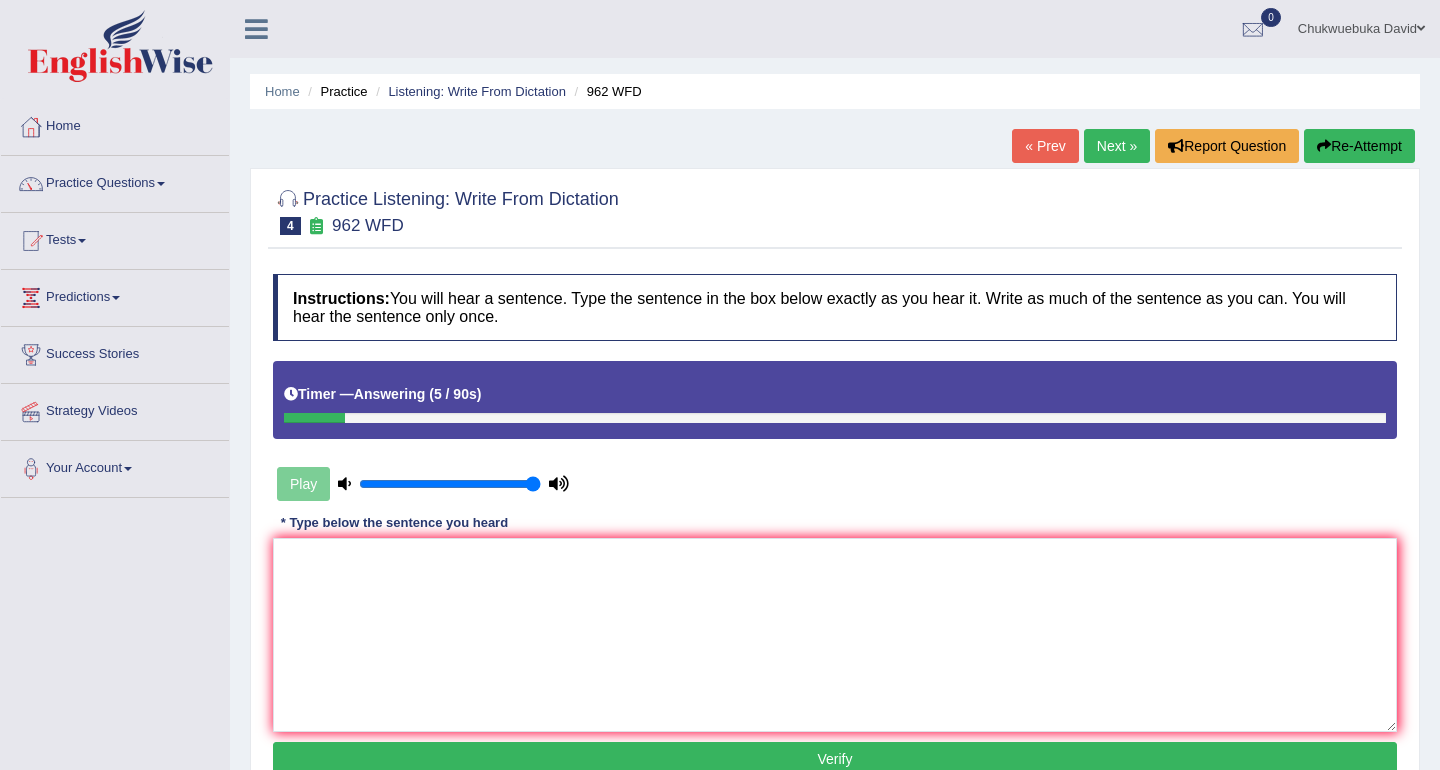 click on "Re-Attempt" at bounding box center (1359, 146) 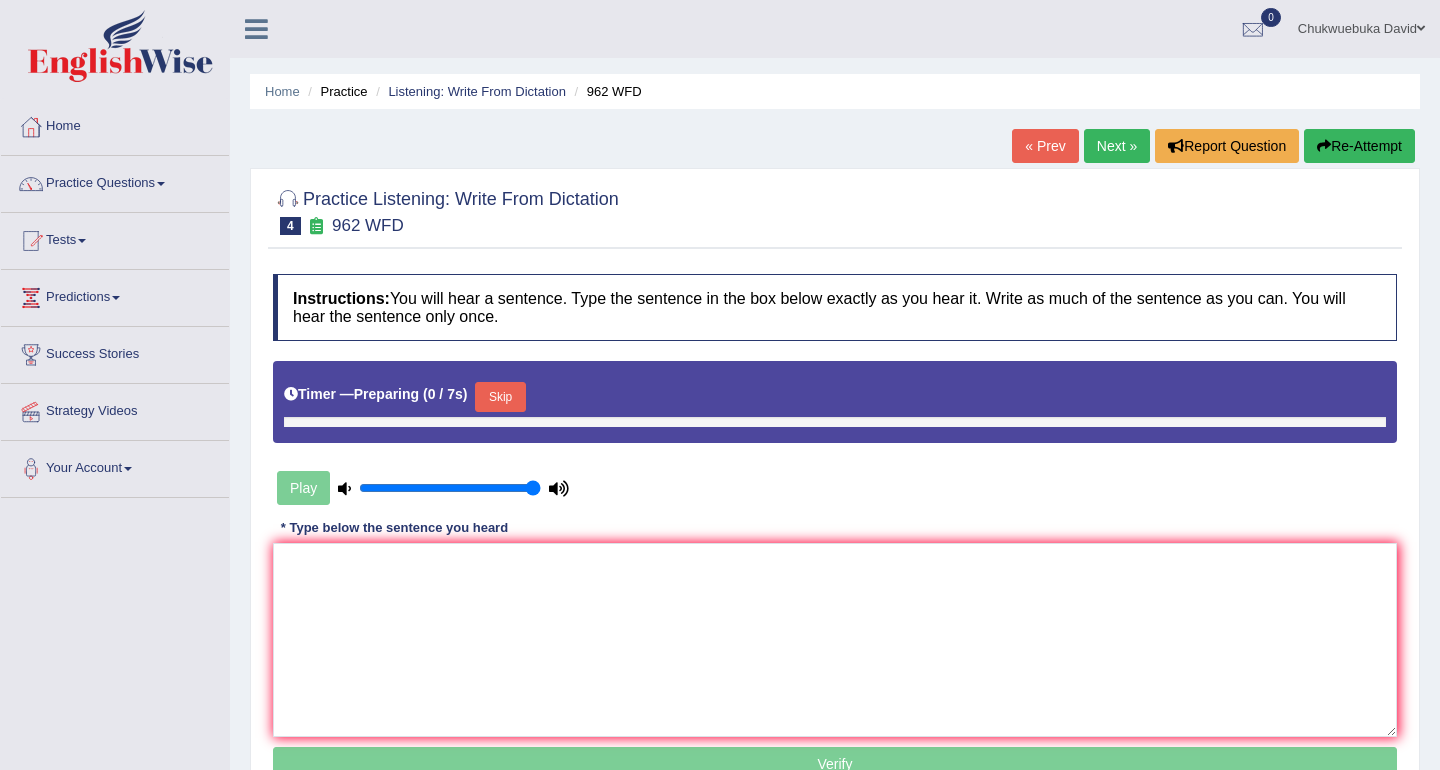scroll, scrollTop: 0, scrollLeft: 0, axis: both 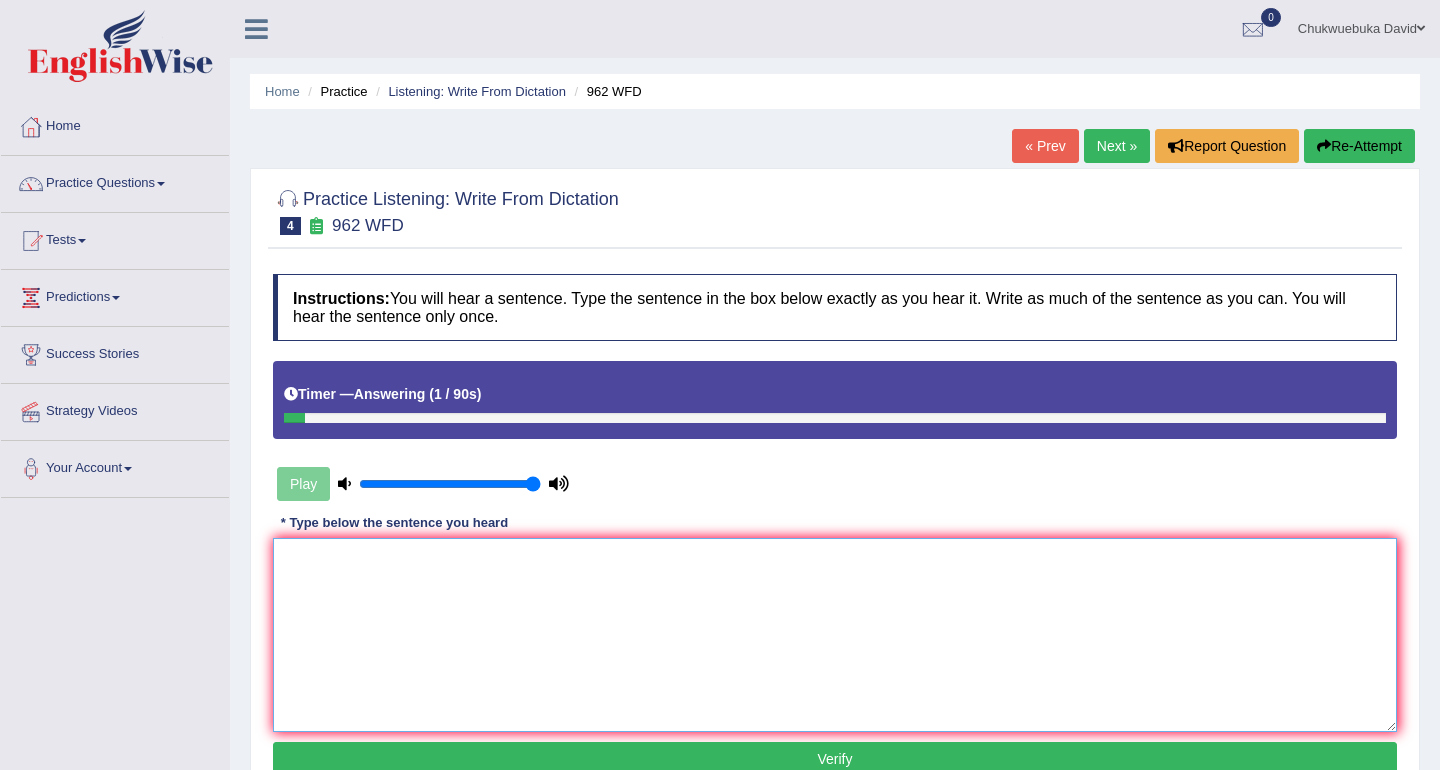 click at bounding box center (835, 635) 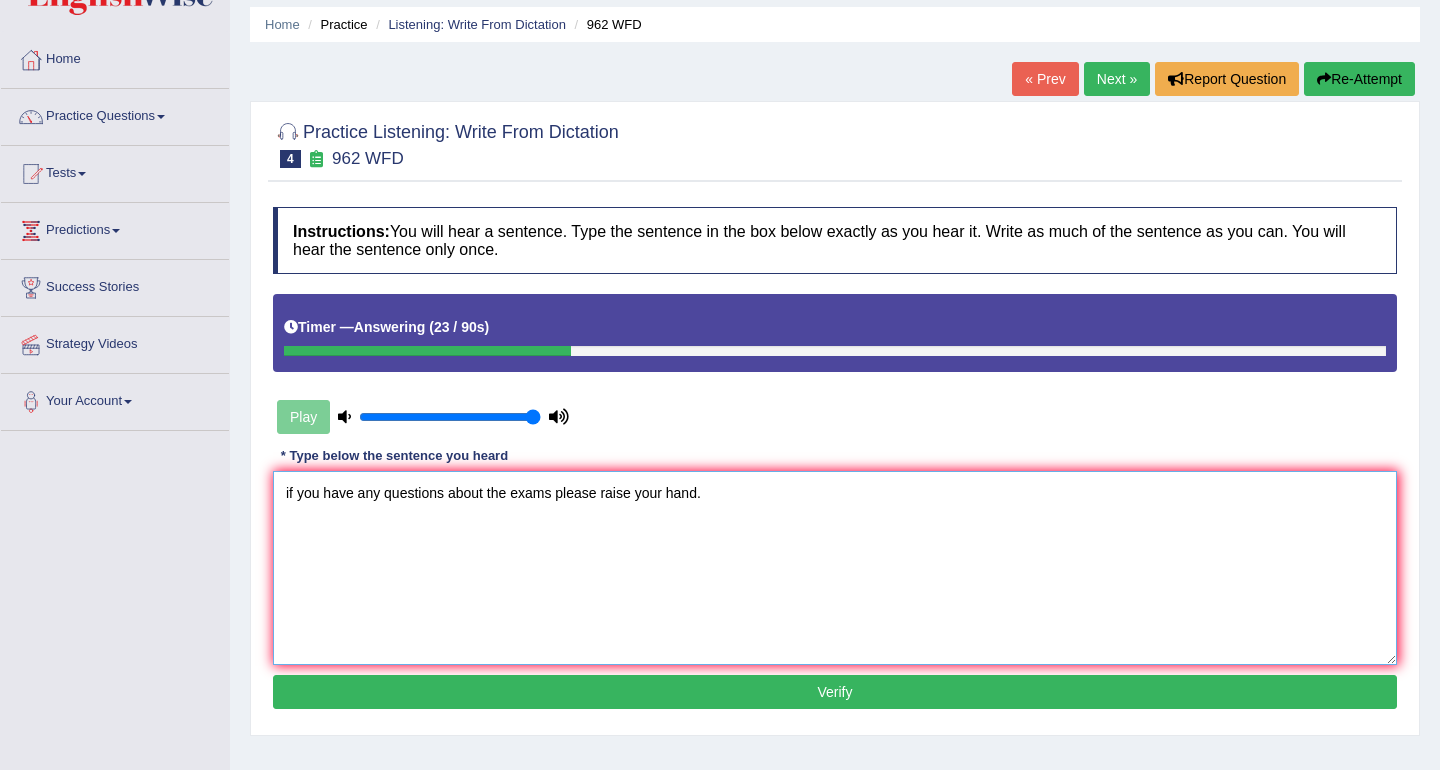 scroll, scrollTop: 75, scrollLeft: 0, axis: vertical 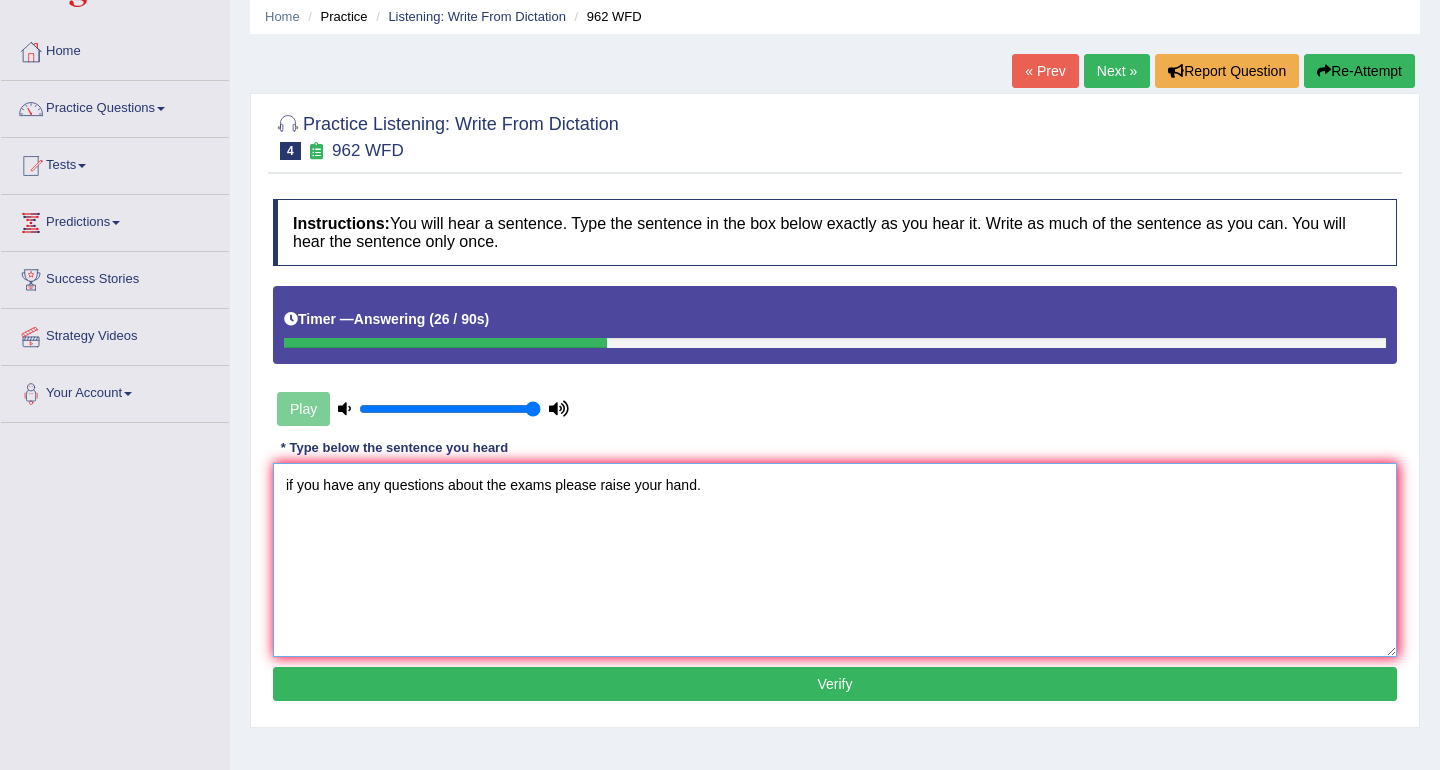 click on "if you have any questions about the exams please raise your hand." at bounding box center [835, 560] 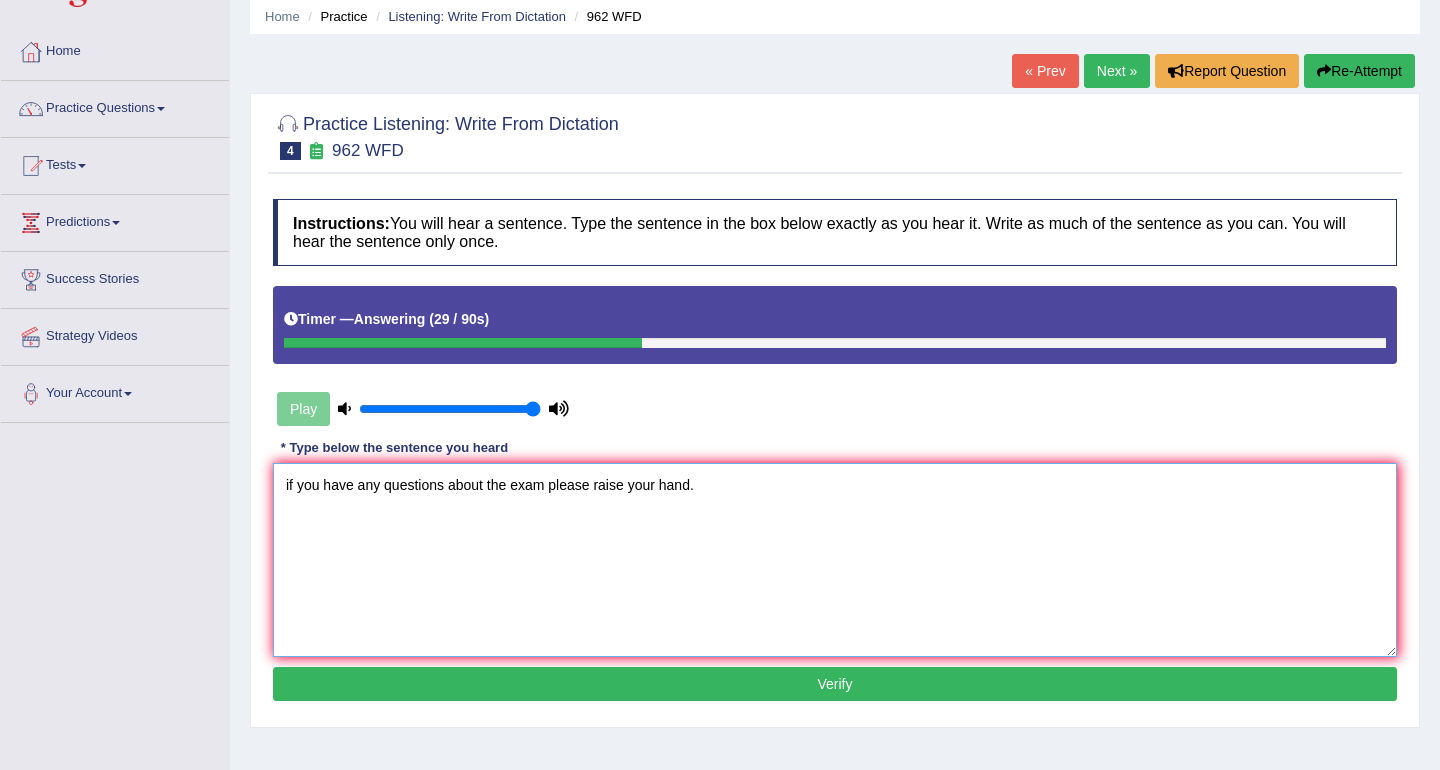 drag, startPoint x: 290, startPoint y: 492, endPoint x: 290, endPoint y: 537, distance: 45 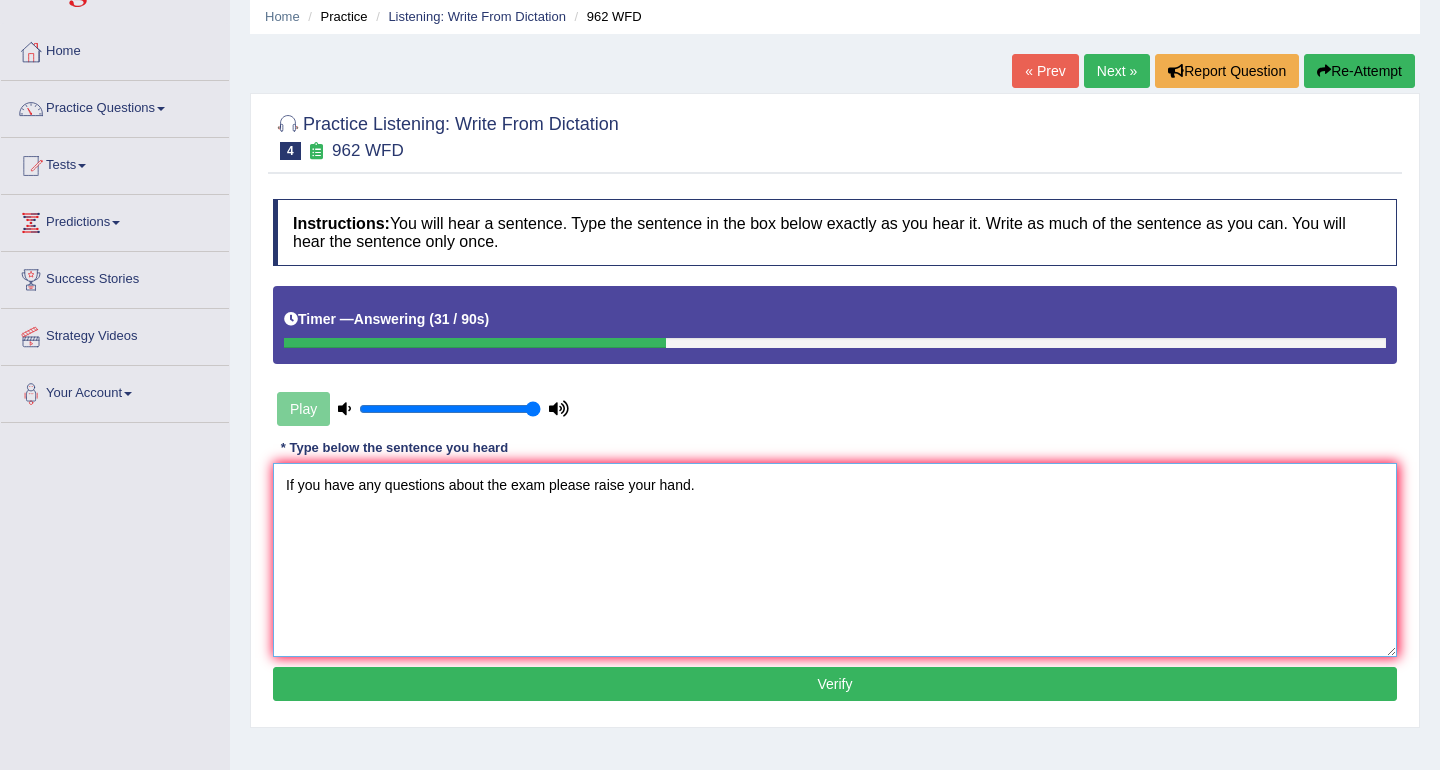 type on "If you have any questions about the exam please raise your hand." 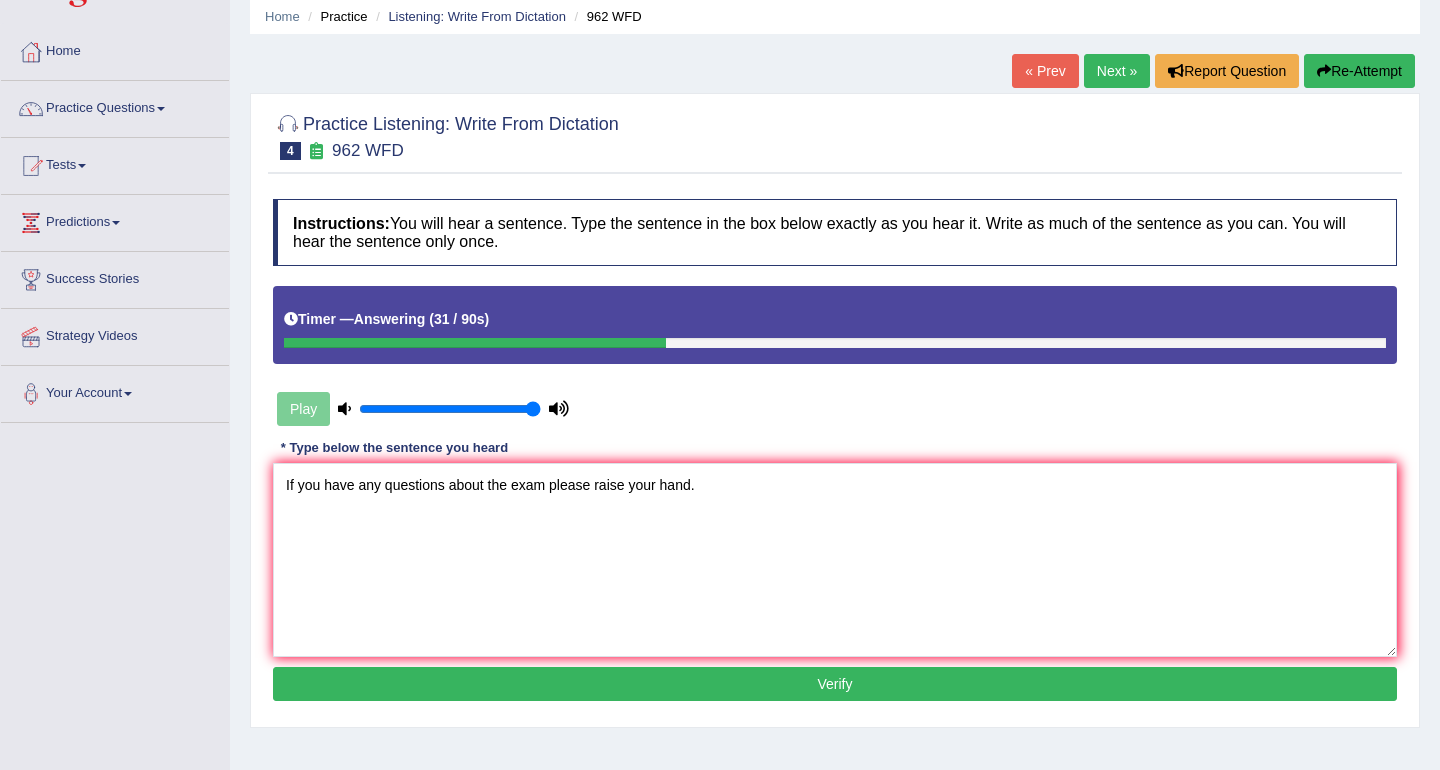 click on "Verify" at bounding box center (835, 684) 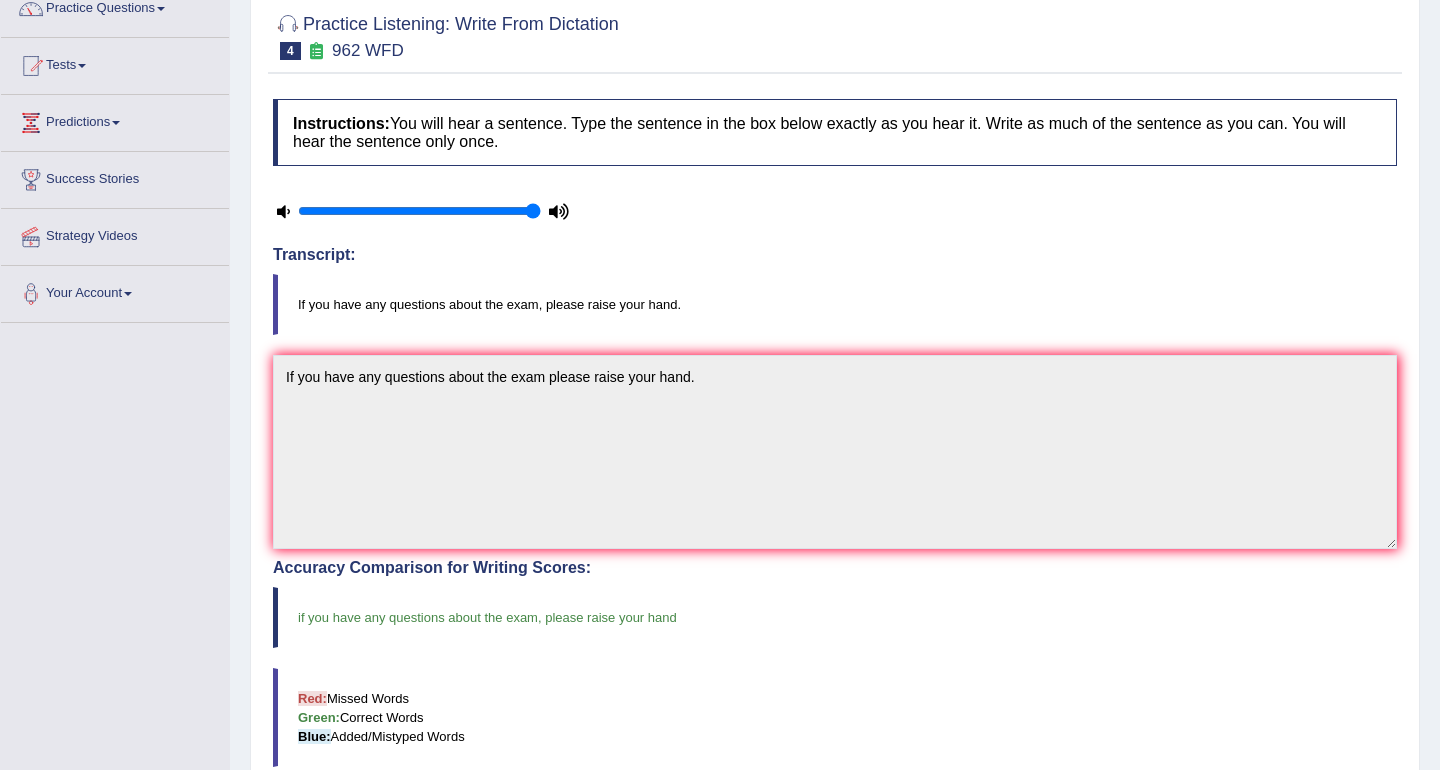 scroll, scrollTop: 76, scrollLeft: 0, axis: vertical 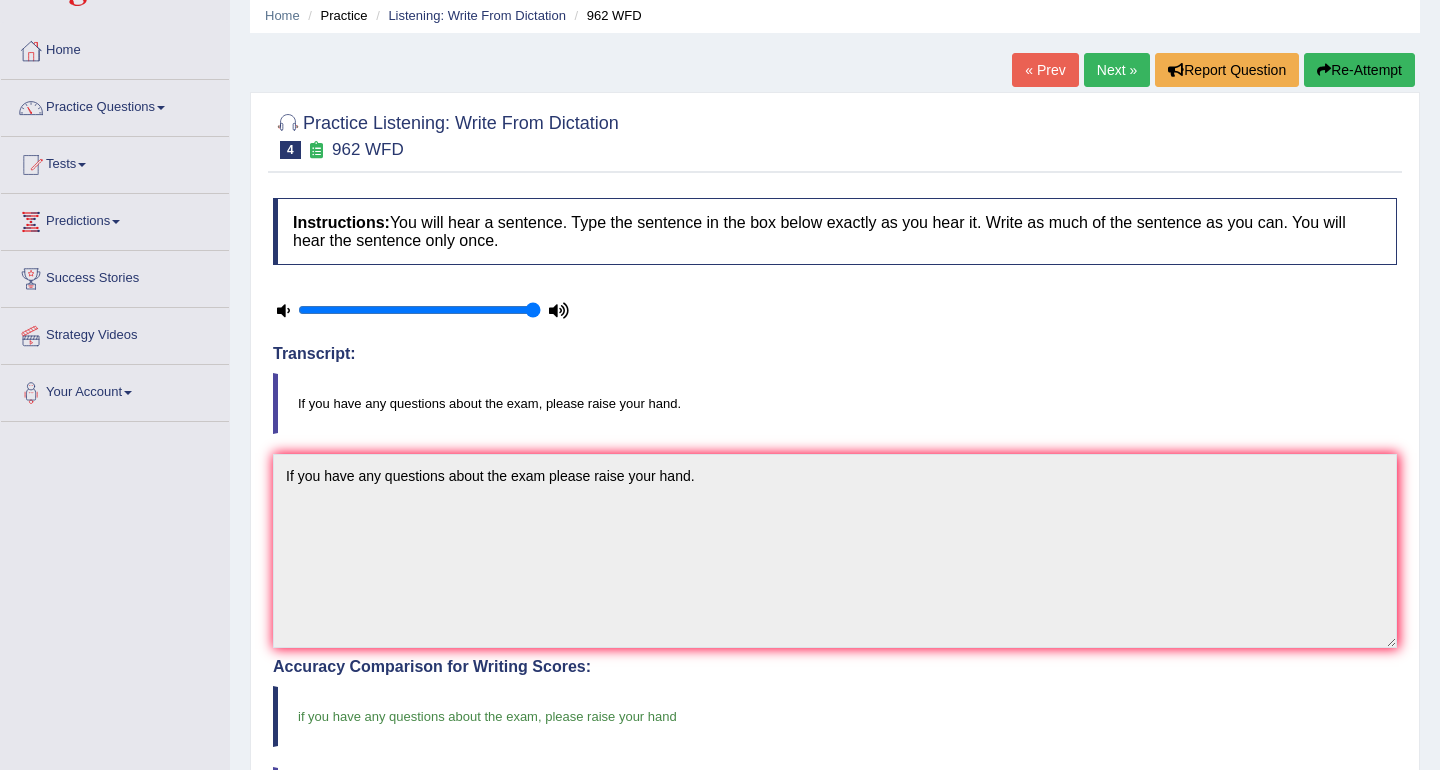 click on "Next »" at bounding box center [1117, 70] 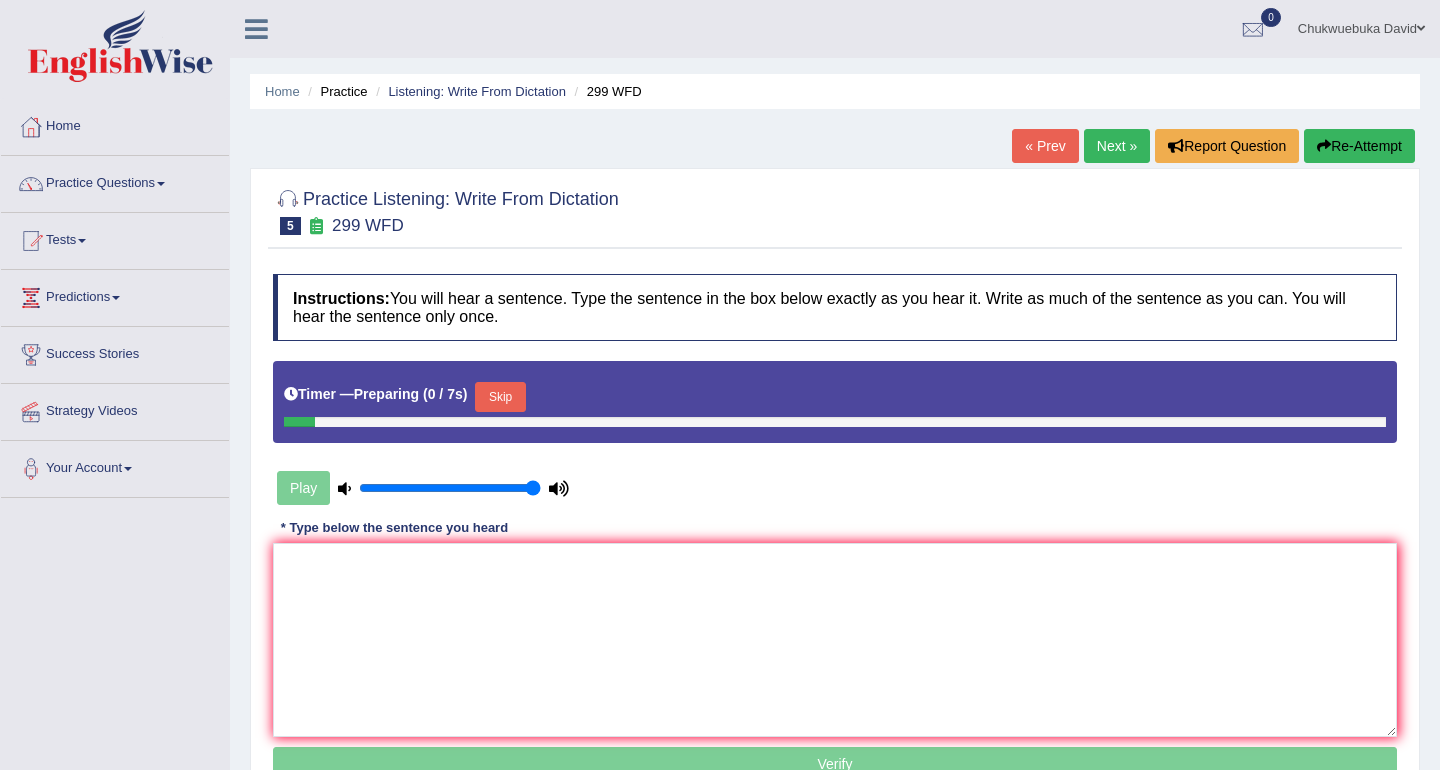 scroll, scrollTop: 0, scrollLeft: 0, axis: both 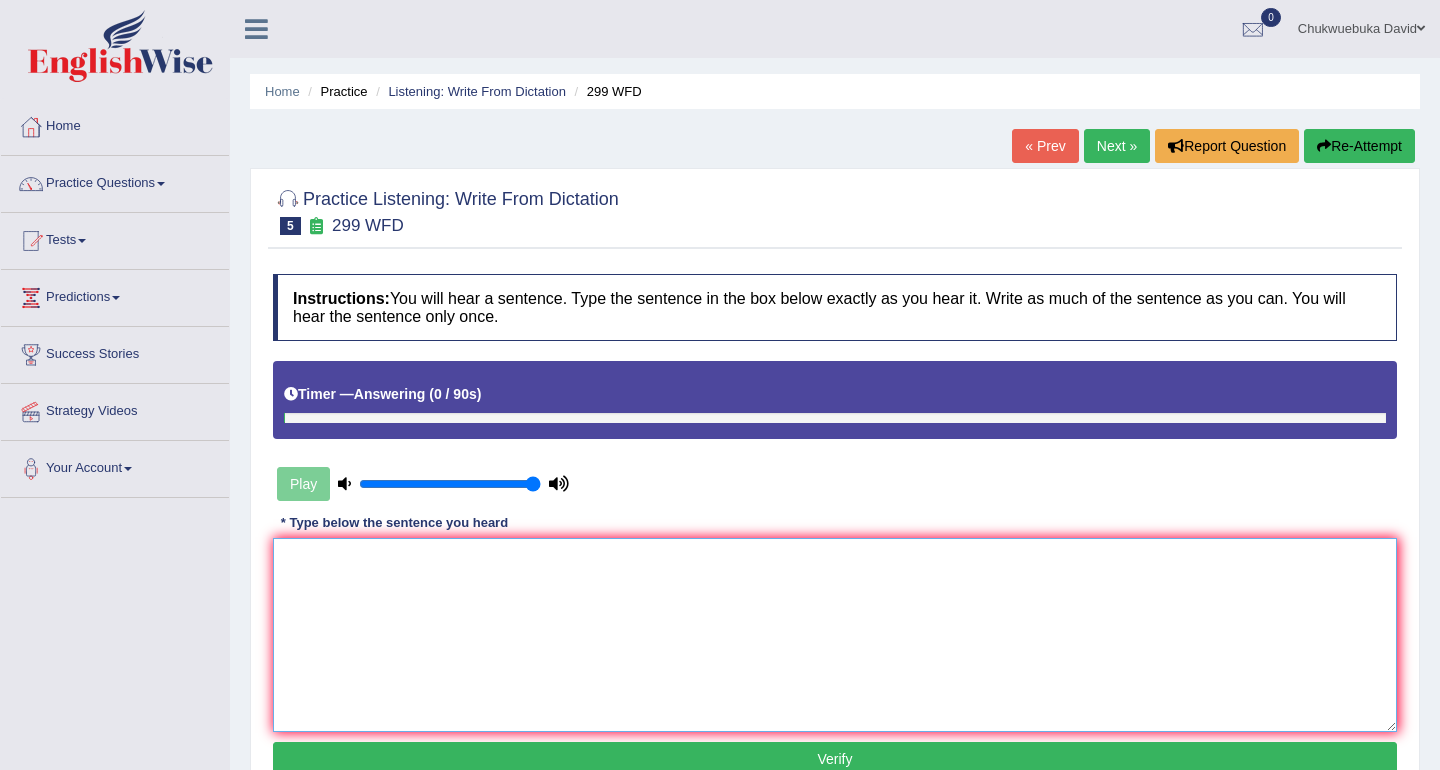 click at bounding box center (835, 635) 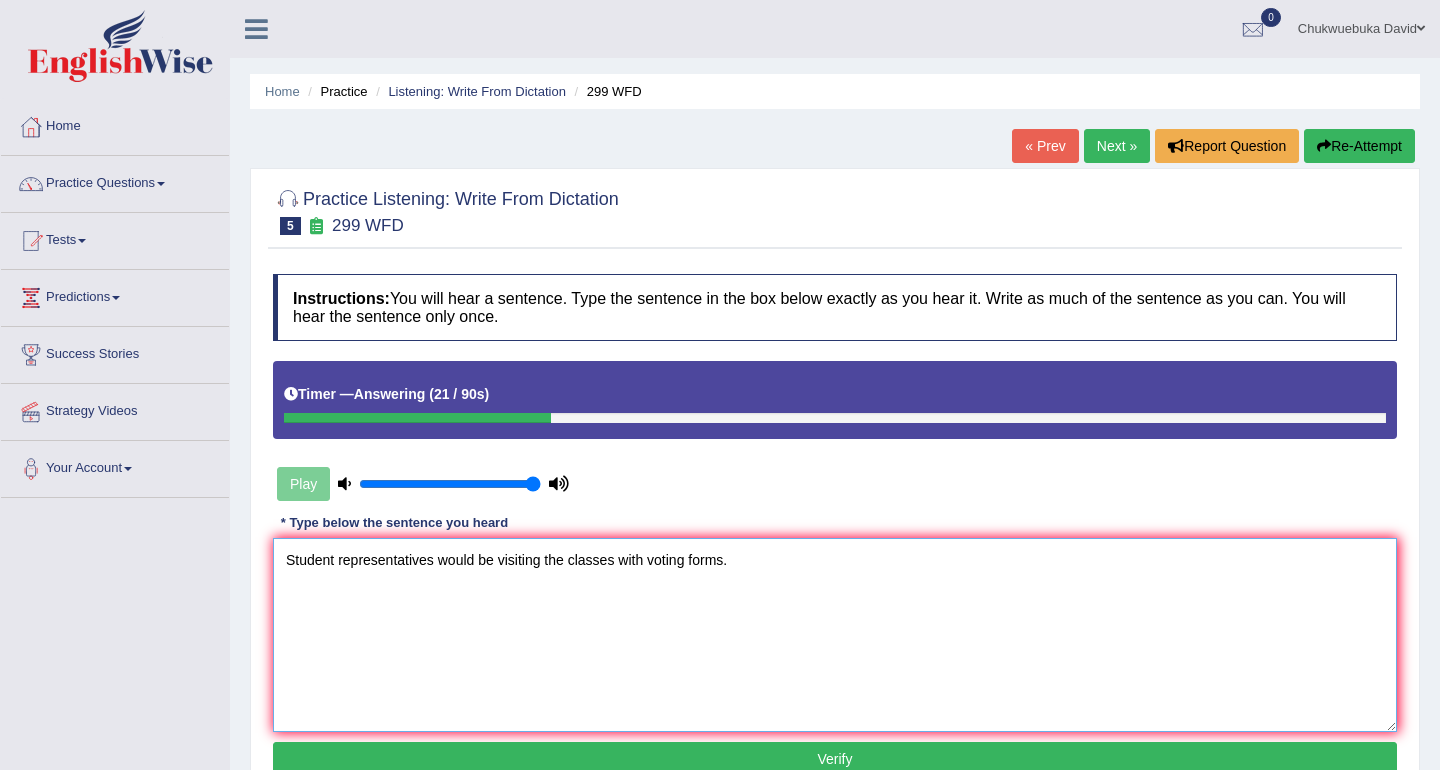 type on "Student representatives would be visiting the classes with voting forms." 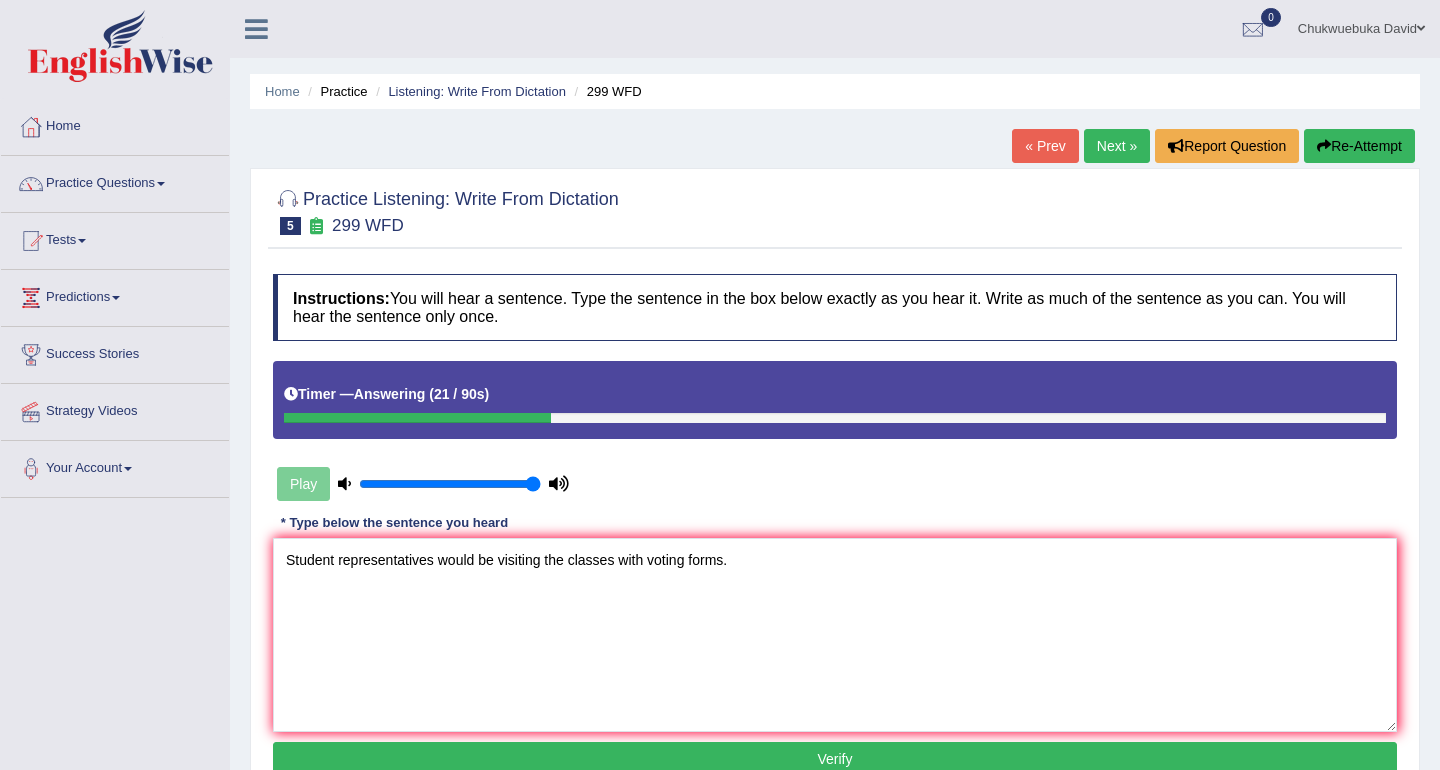 click on "Verify" at bounding box center [835, 759] 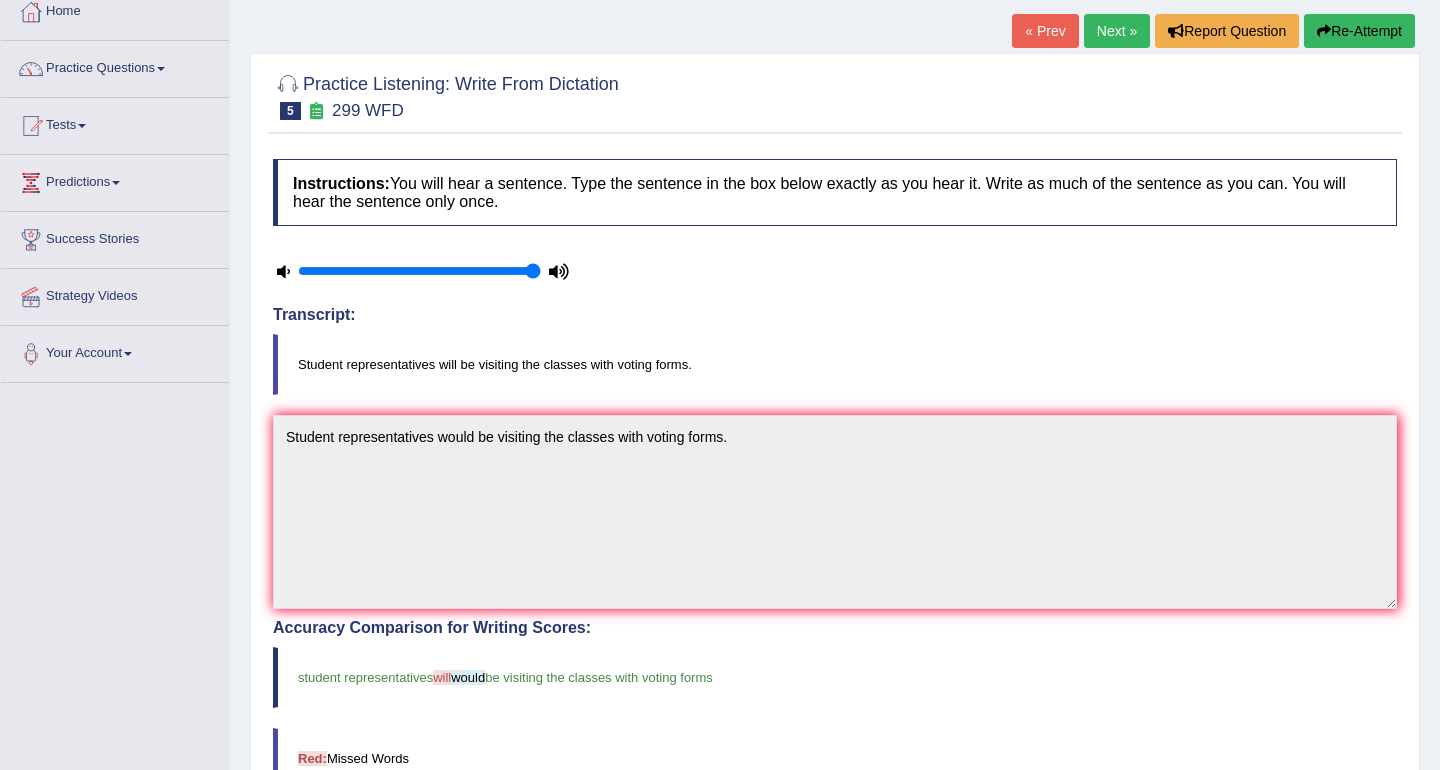 scroll, scrollTop: 133, scrollLeft: 0, axis: vertical 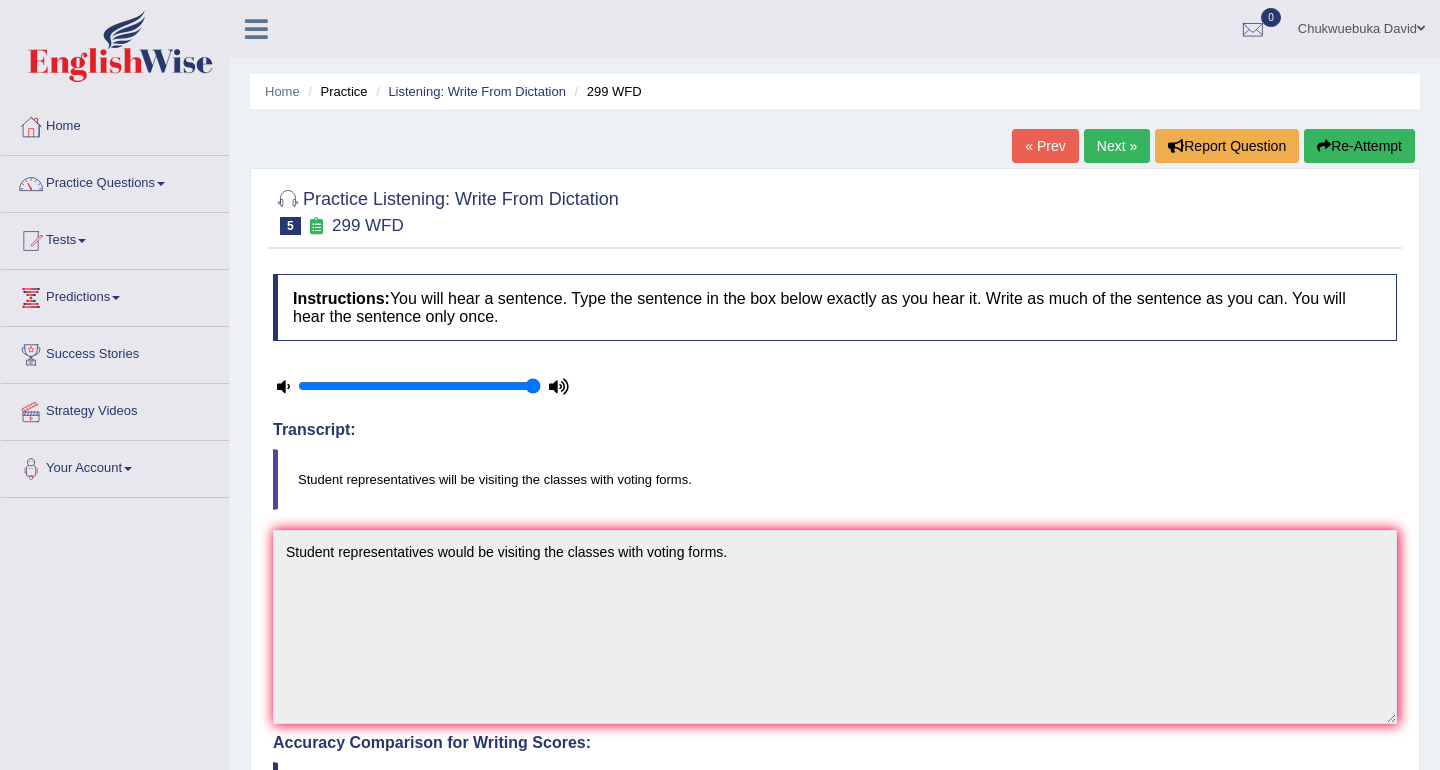click on "Practice Questions" at bounding box center [115, 181] 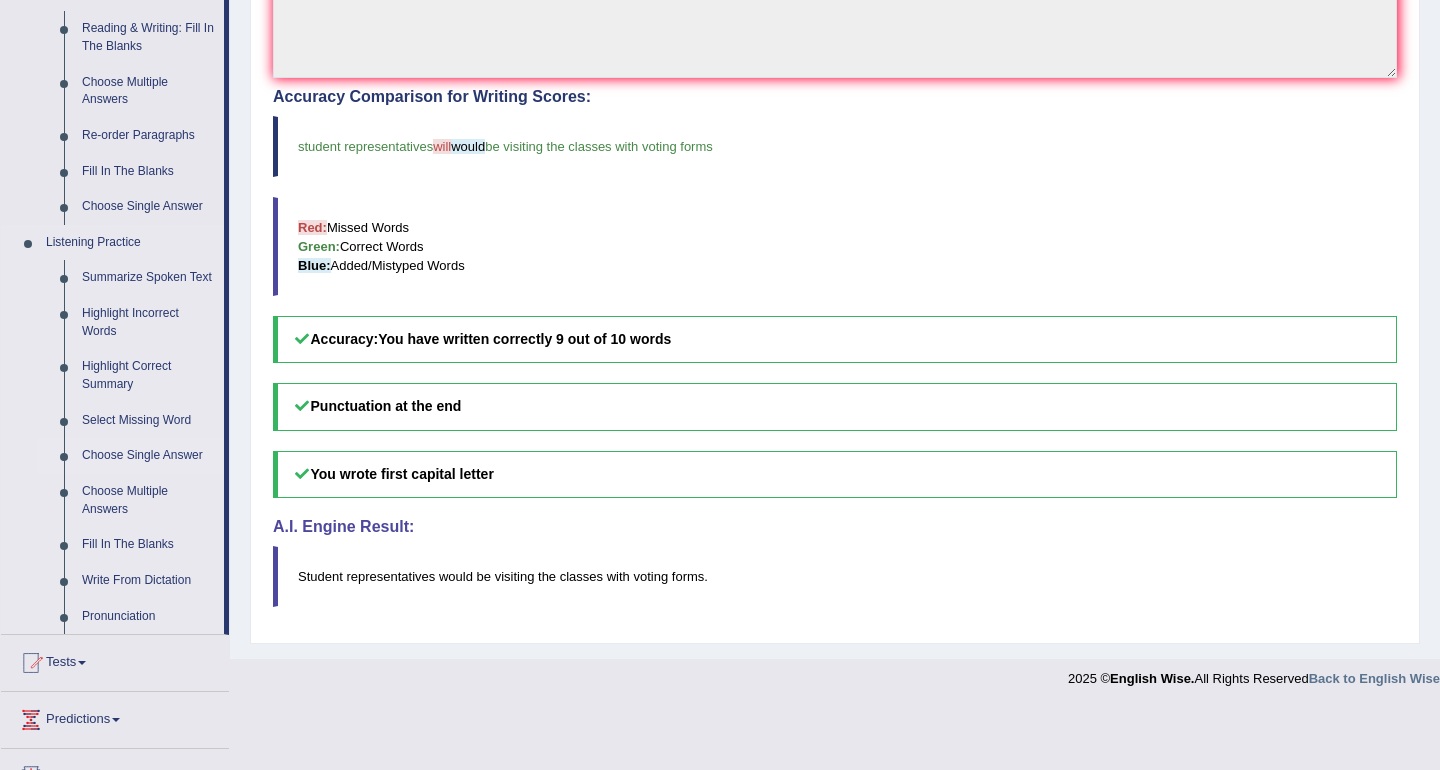 scroll, scrollTop: 648, scrollLeft: 0, axis: vertical 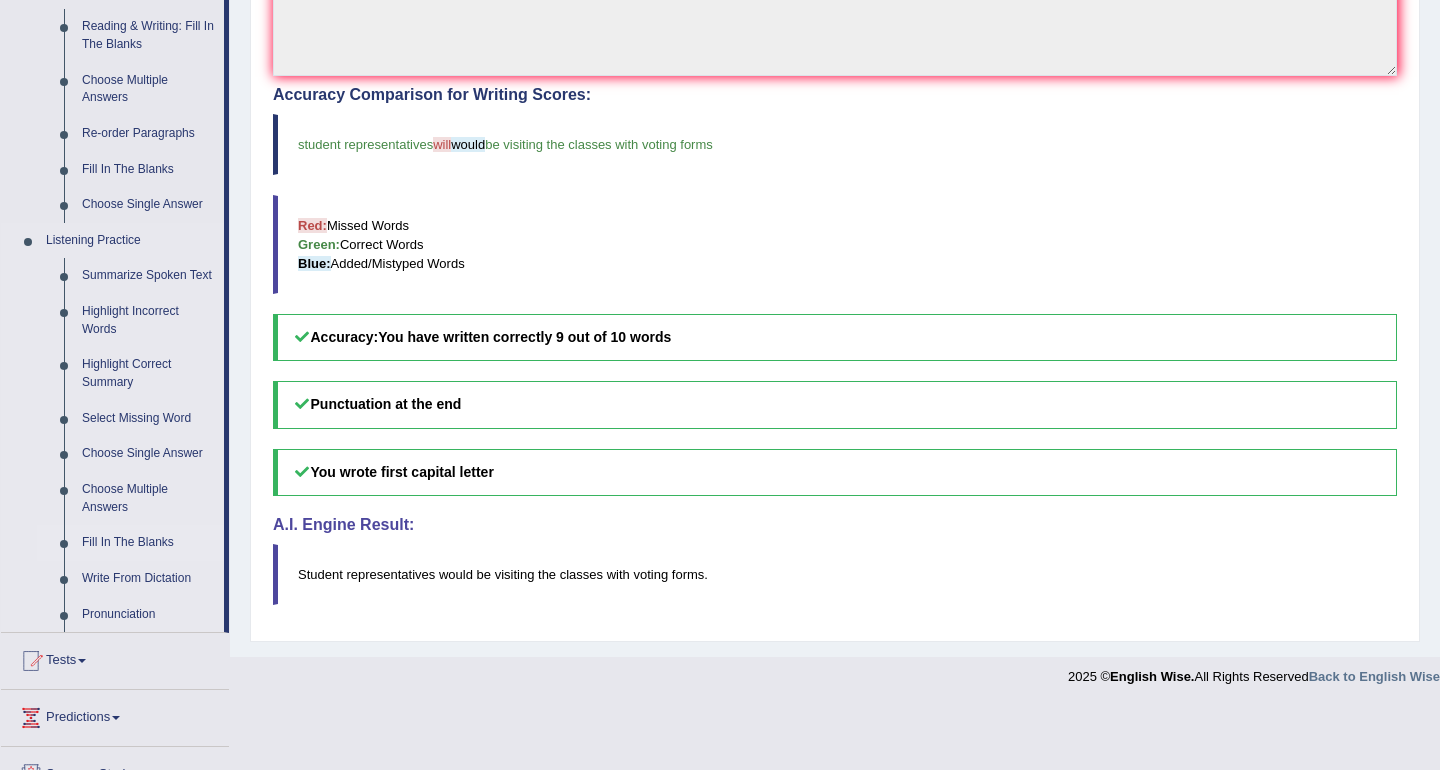 click on "Fill In The Blanks" at bounding box center (148, 543) 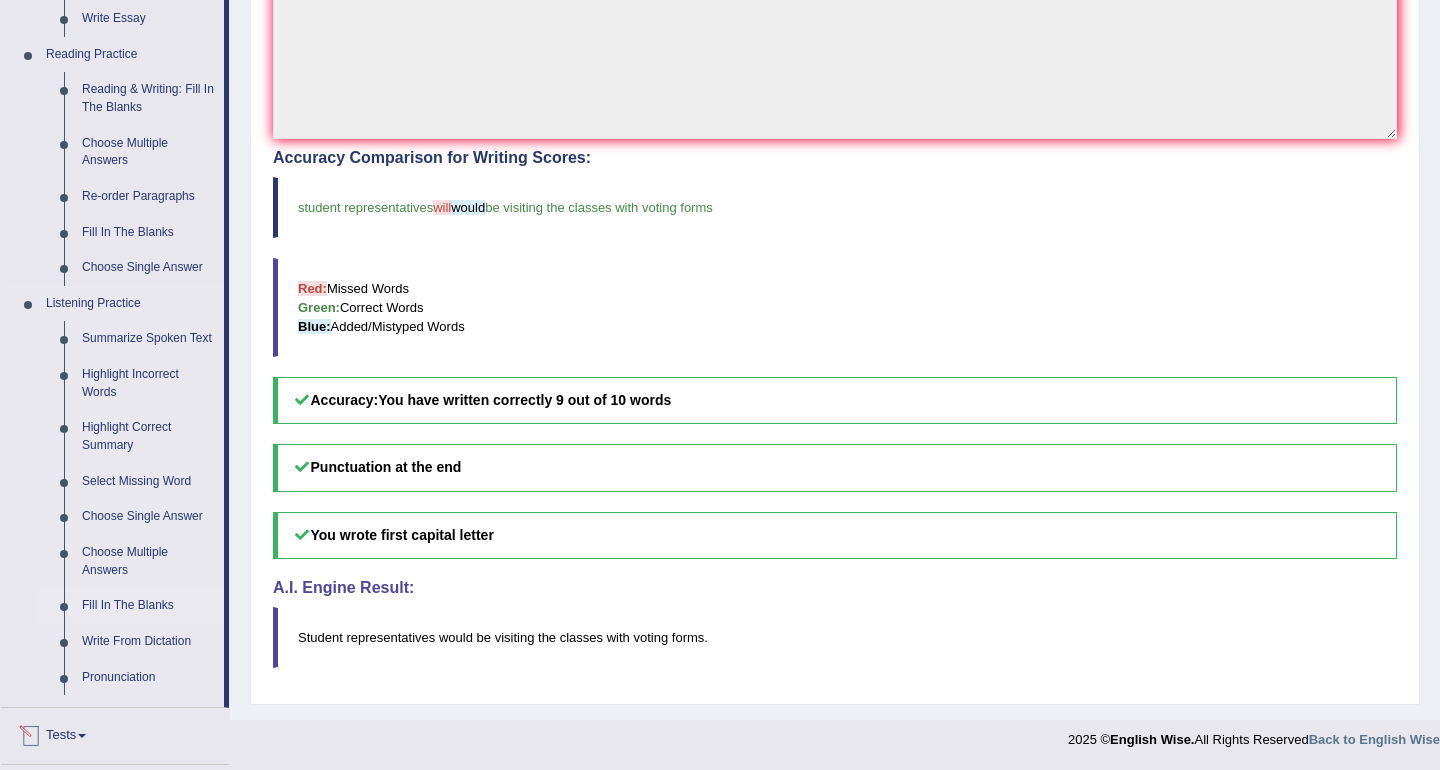 scroll, scrollTop: 777, scrollLeft: 0, axis: vertical 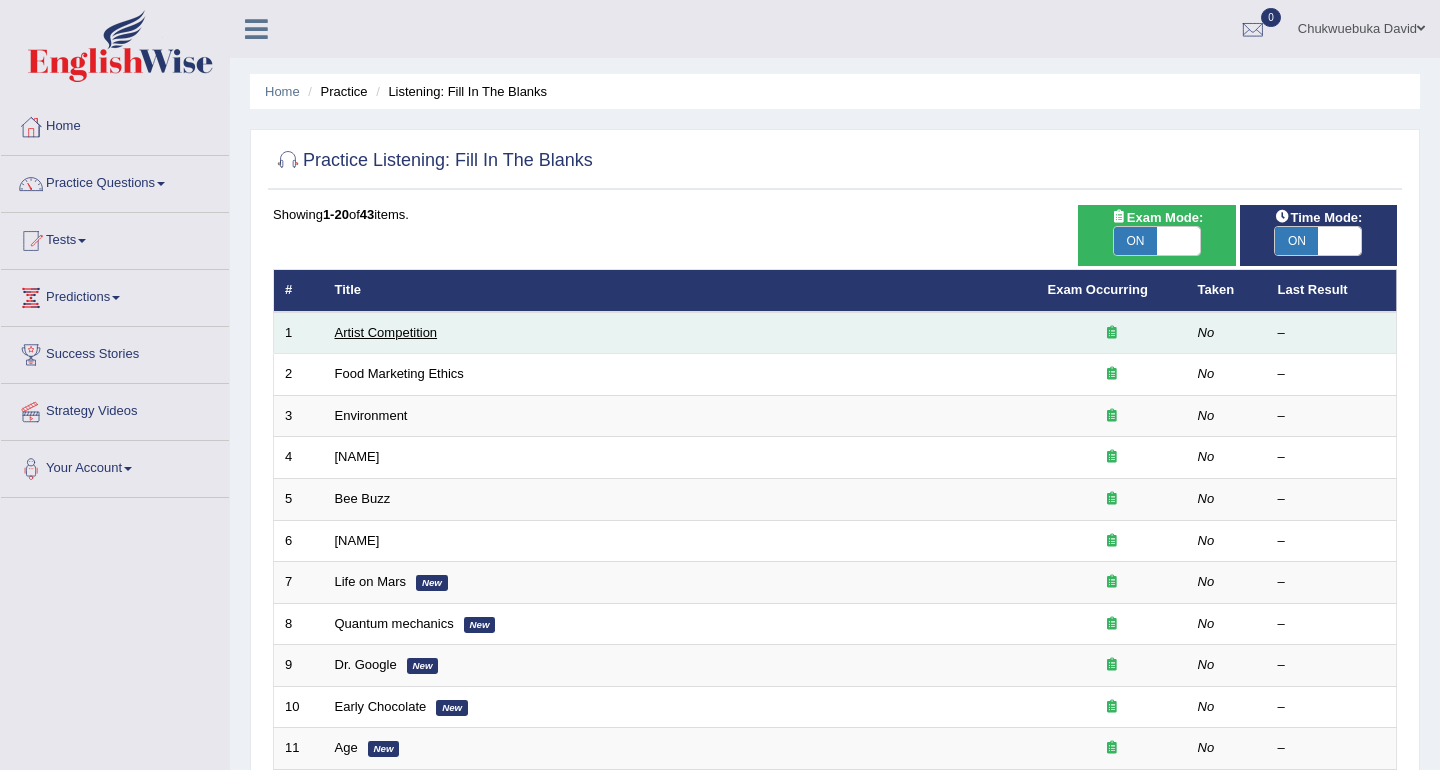 click on "Artist Competition" at bounding box center (386, 332) 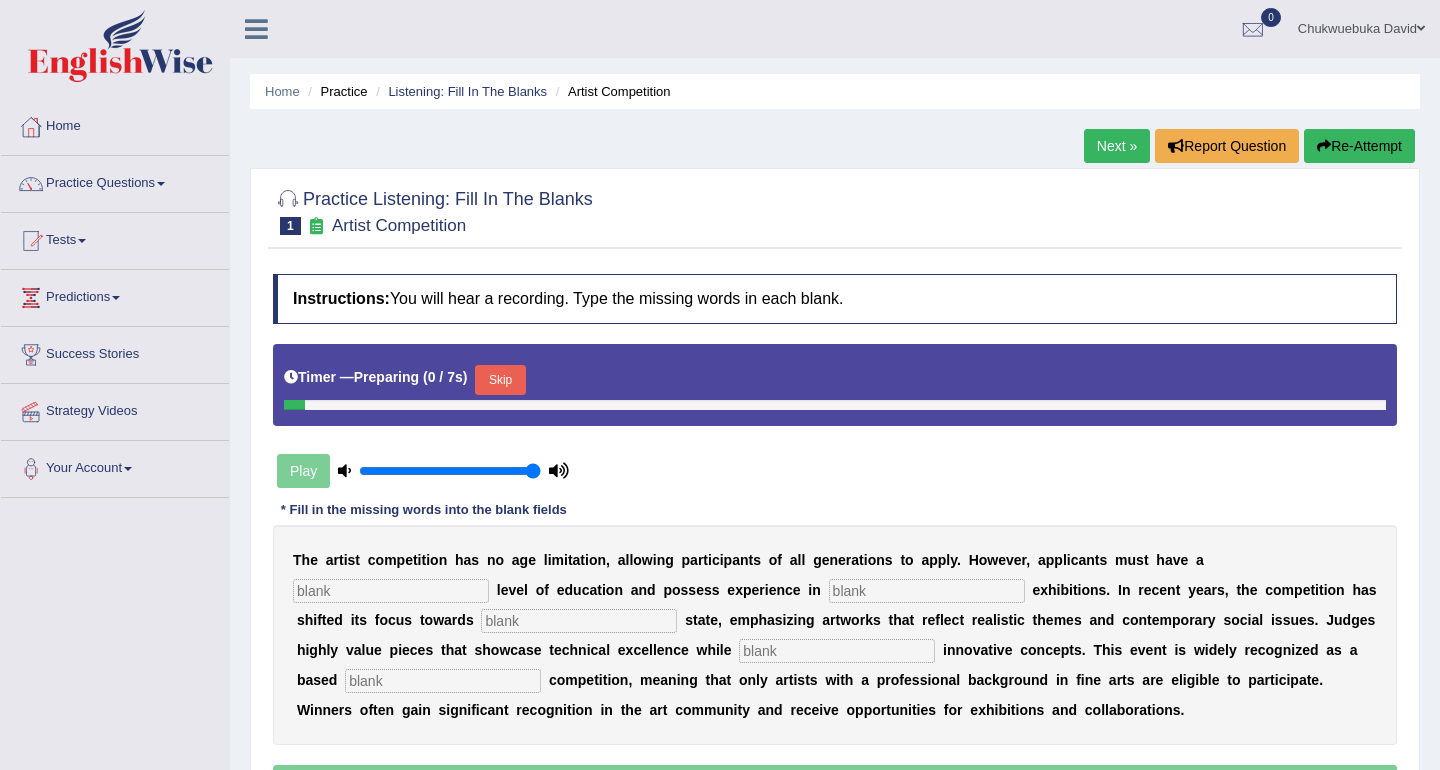 scroll, scrollTop: 0, scrollLeft: 0, axis: both 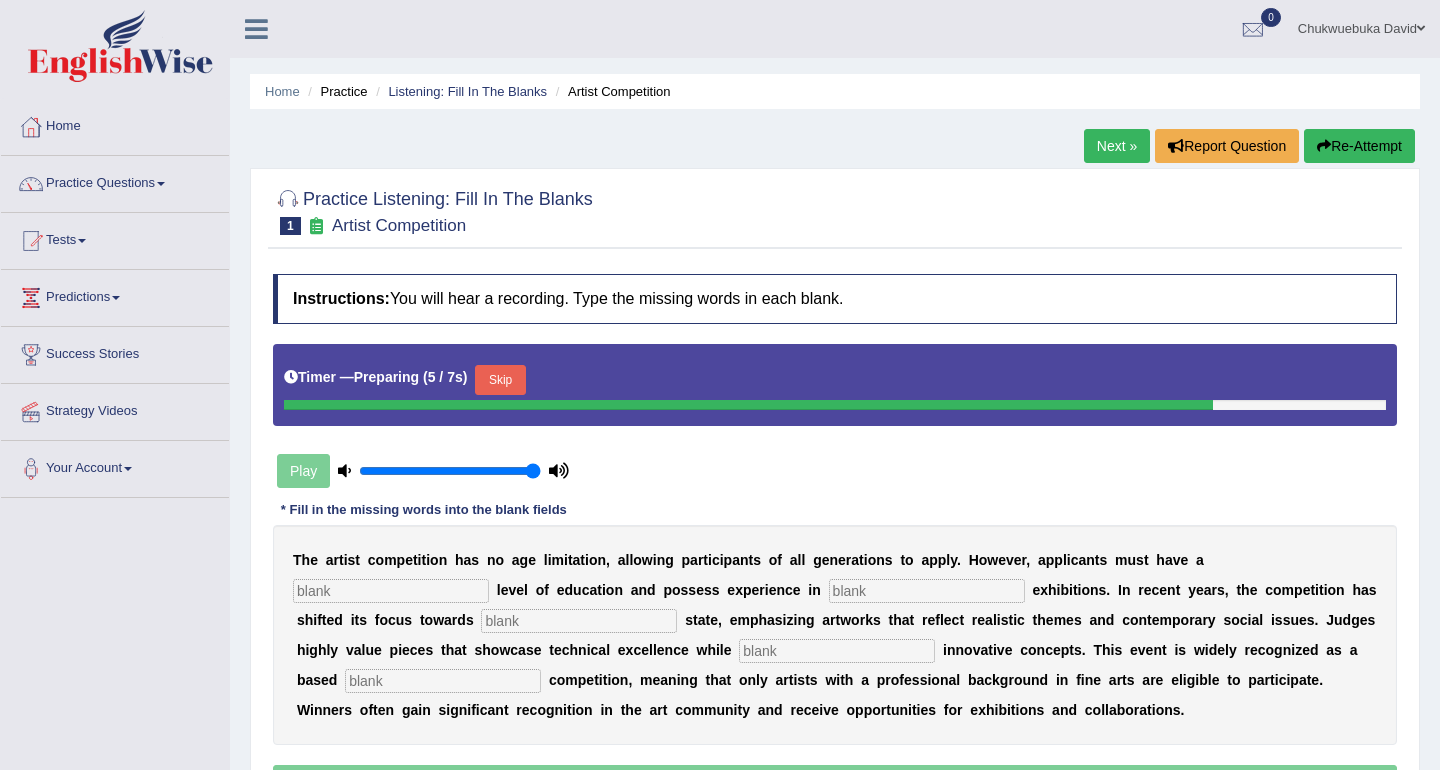 click at bounding box center [927, 591] 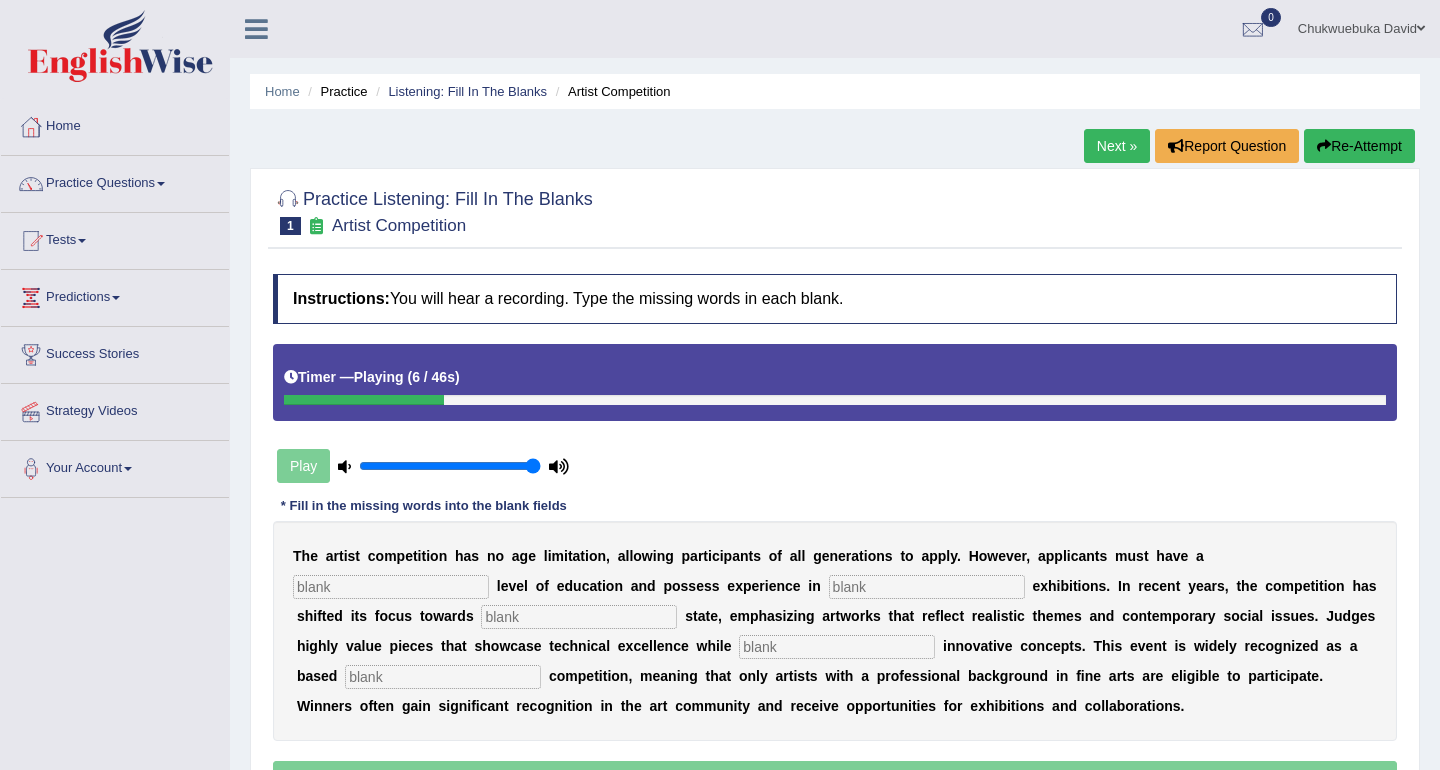 click at bounding box center [391, 587] 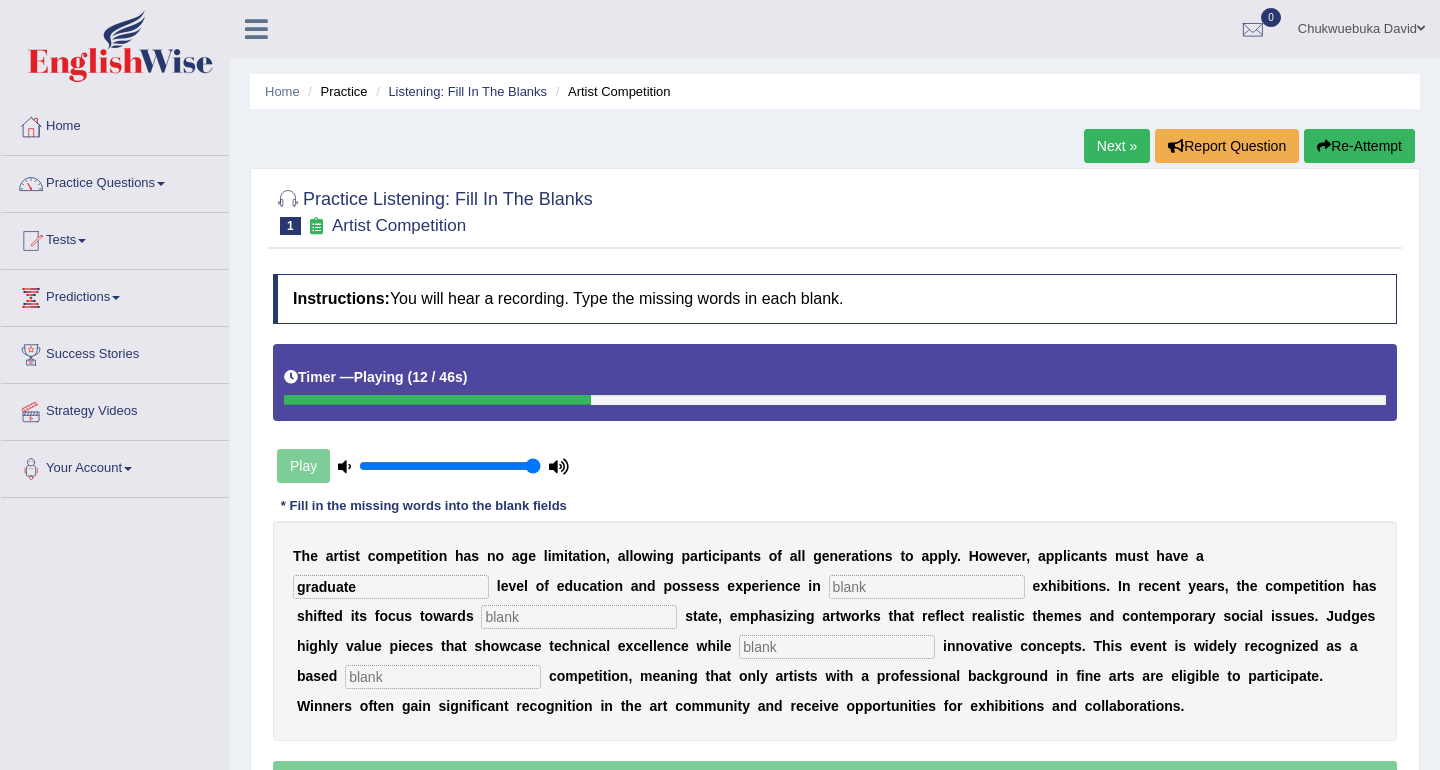 type on "graduate" 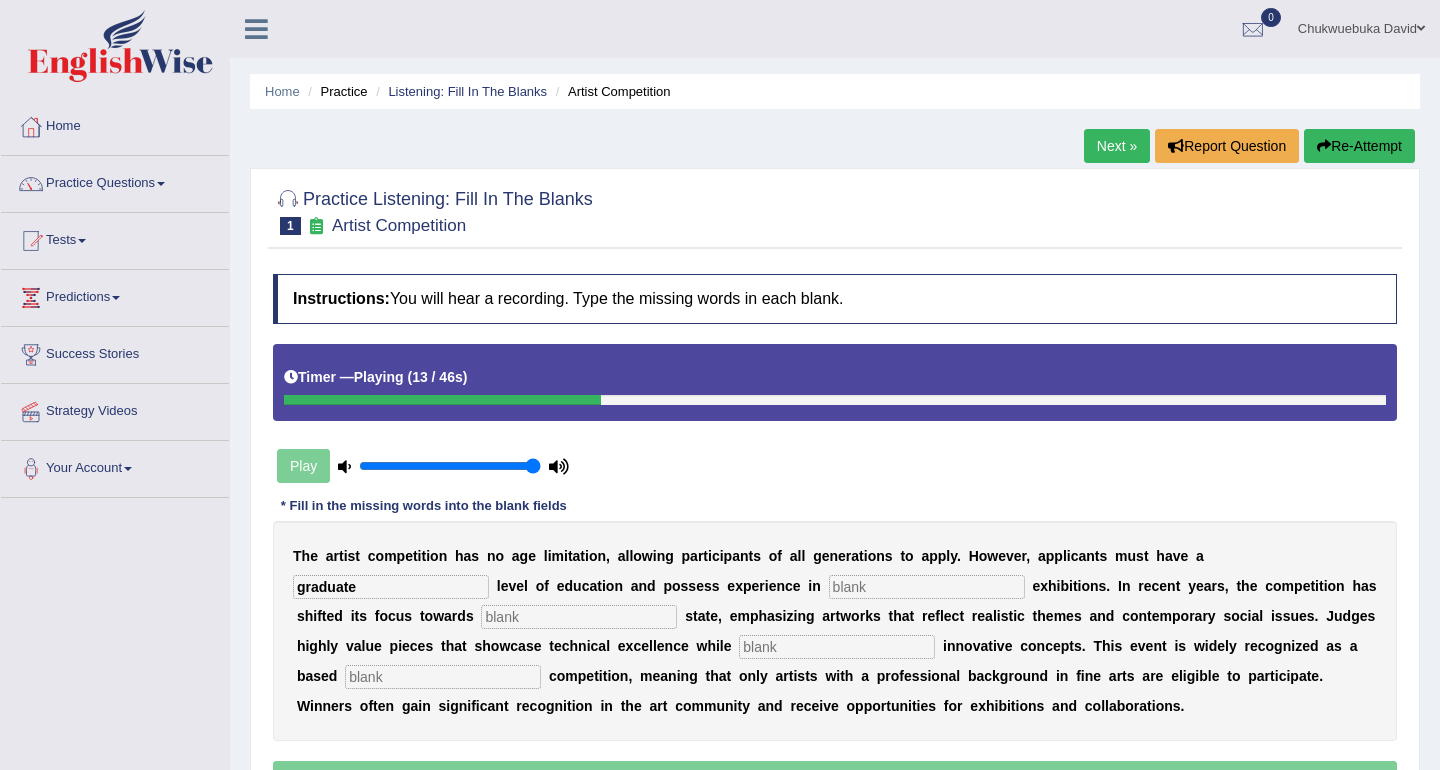 click at bounding box center (927, 587) 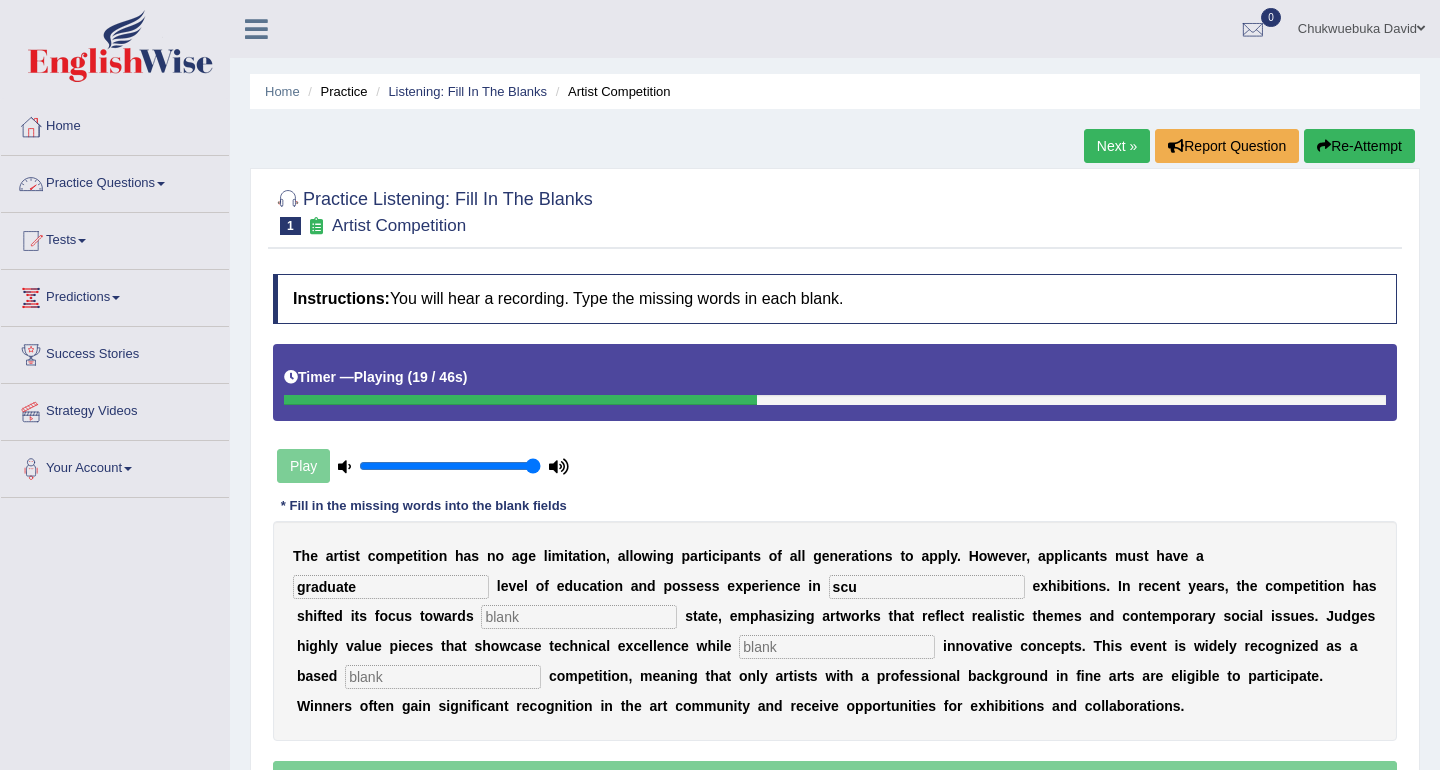 type on "scu" 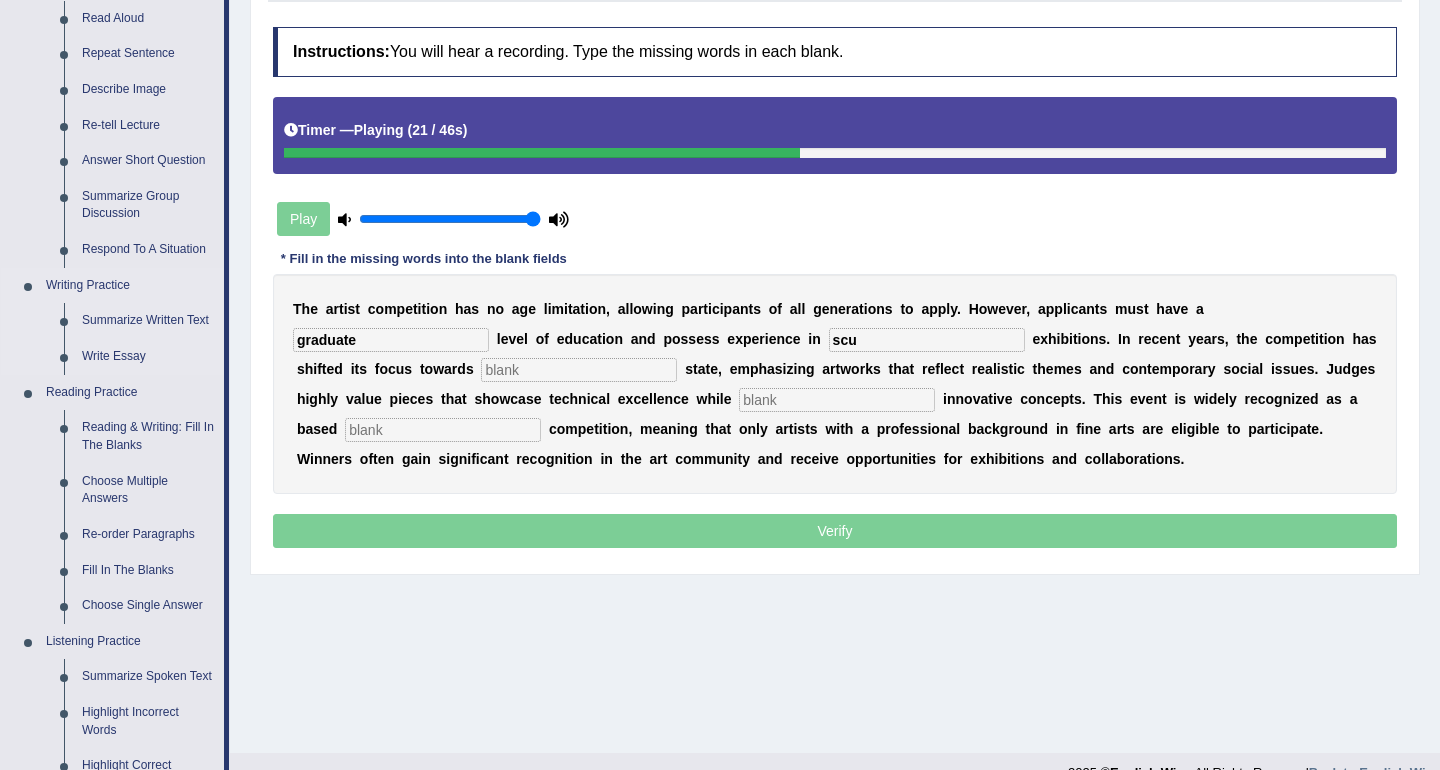scroll, scrollTop: 322, scrollLeft: 0, axis: vertical 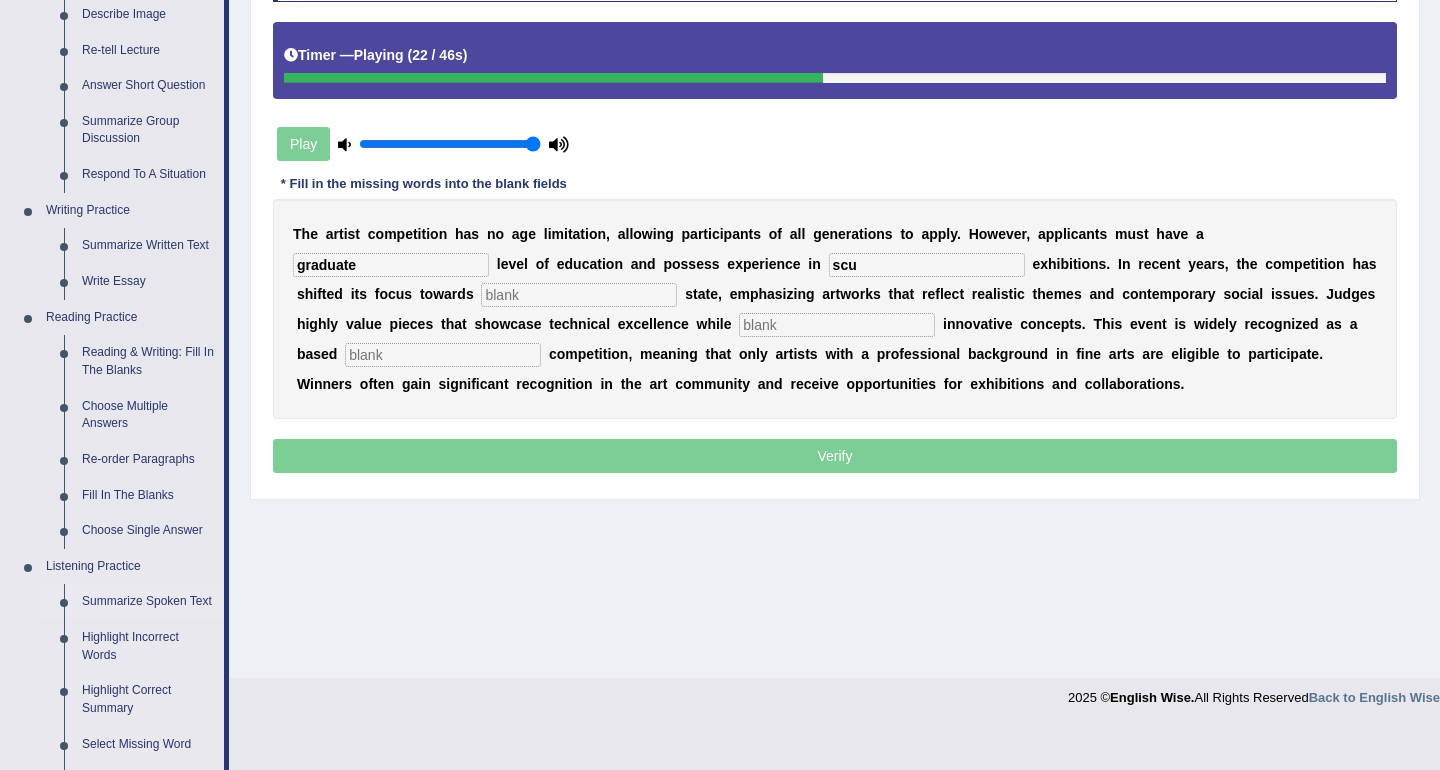 click on "Summarize Spoken Text" at bounding box center [148, 602] 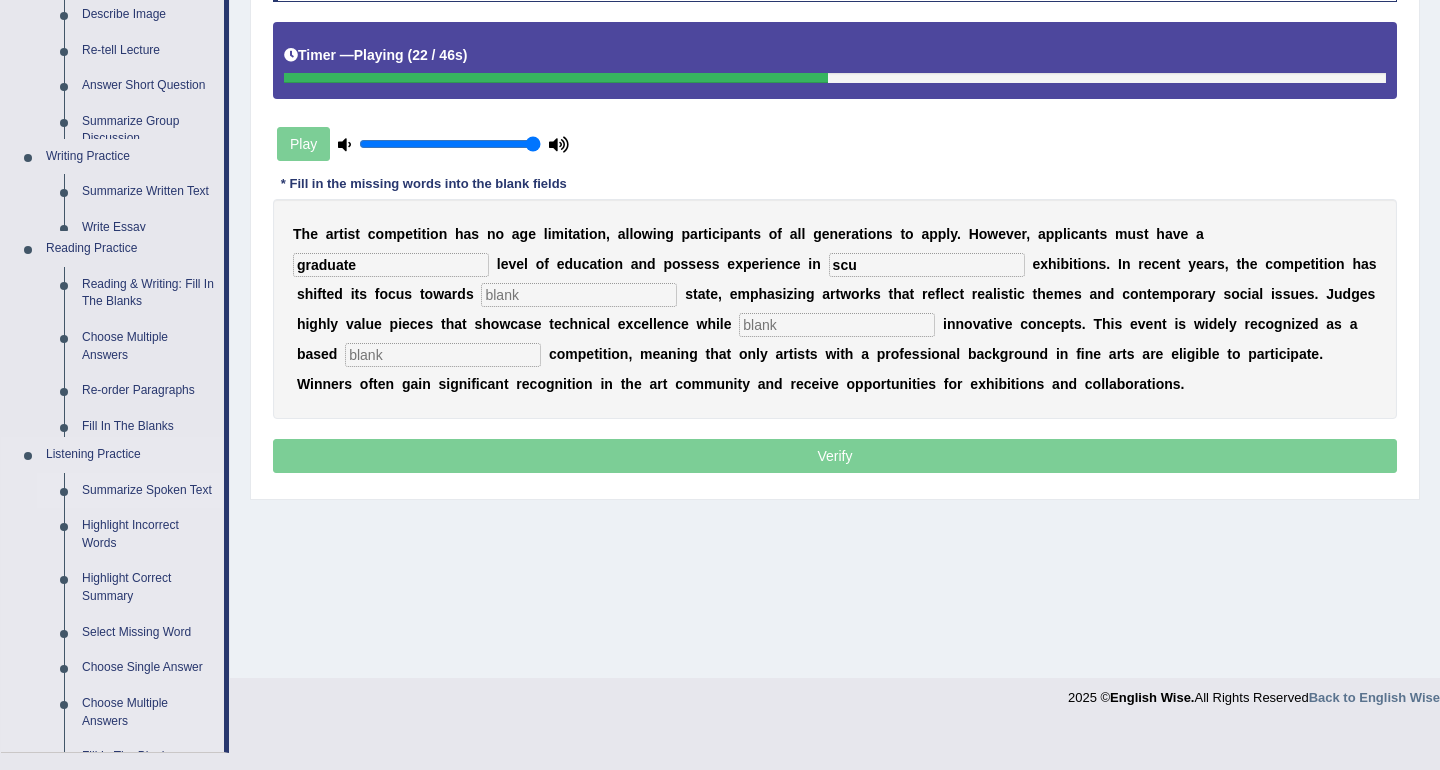 scroll, scrollTop: 280, scrollLeft: 0, axis: vertical 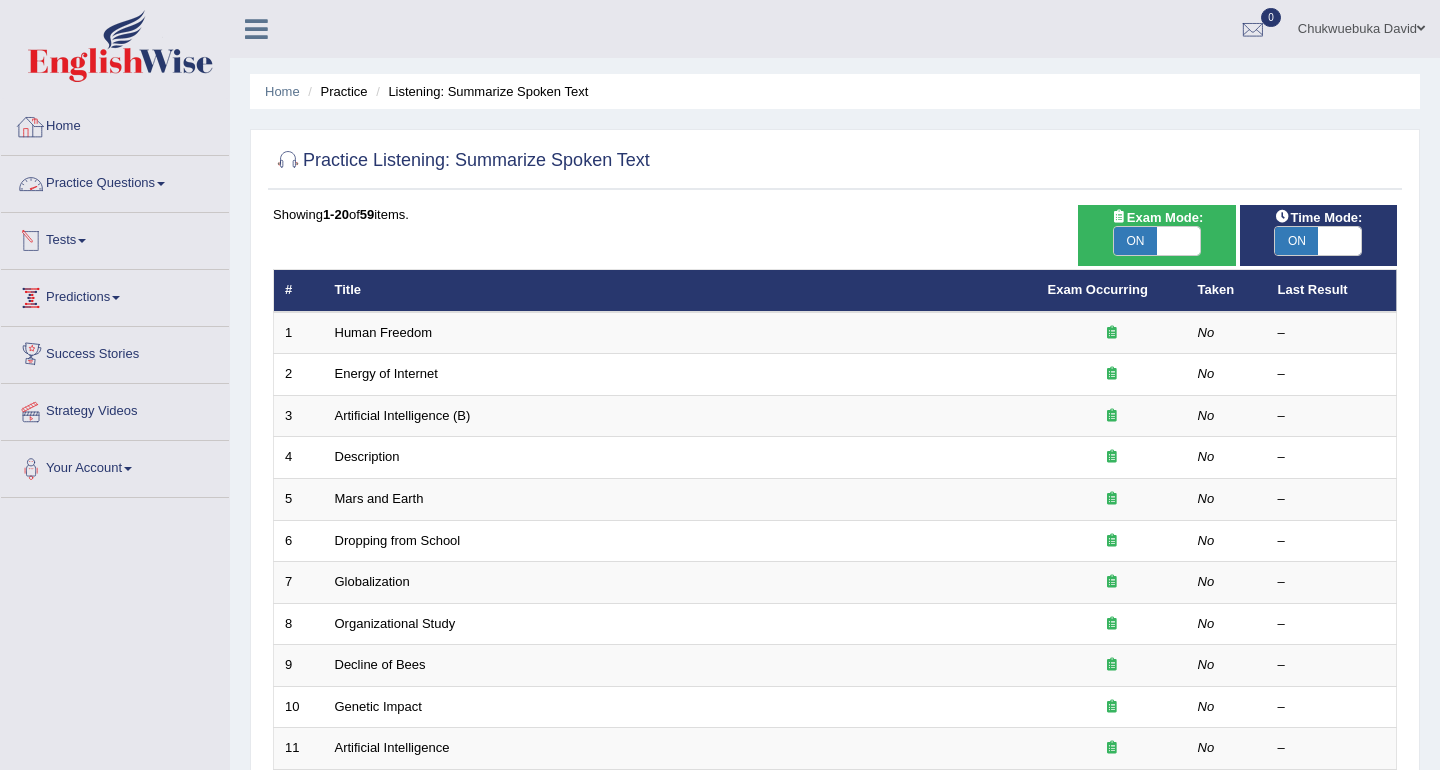 click on "Practice Questions" at bounding box center [115, 181] 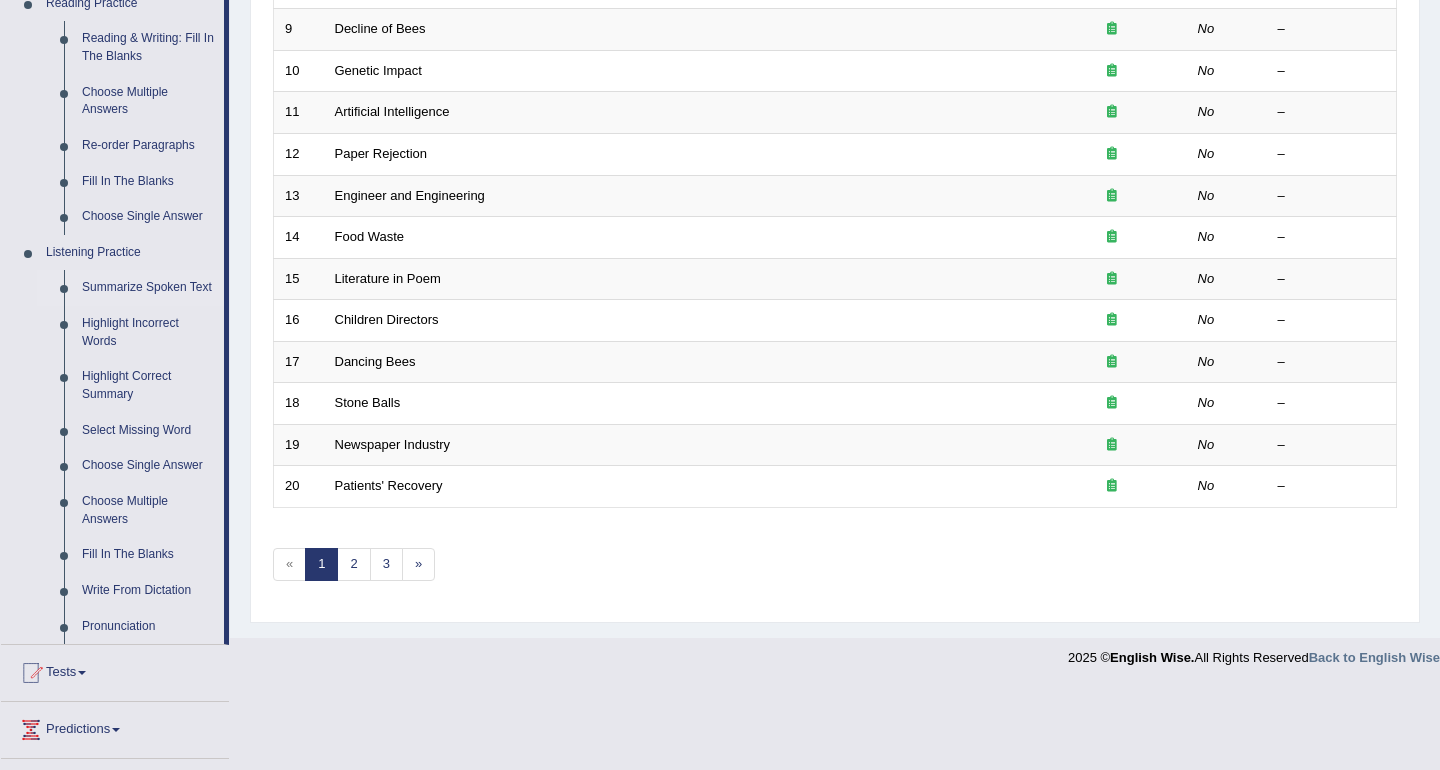 scroll, scrollTop: 660, scrollLeft: 0, axis: vertical 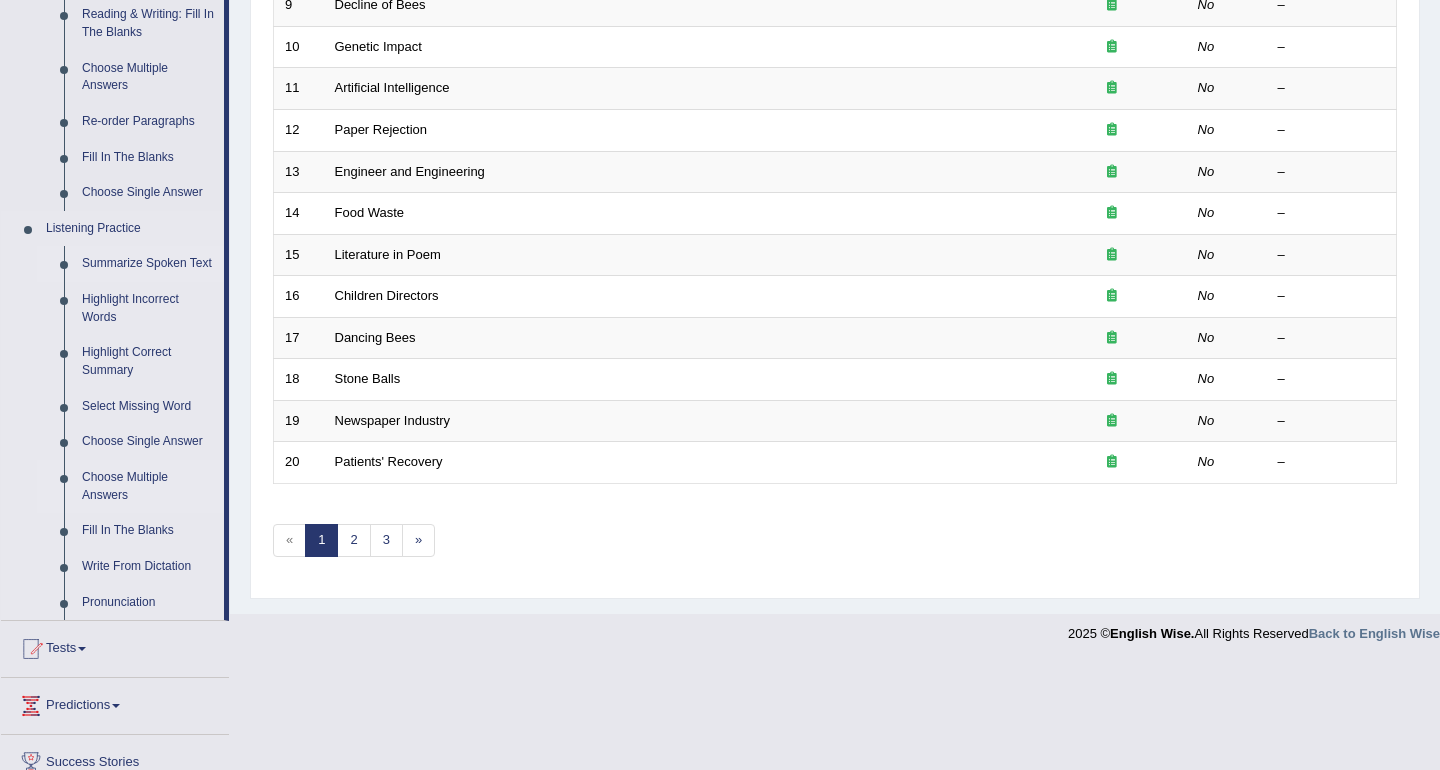 click on "Choose Multiple Answers" at bounding box center [148, 486] 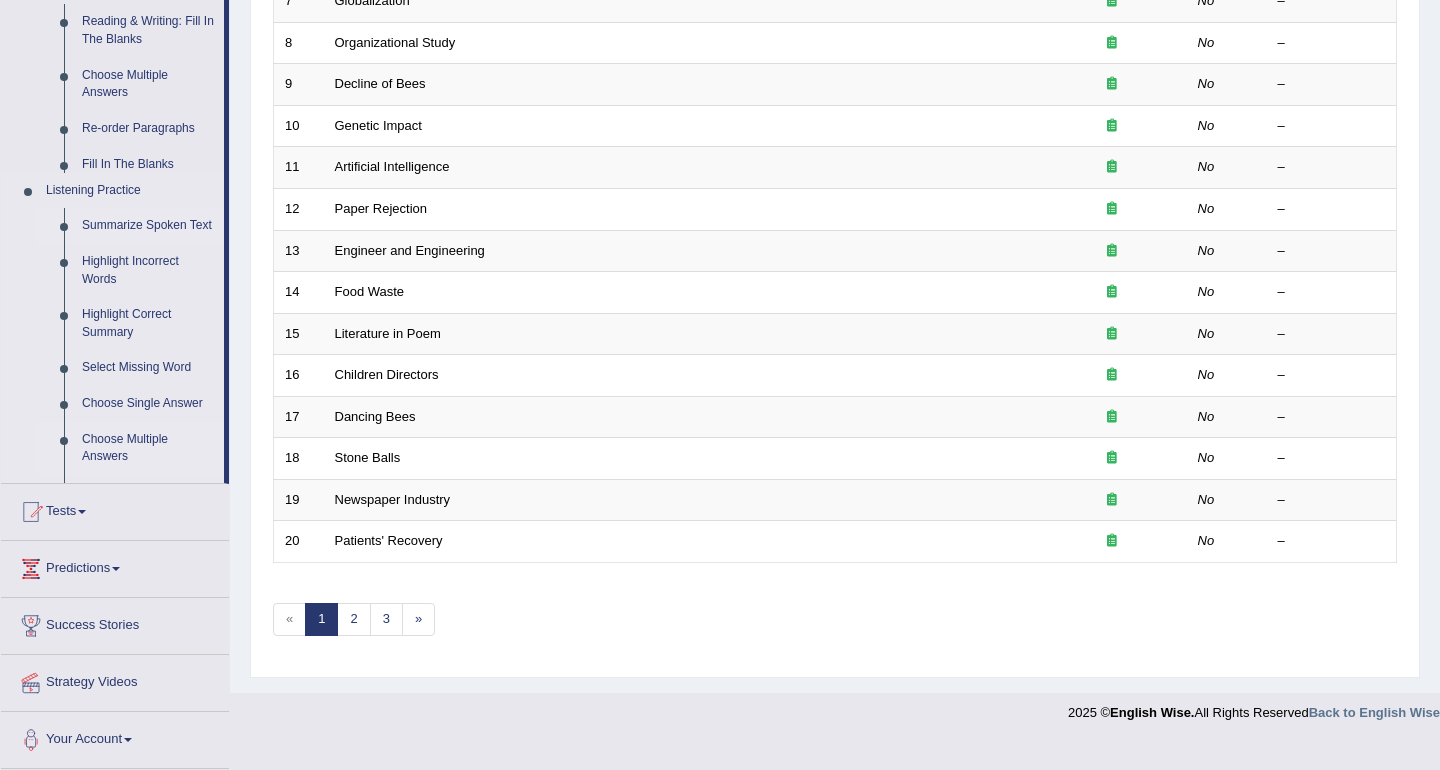 scroll, scrollTop: 554, scrollLeft: 0, axis: vertical 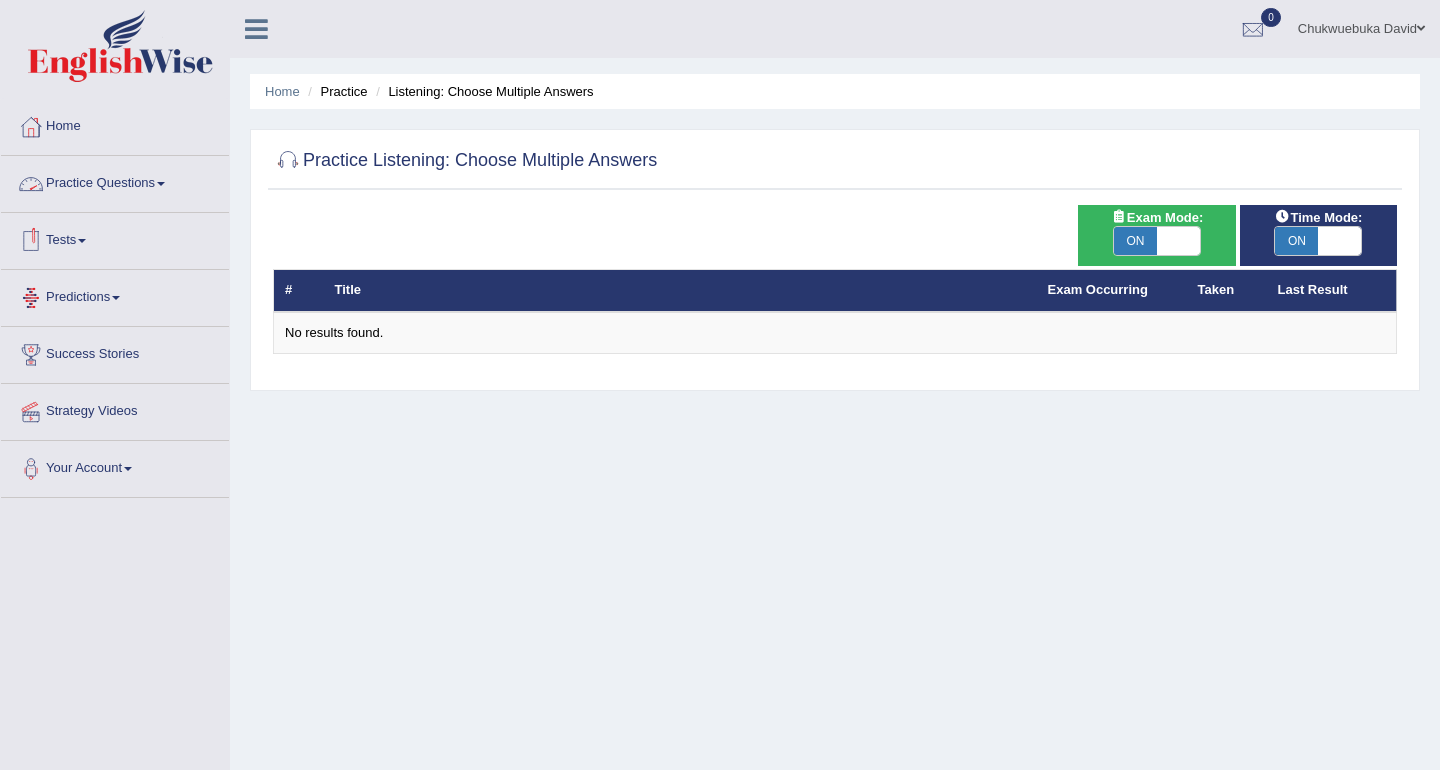 click on "Practice Questions" at bounding box center [115, 181] 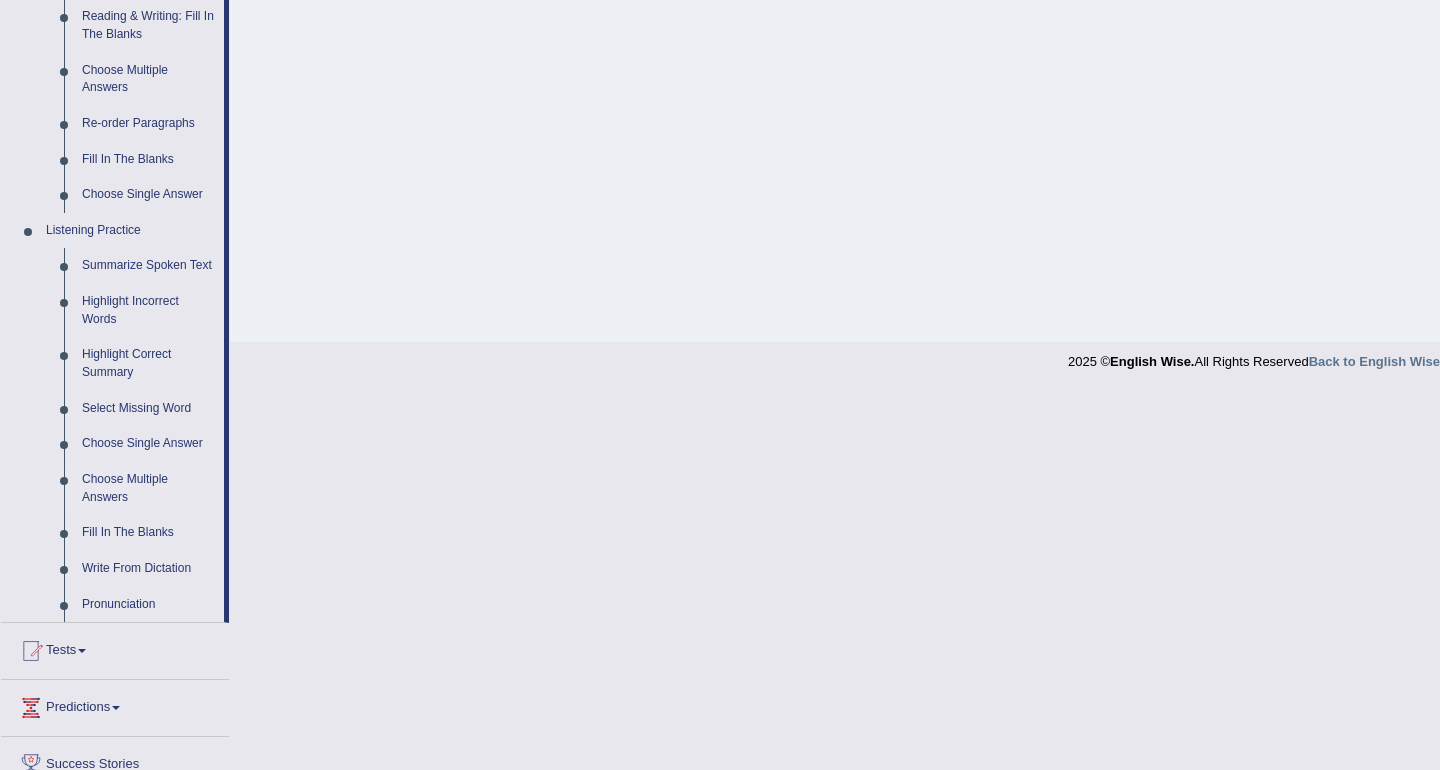 scroll, scrollTop: 661, scrollLeft: 0, axis: vertical 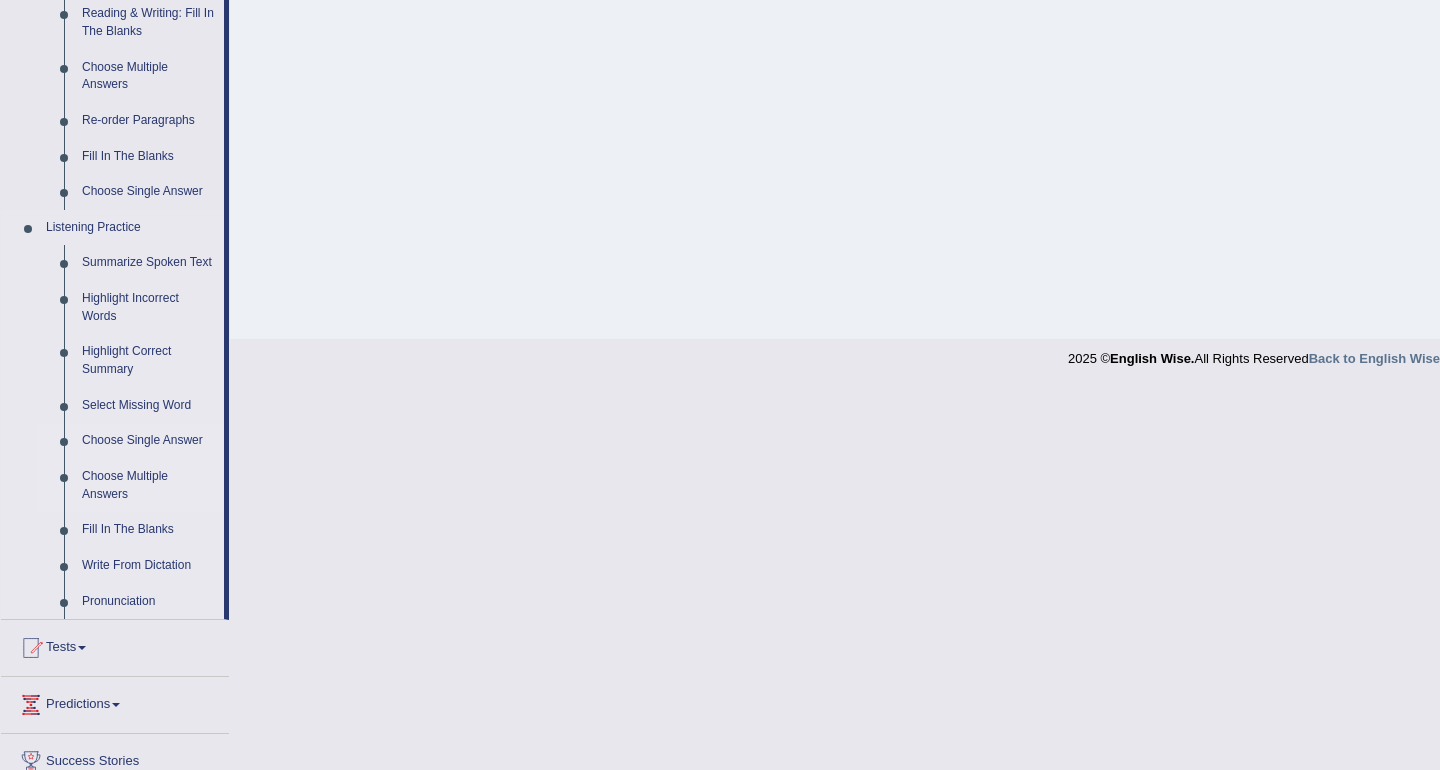 click on "Choose Single Answer" at bounding box center [148, 441] 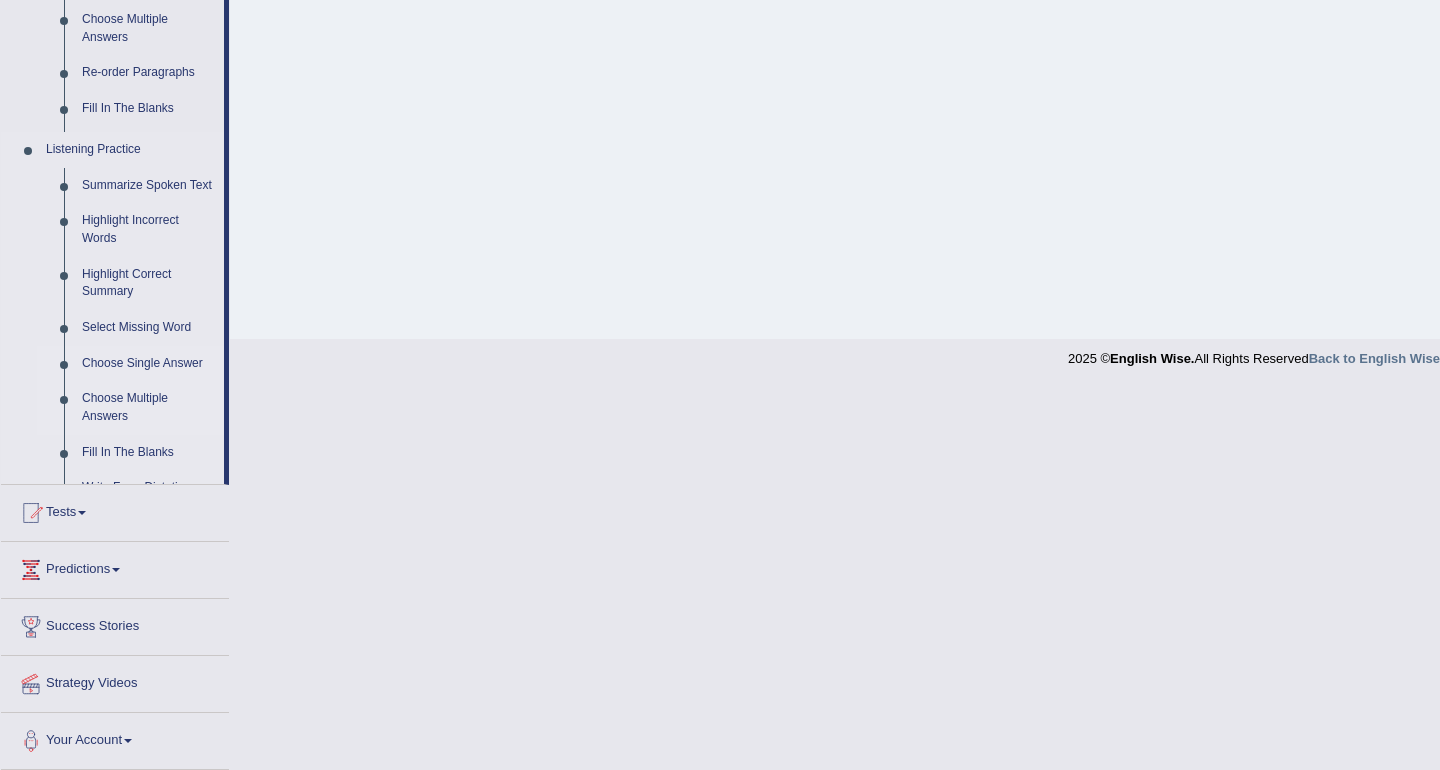 scroll, scrollTop: 280, scrollLeft: 0, axis: vertical 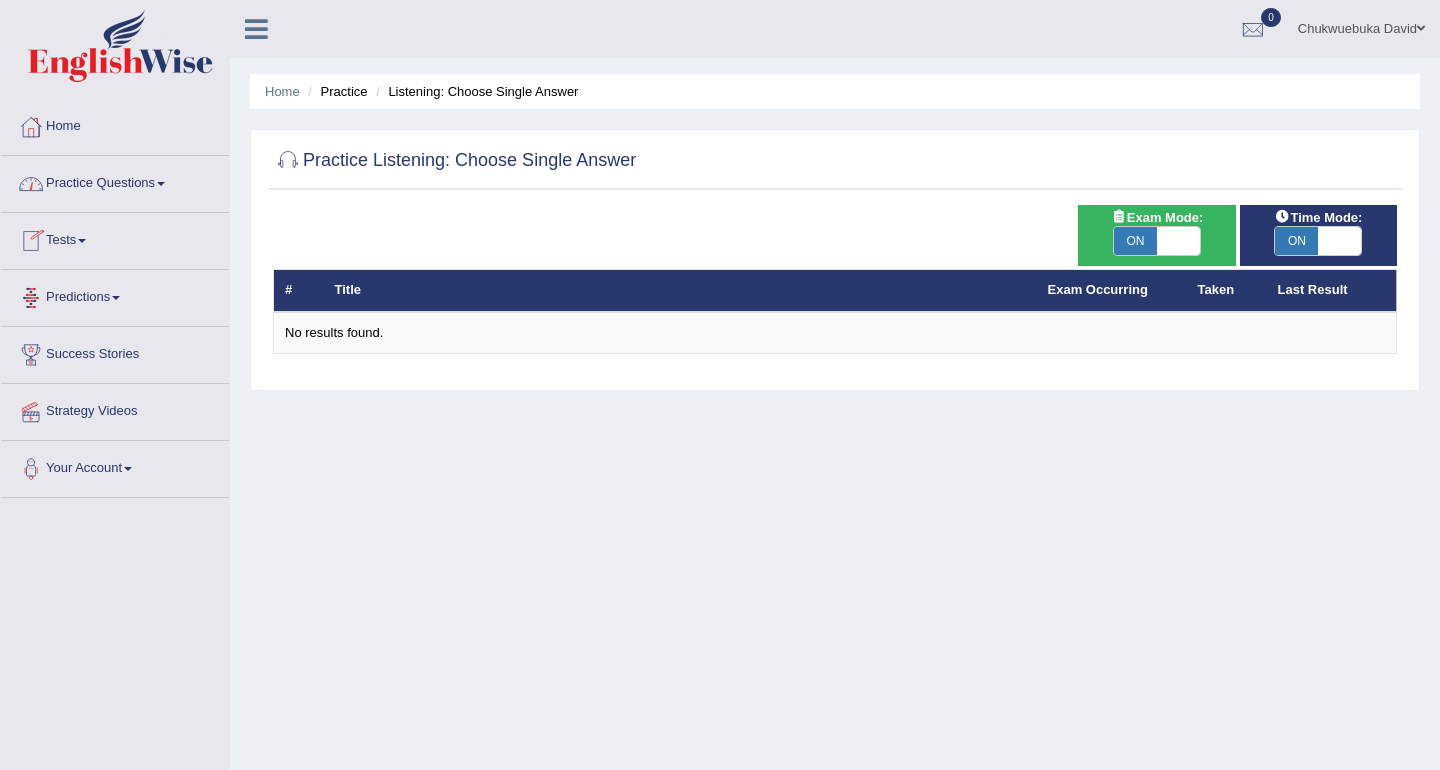 click on "Practice Questions" at bounding box center (115, 181) 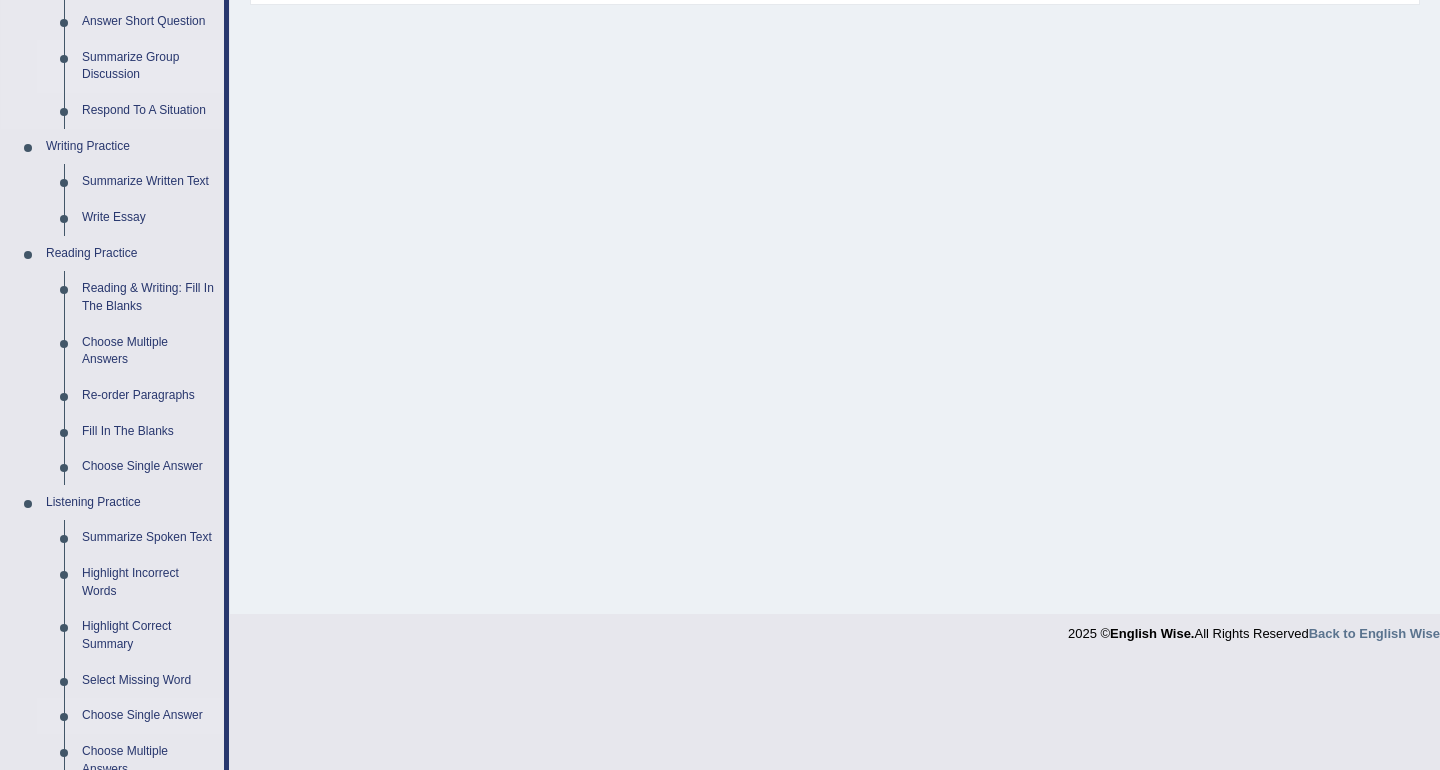 scroll, scrollTop: 458, scrollLeft: 0, axis: vertical 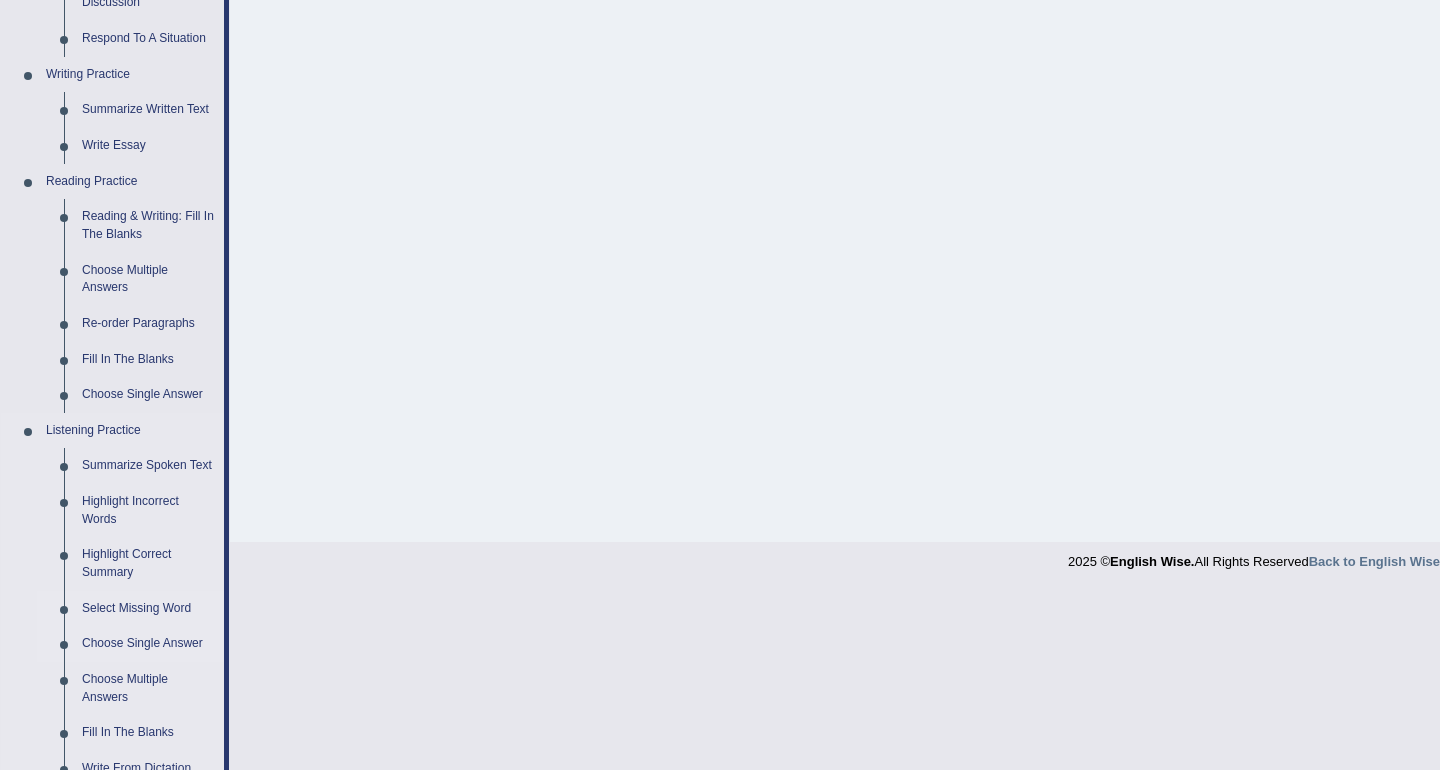 click on "Select Missing Word" at bounding box center [148, 609] 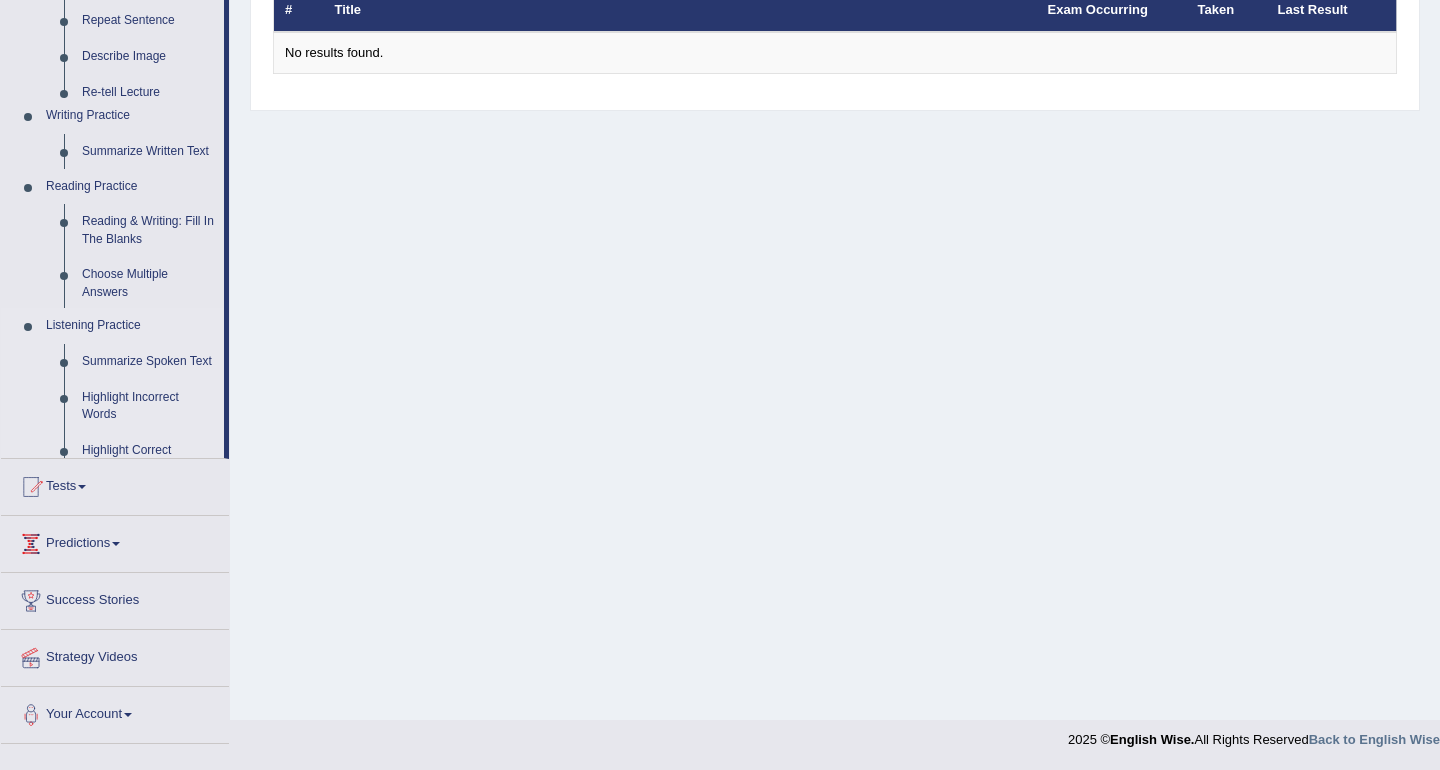 scroll, scrollTop: 280, scrollLeft: 0, axis: vertical 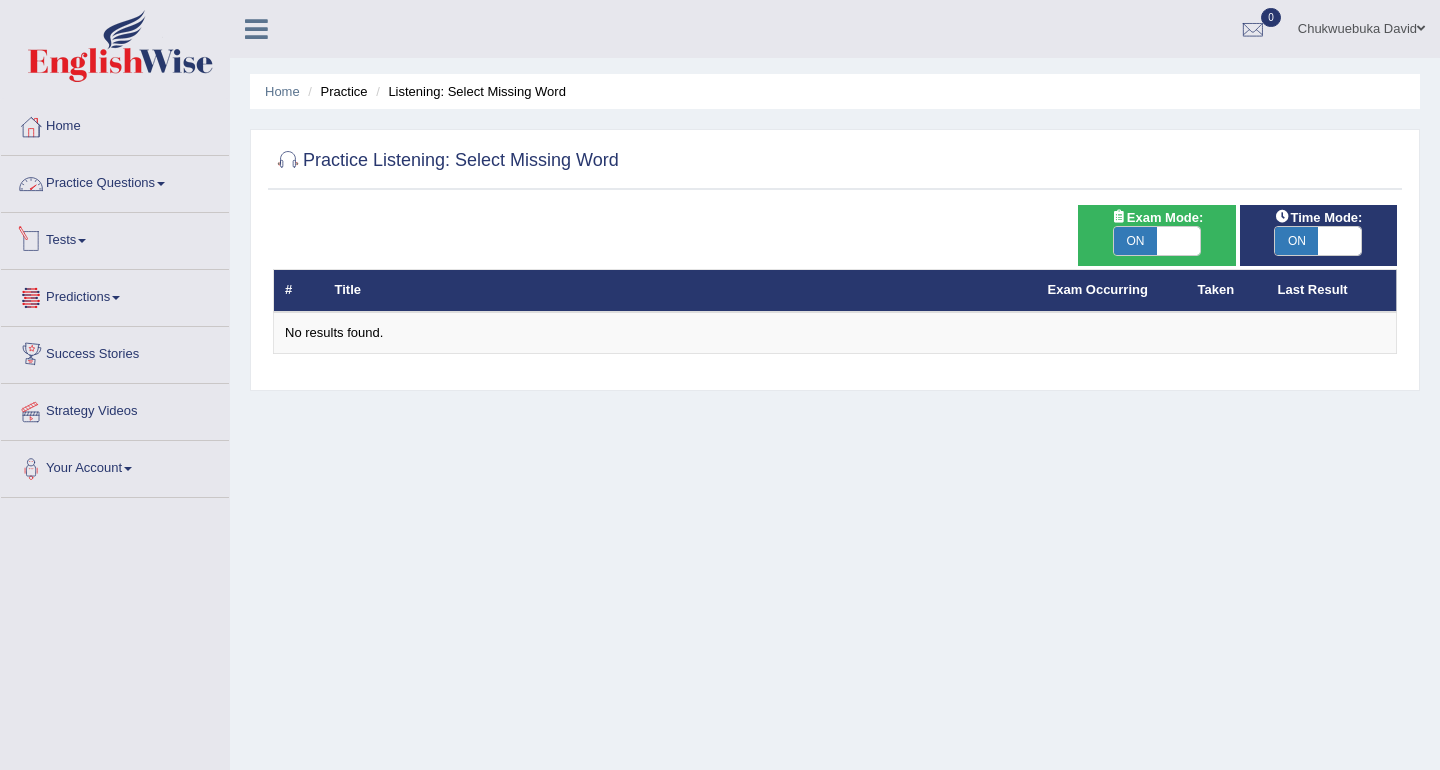 click on "Practice Questions" at bounding box center (115, 181) 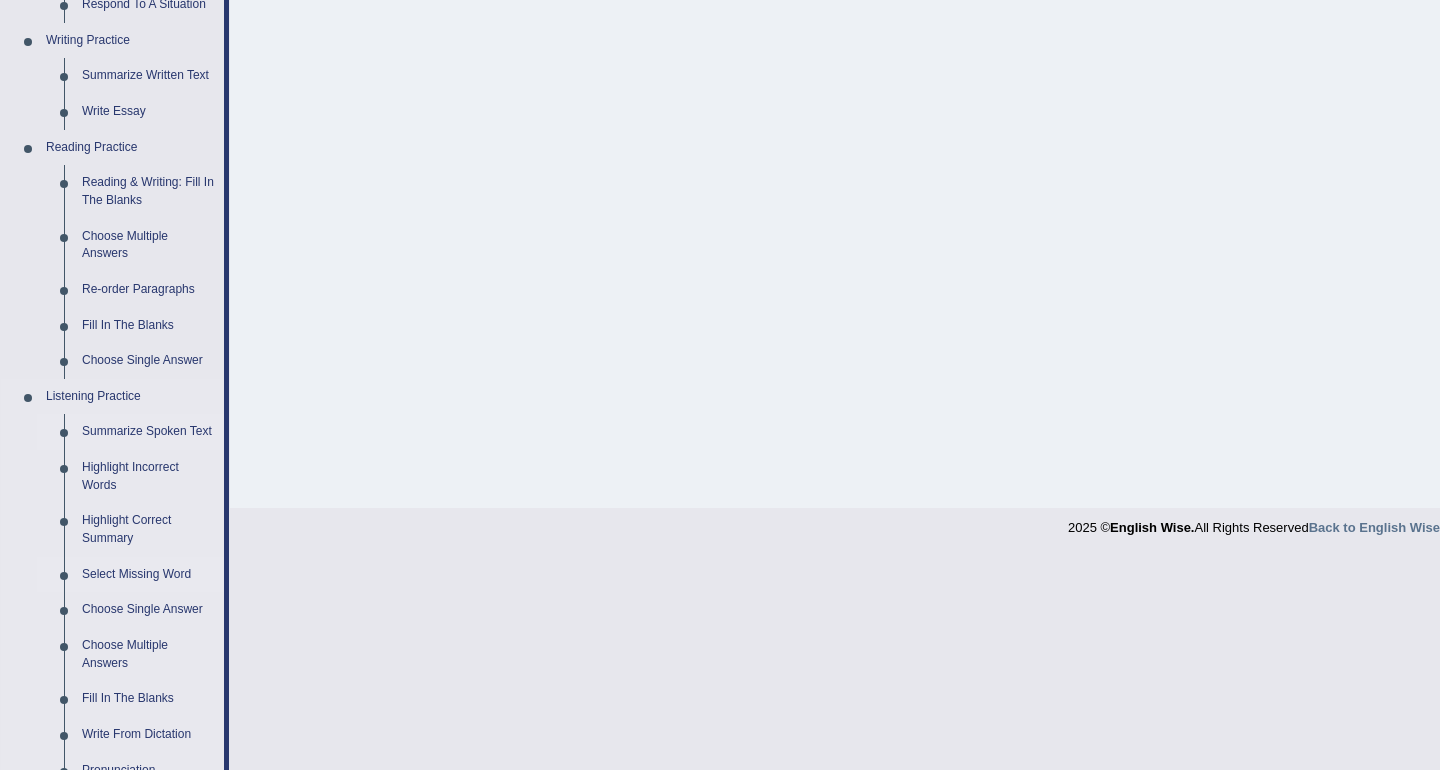 scroll, scrollTop: 505, scrollLeft: 0, axis: vertical 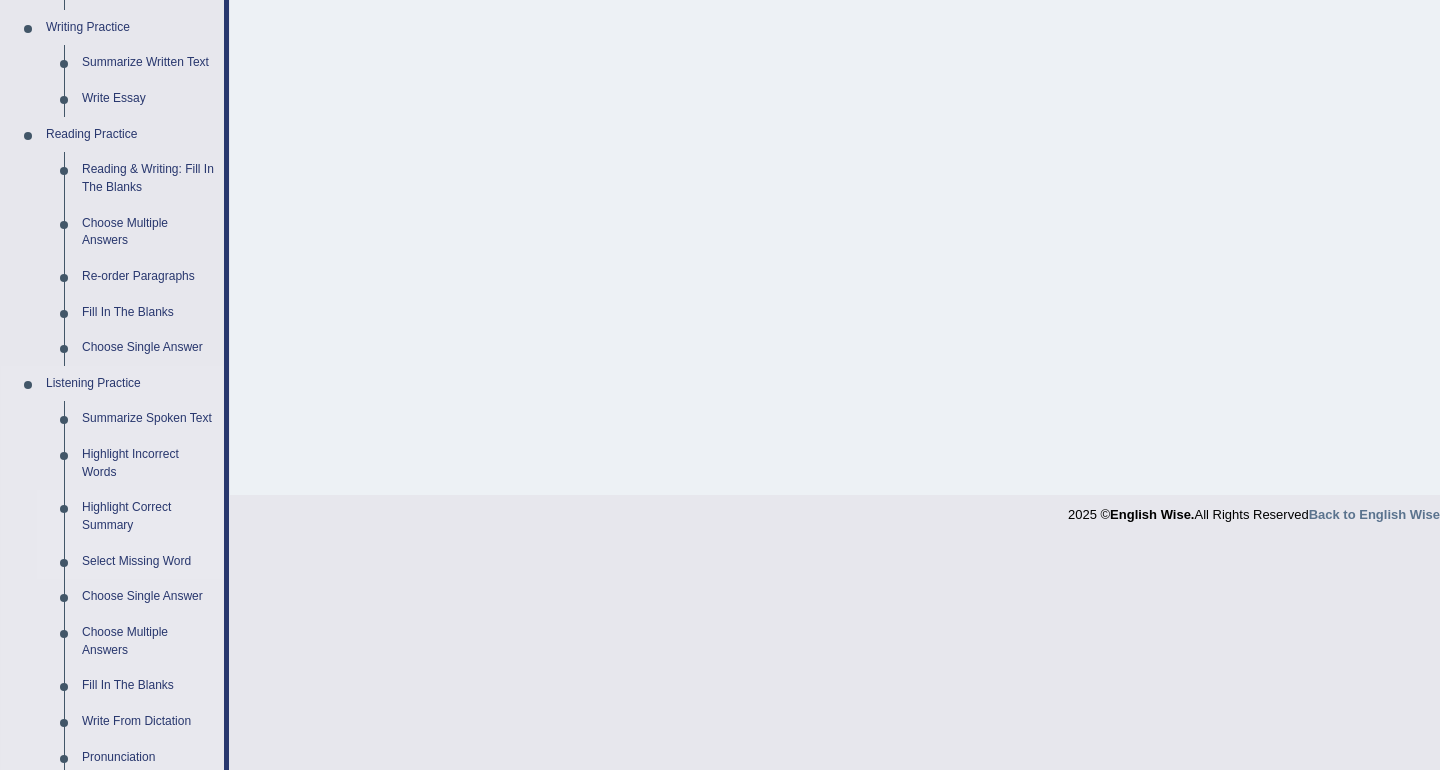 click on "Highlight Correct Summary" at bounding box center (148, 516) 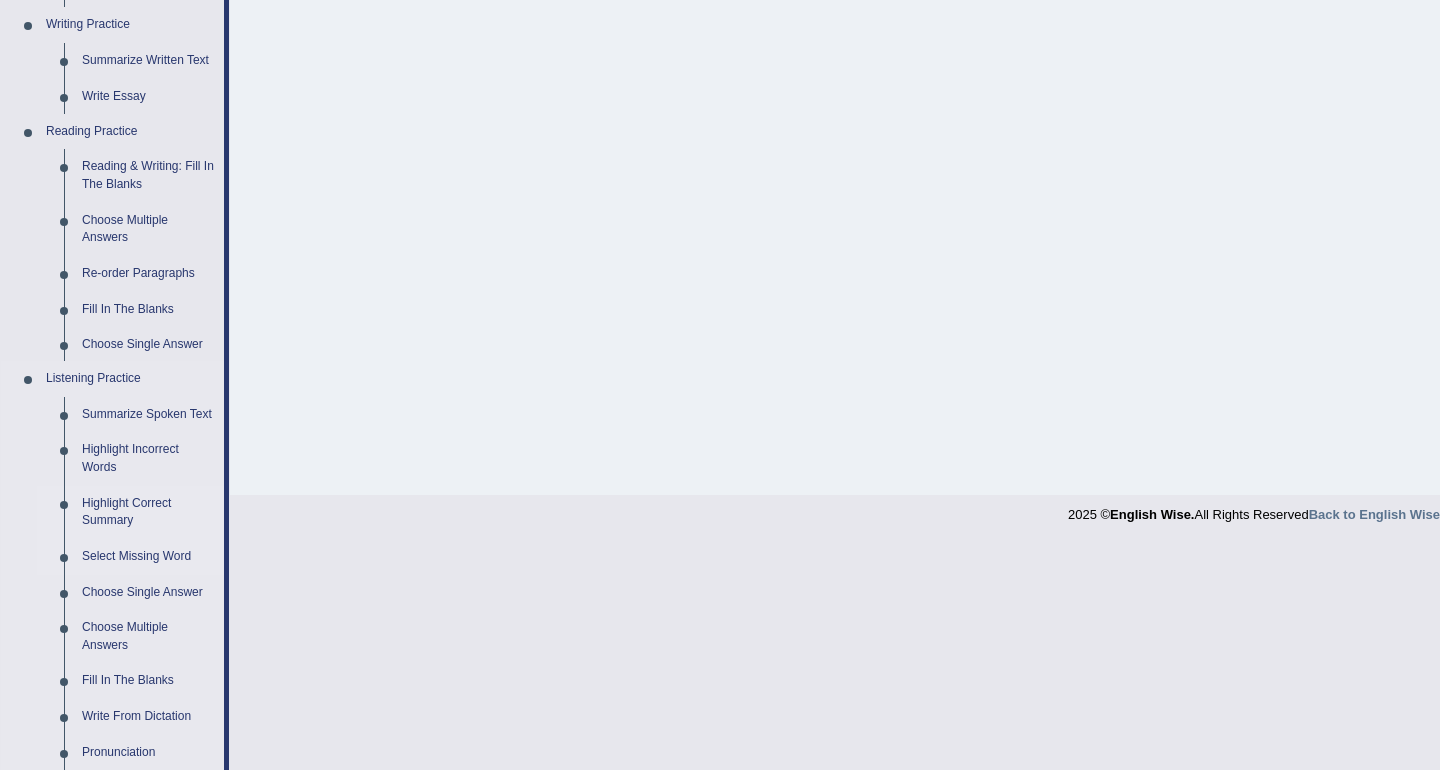 scroll, scrollTop: 280, scrollLeft: 0, axis: vertical 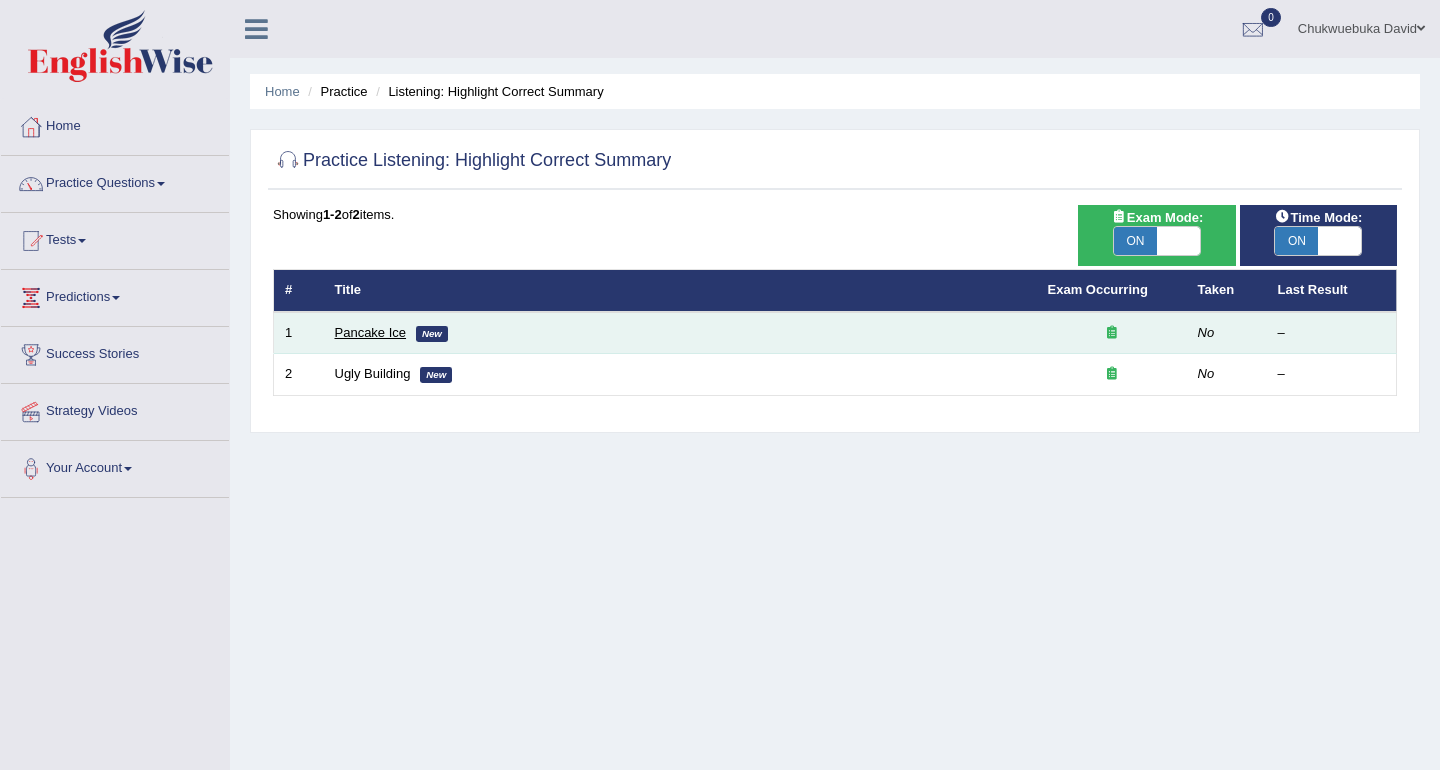 click on "Pancake Ice" at bounding box center (371, 332) 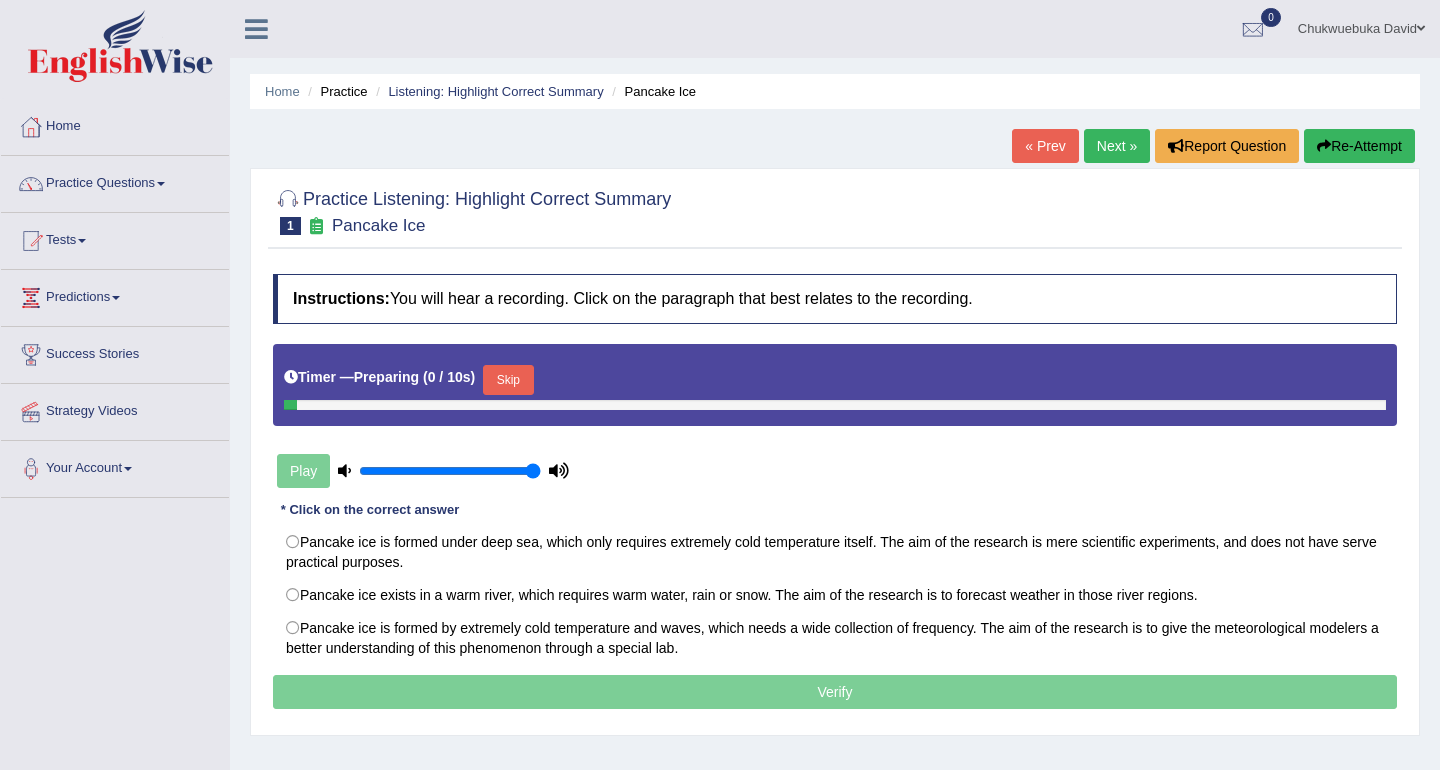 scroll, scrollTop: 0, scrollLeft: 0, axis: both 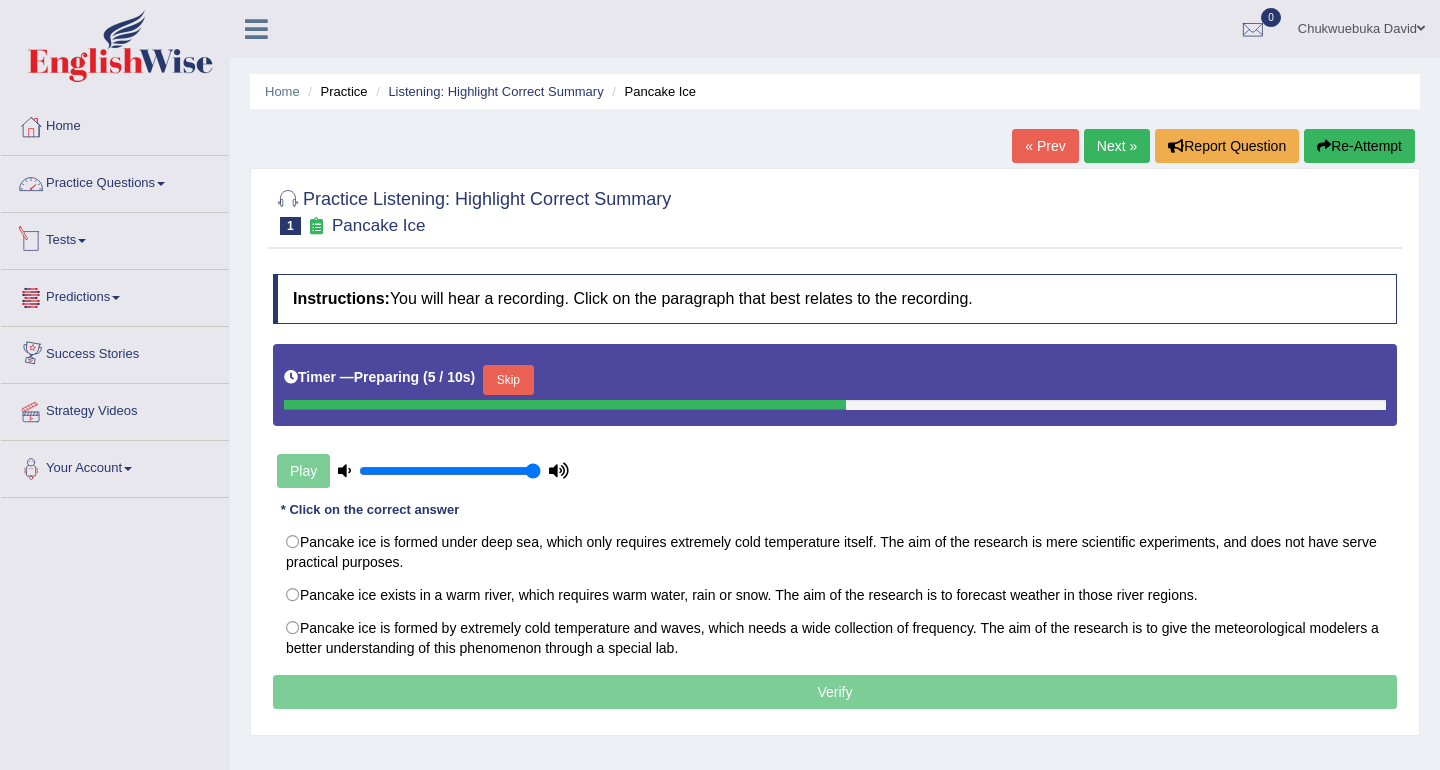 click on "Practice Questions" at bounding box center (115, 181) 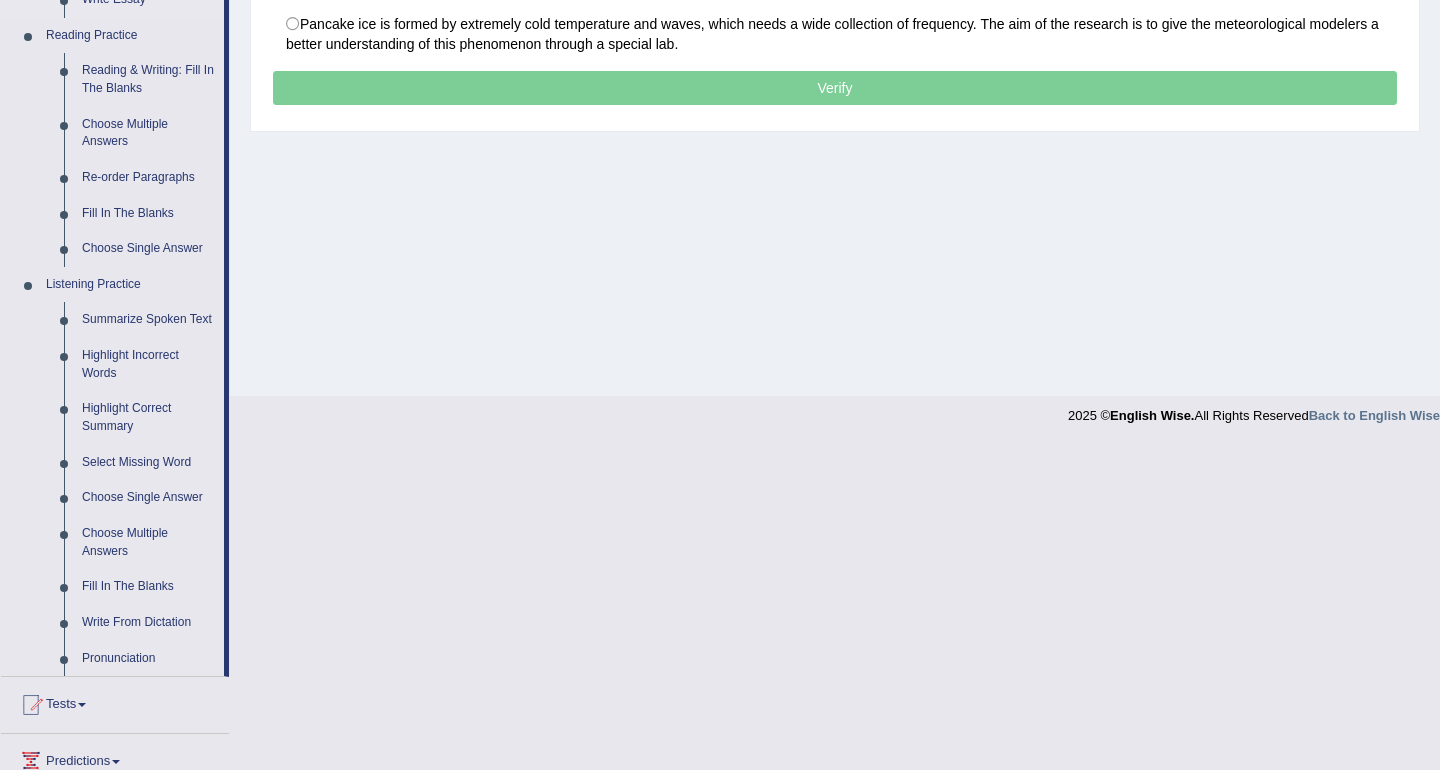 scroll, scrollTop: 606, scrollLeft: 0, axis: vertical 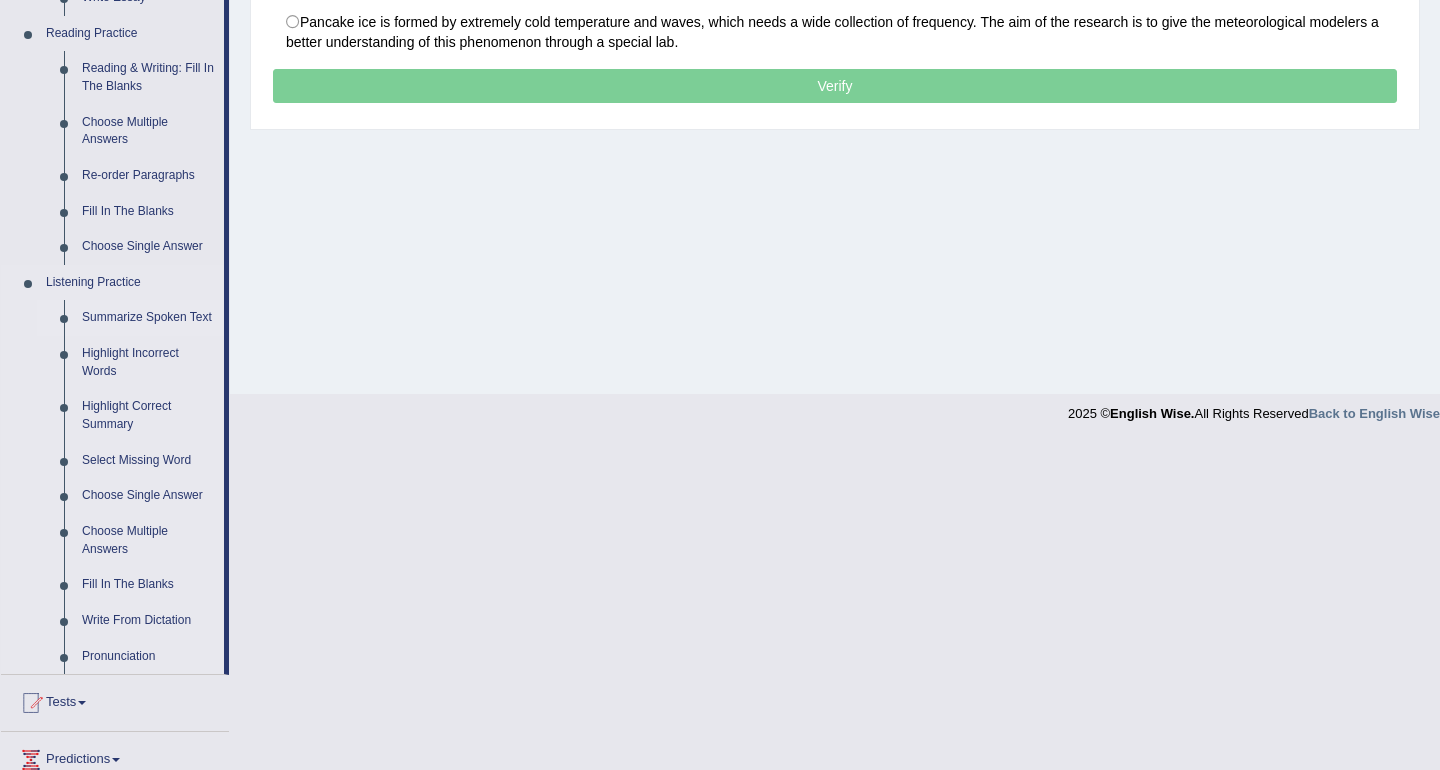click on "Summarize Spoken Text" at bounding box center (148, 318) 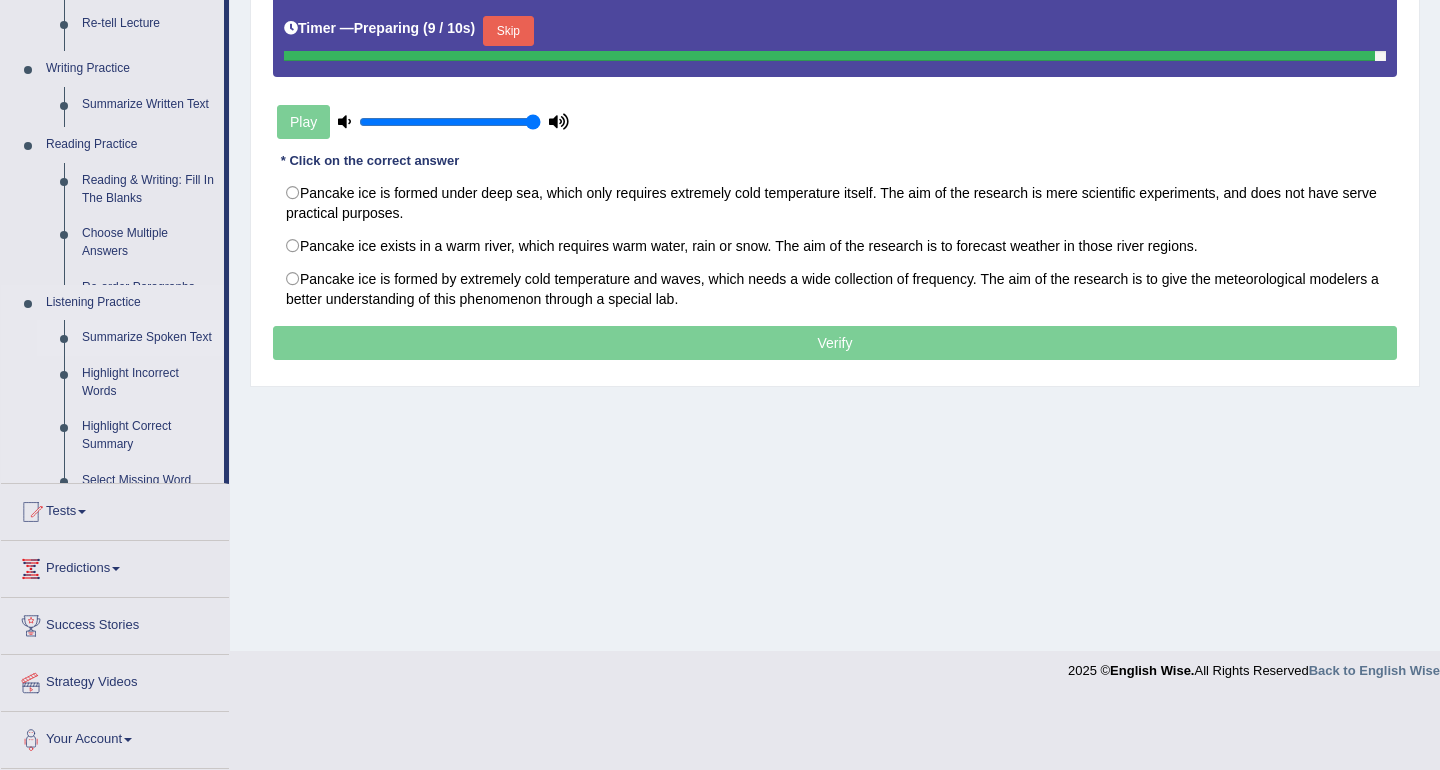 scroll, scrollTop: 280, scrollLeft: 0, axis: vertical 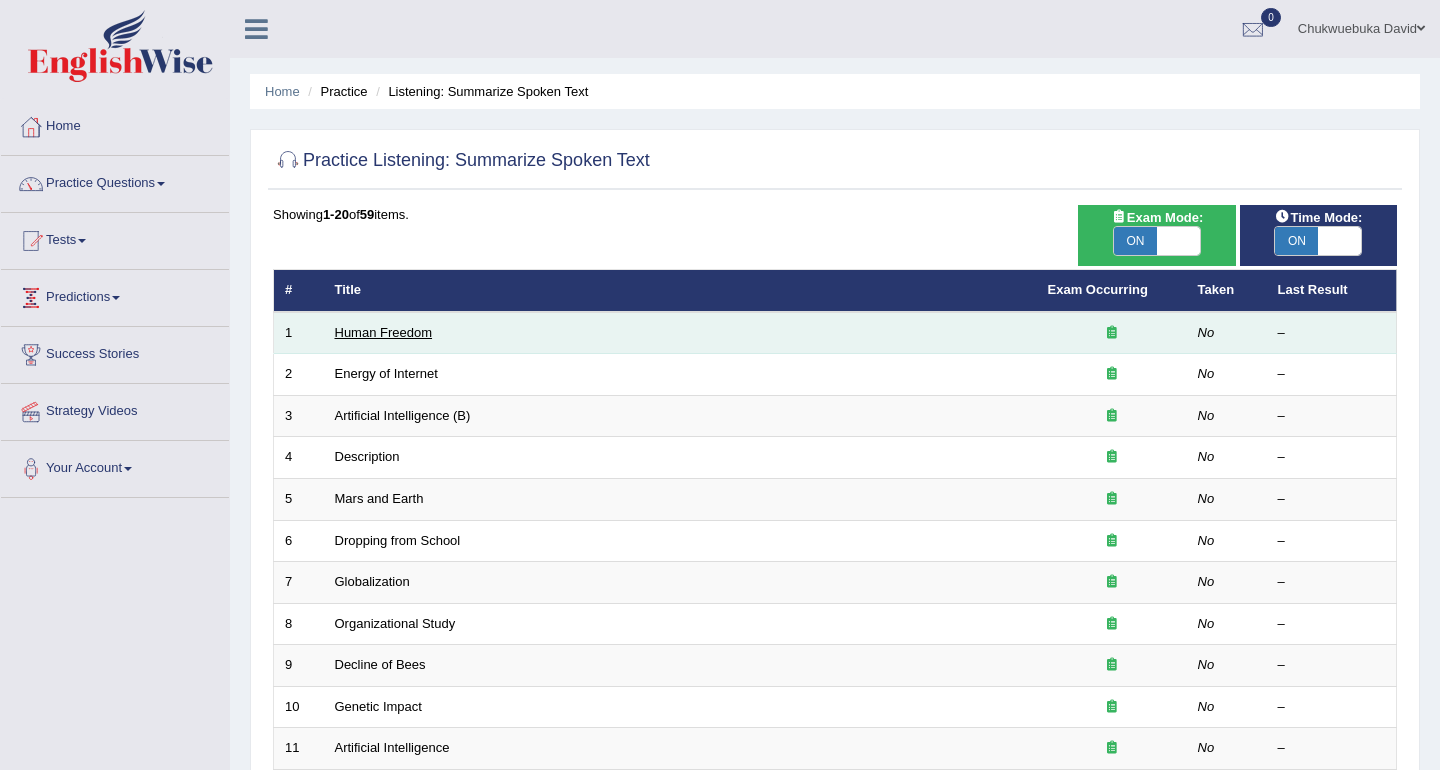 click on "Human Freedom" at bounding box center [384, 332] 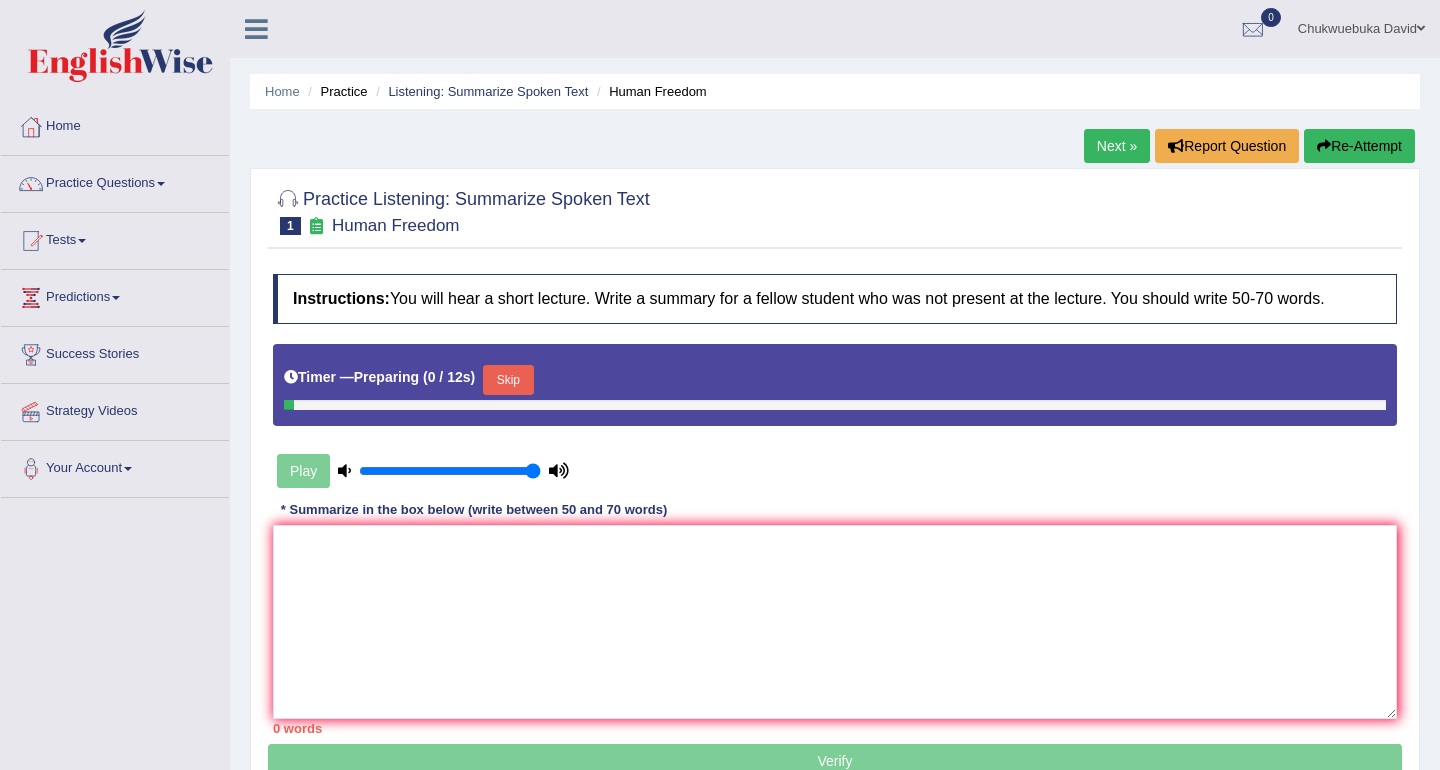 scroll, scrollTop: 0, scrollLeft: 0, axis: both 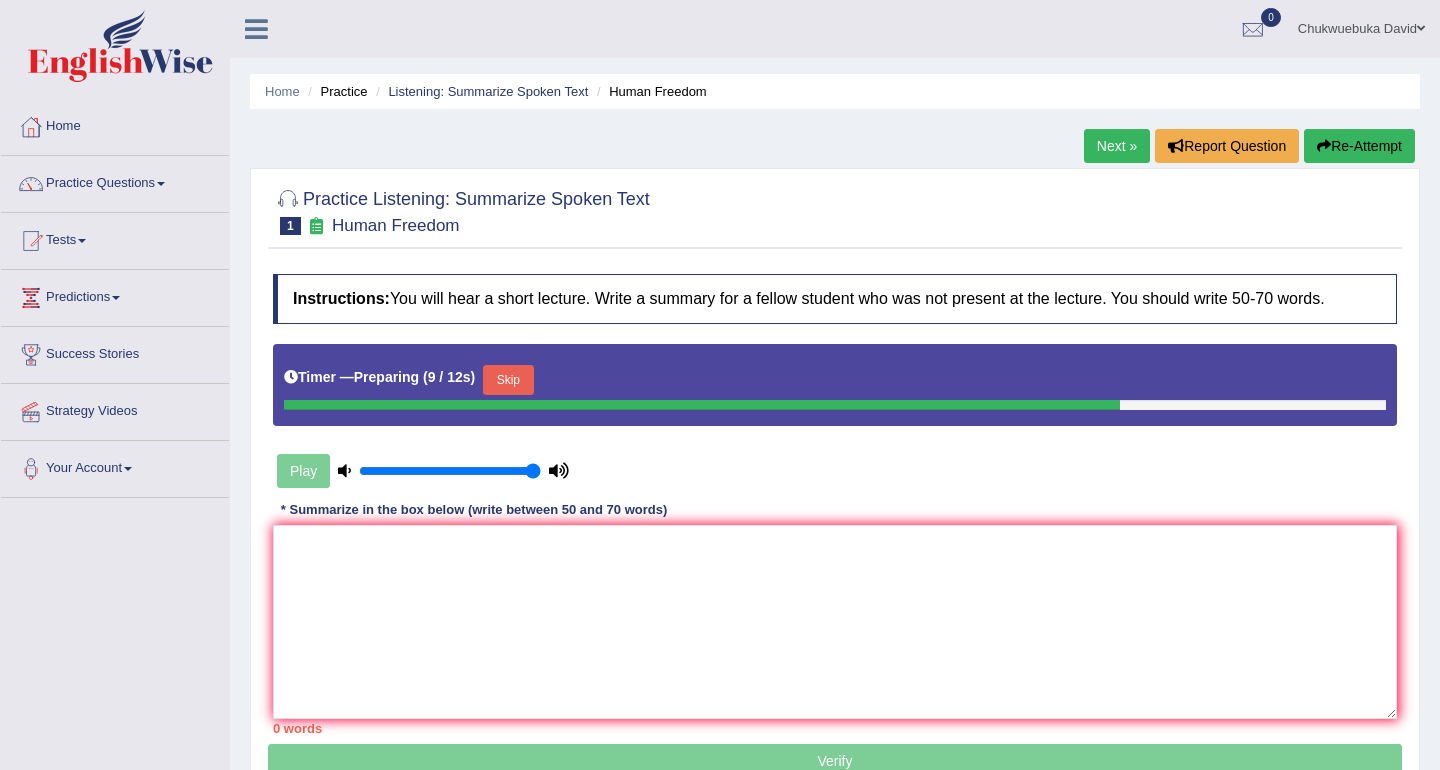 click on "Practice Questions" at bounding box center (115, 181) 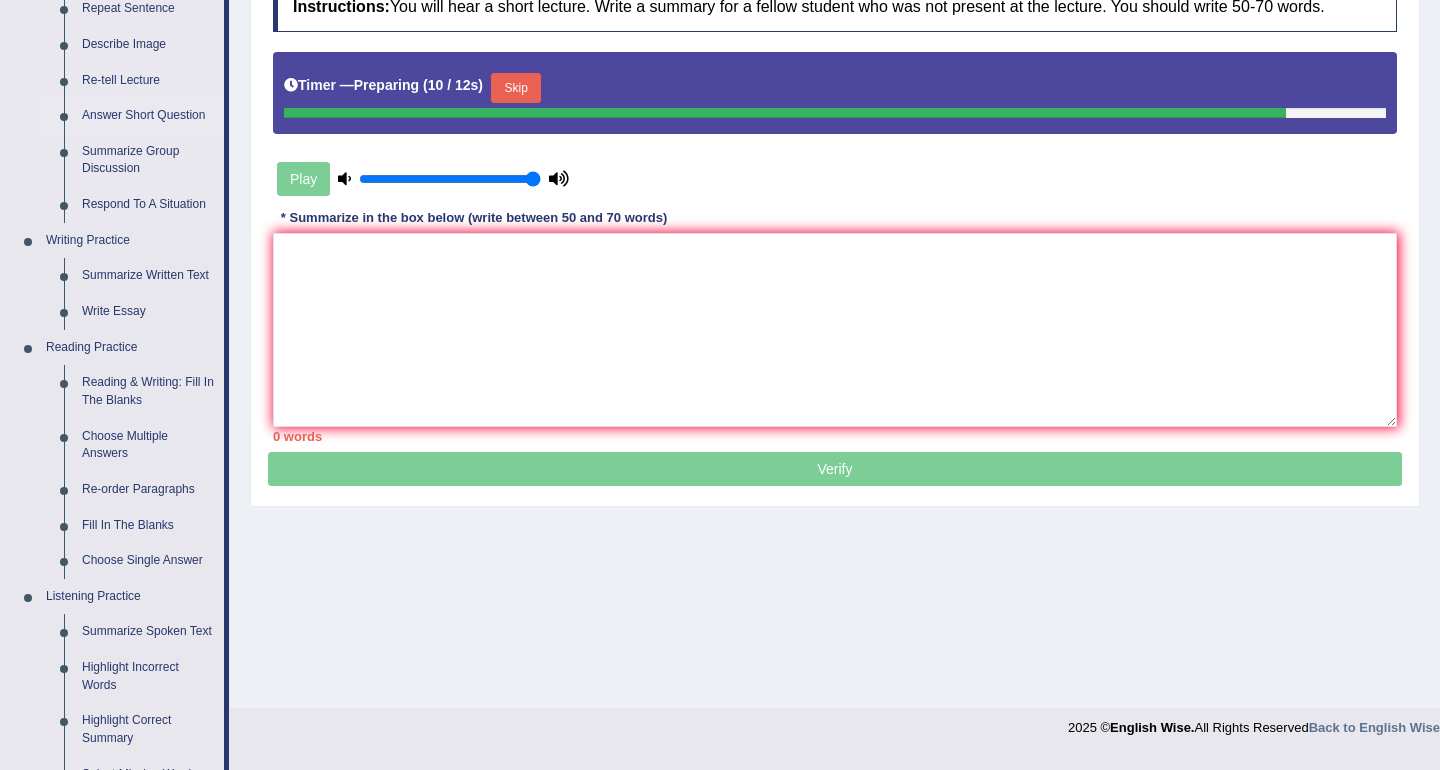 scroll, scrollTop: 332, scrollLeft: 0, axis: vertical 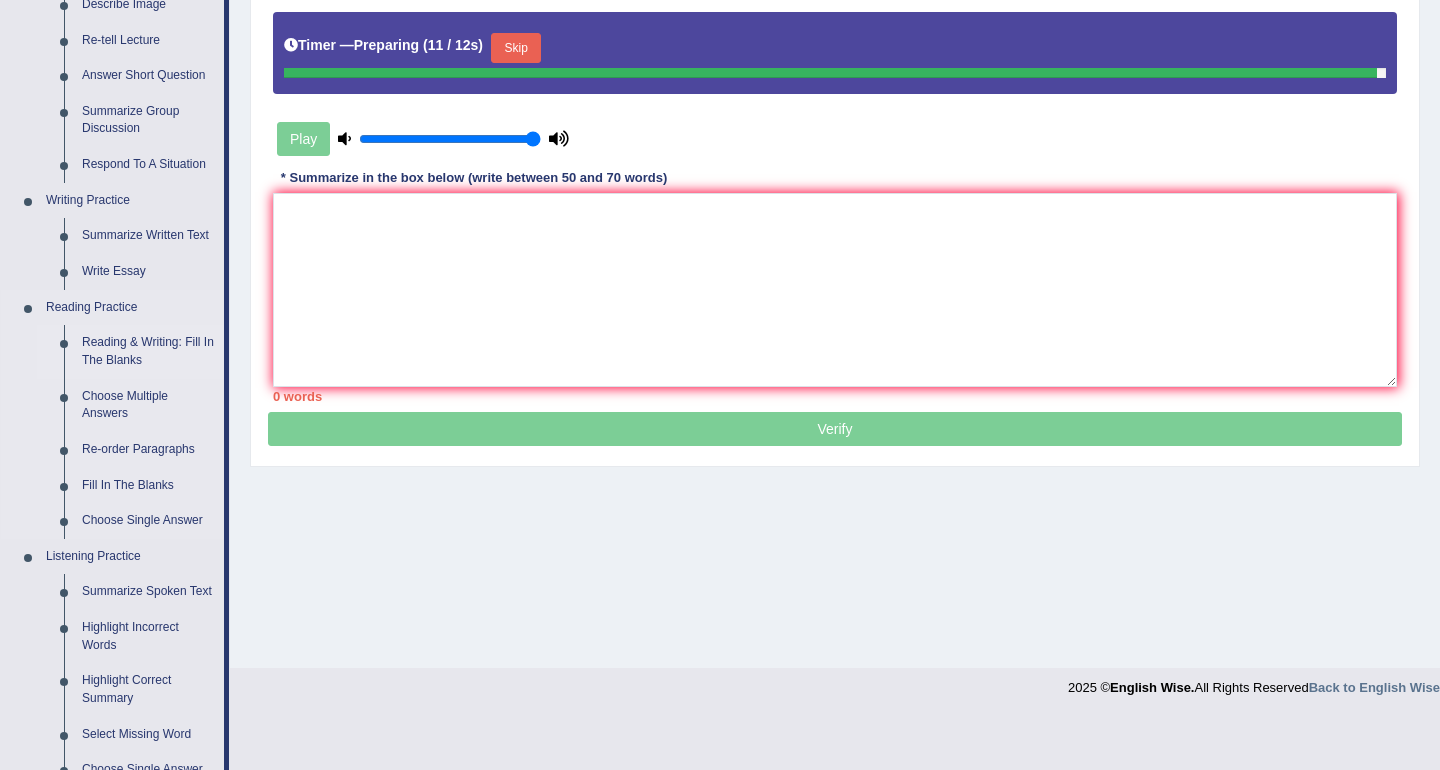 click on "Reading & Writing: Fill In The Blanks" at bounding box center (148, 351) 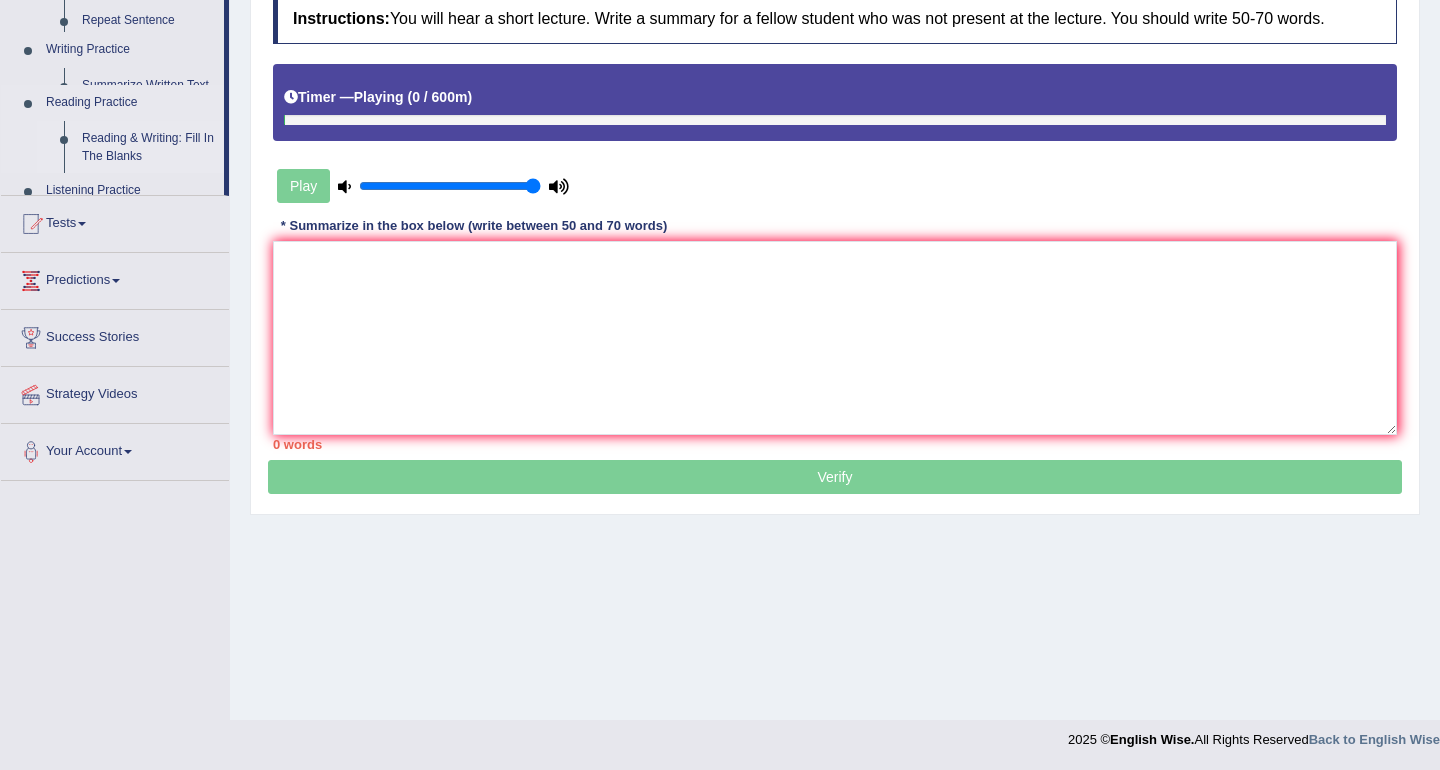 scroll, scrollTop: 280, scrollLeft: 0, axis: vertical 